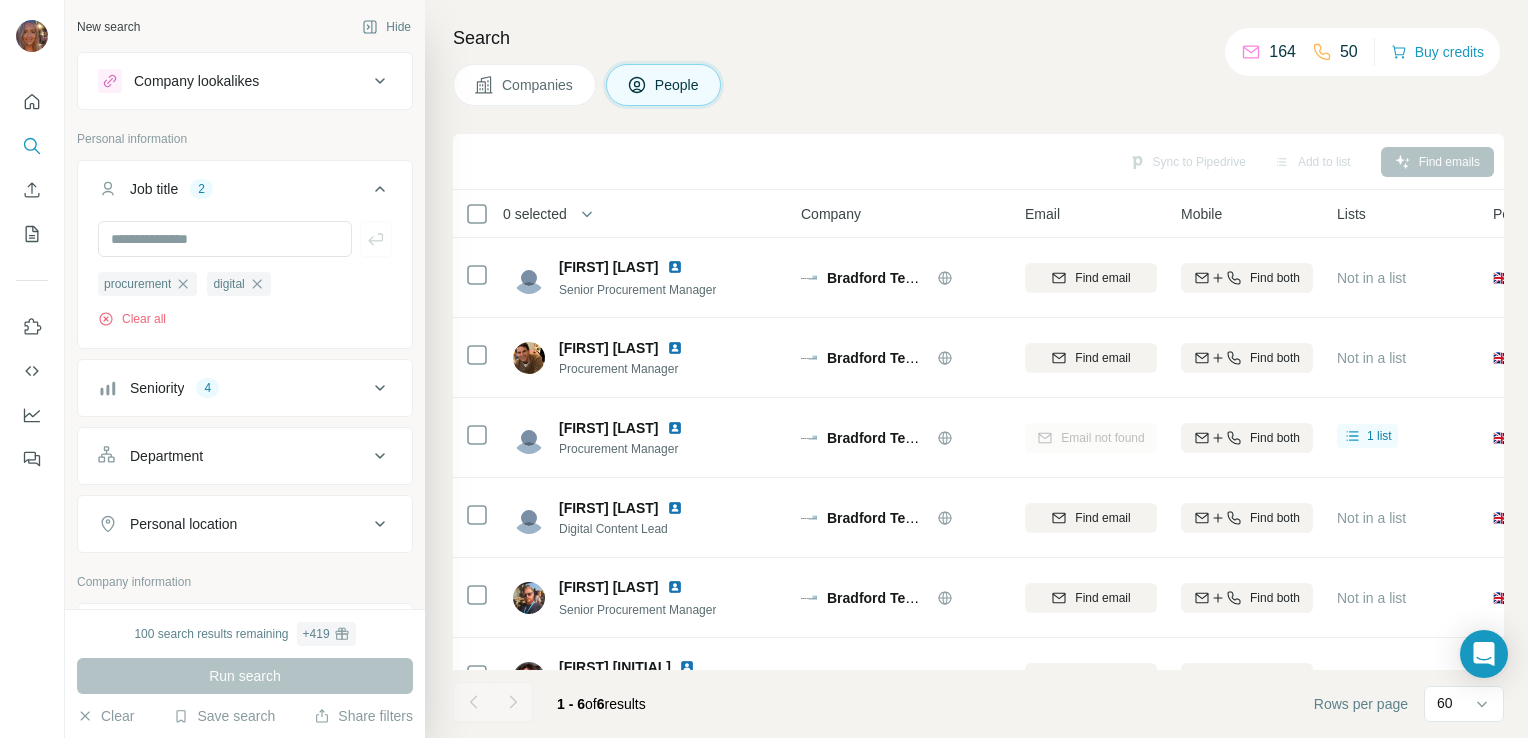 scroll, scrollTop: 0, scrollLeft: 0, axis: both 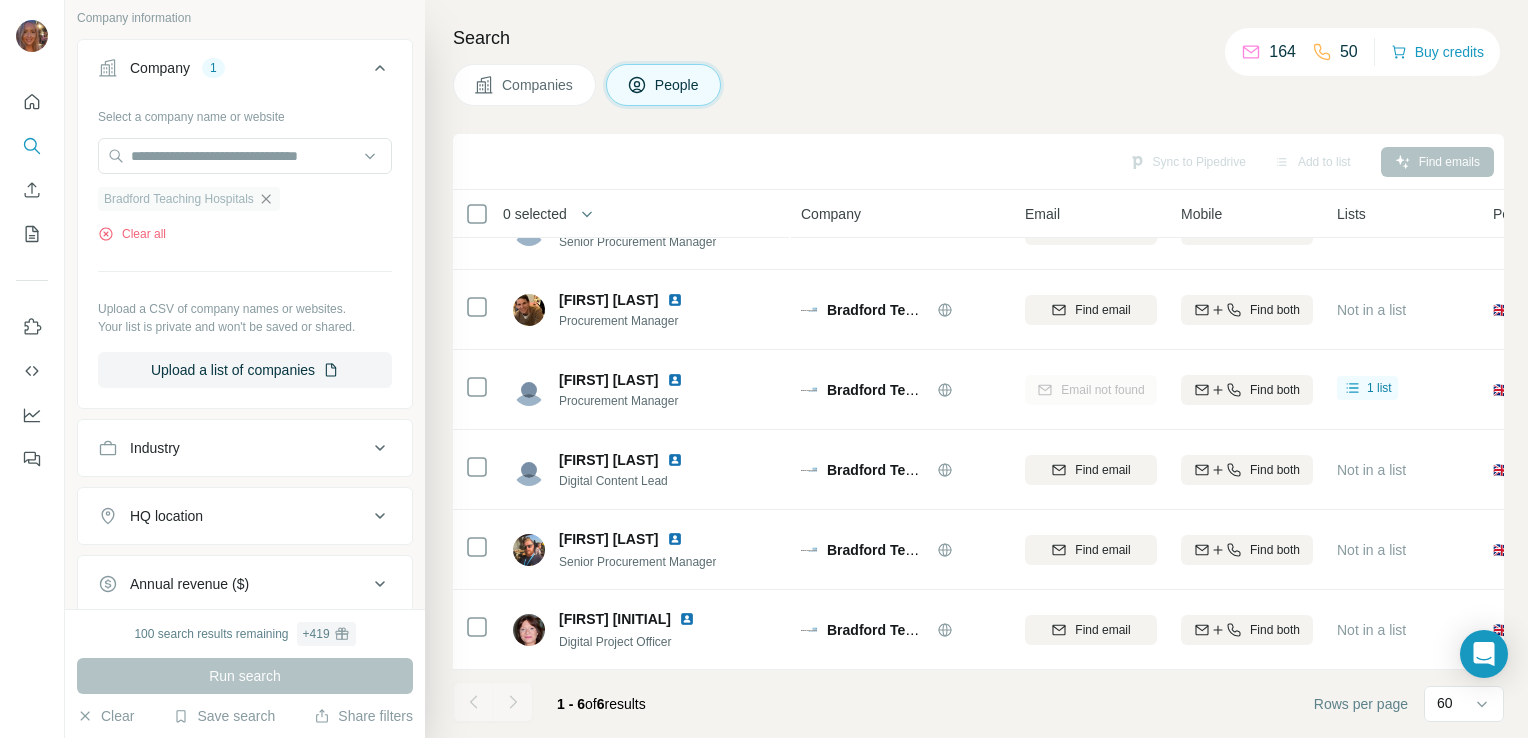click 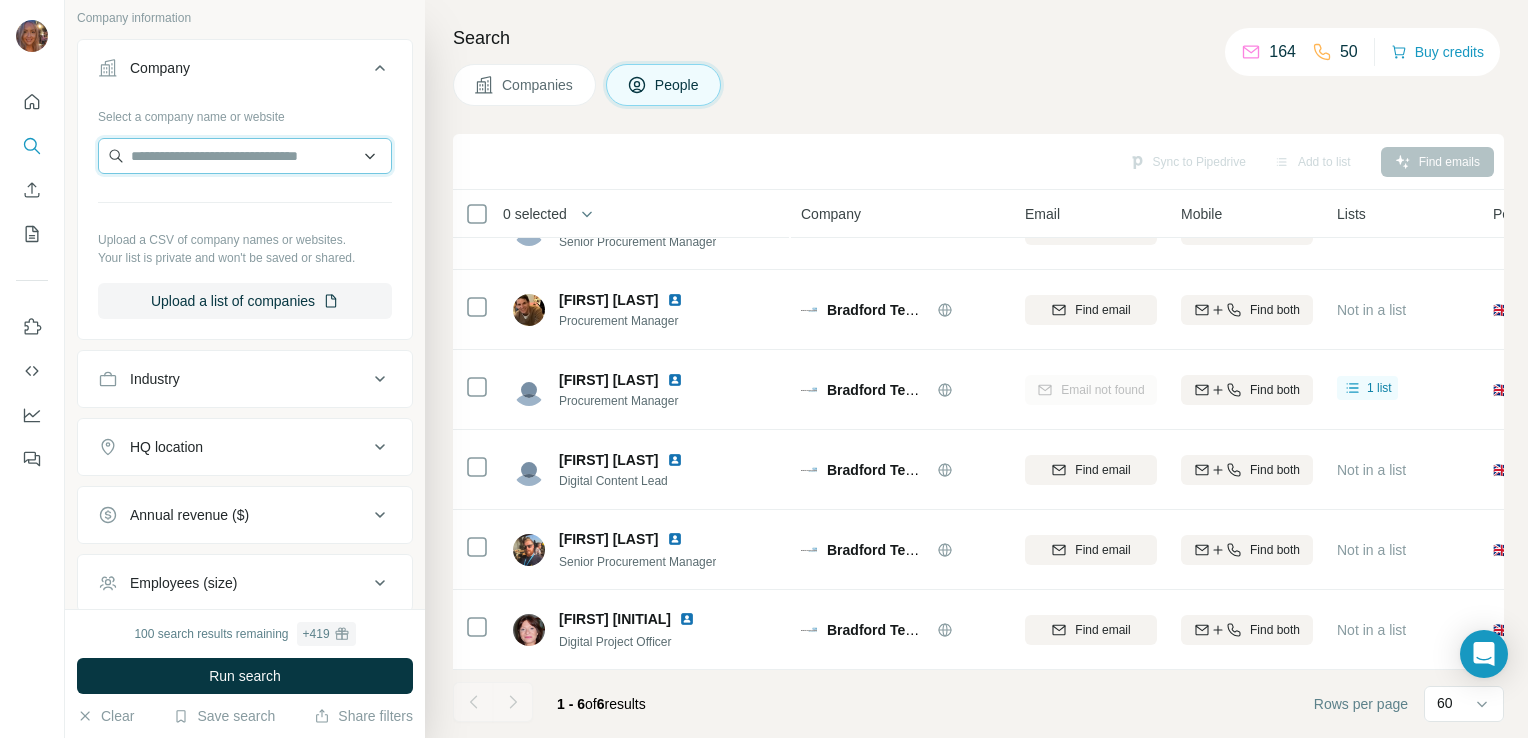 click at bounding box center (245, 156) 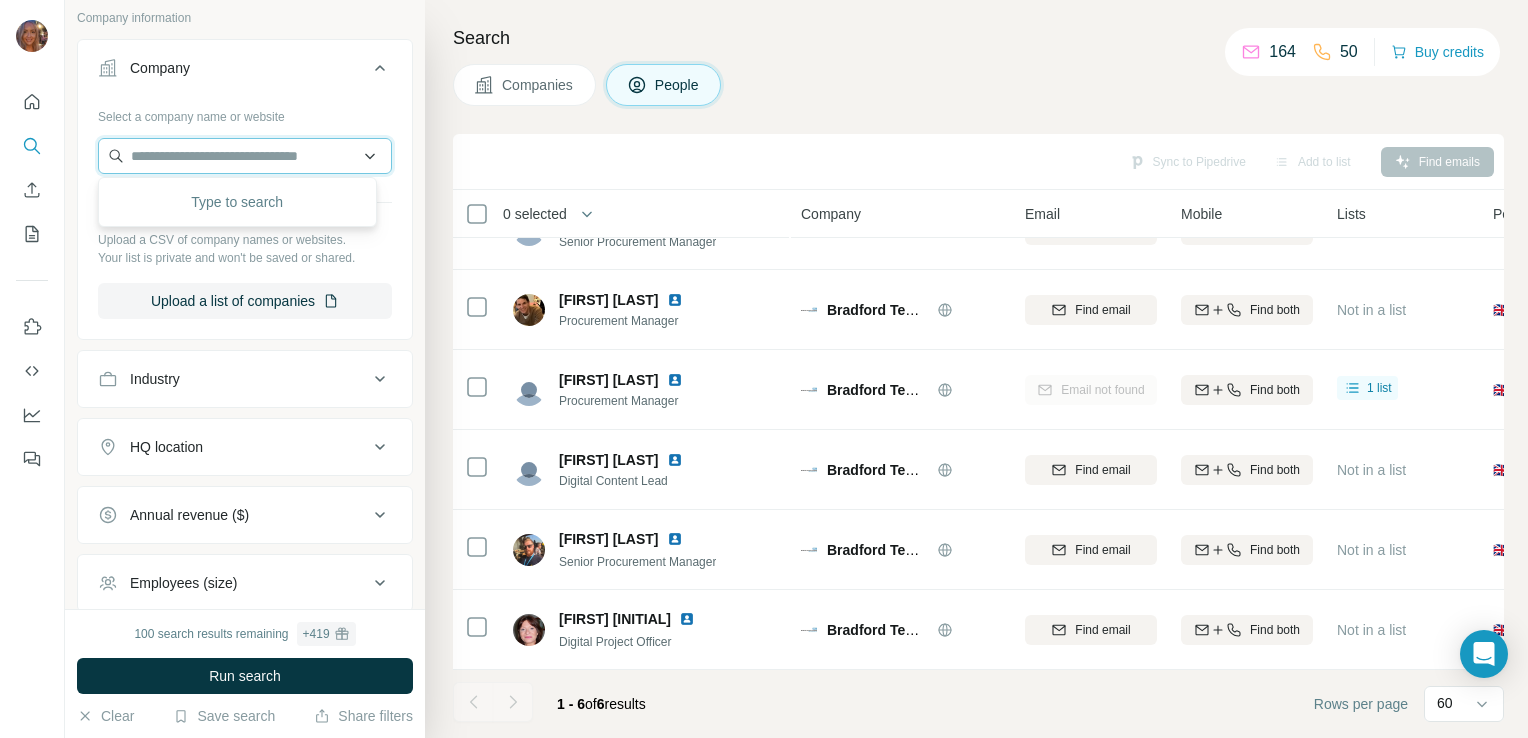 paste on "**********" 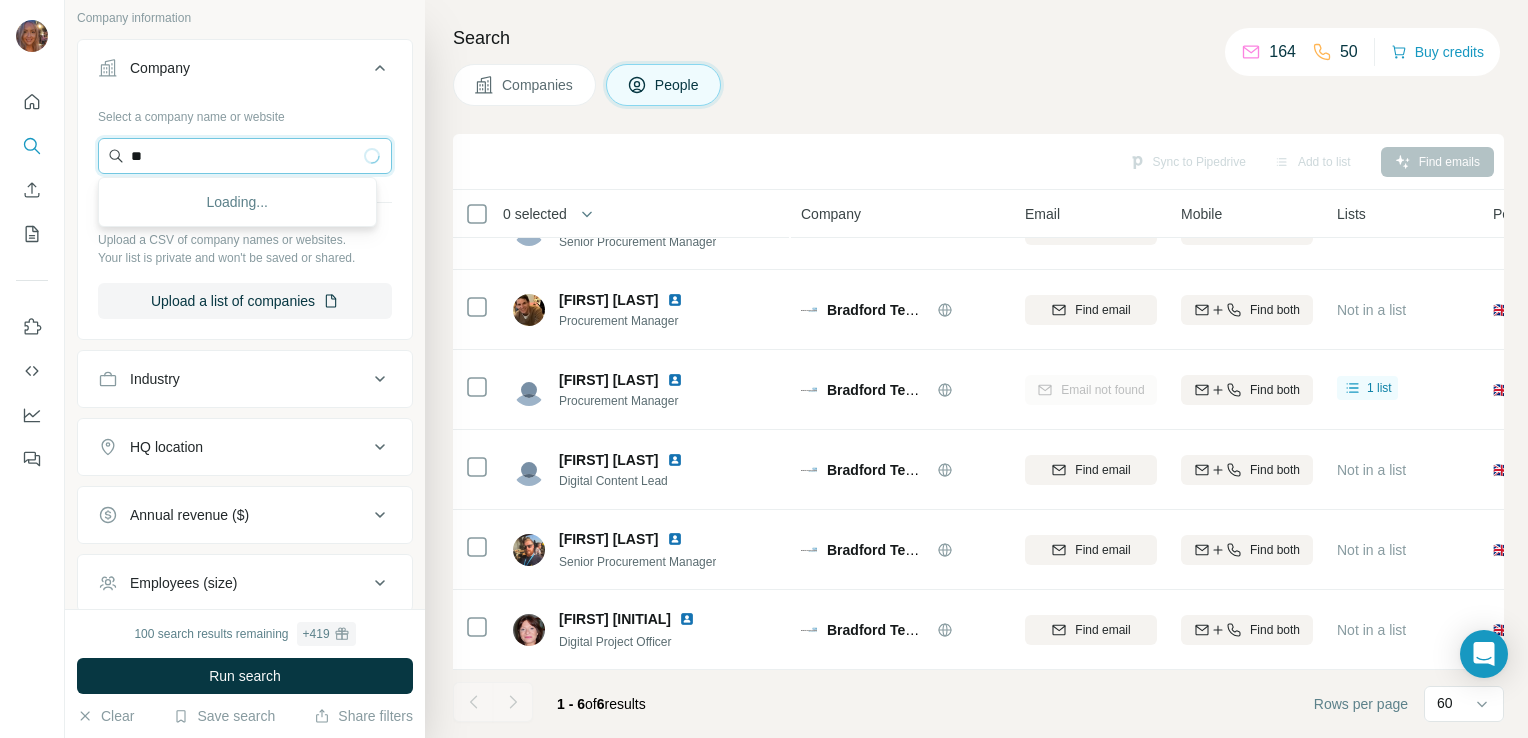 type on "*" 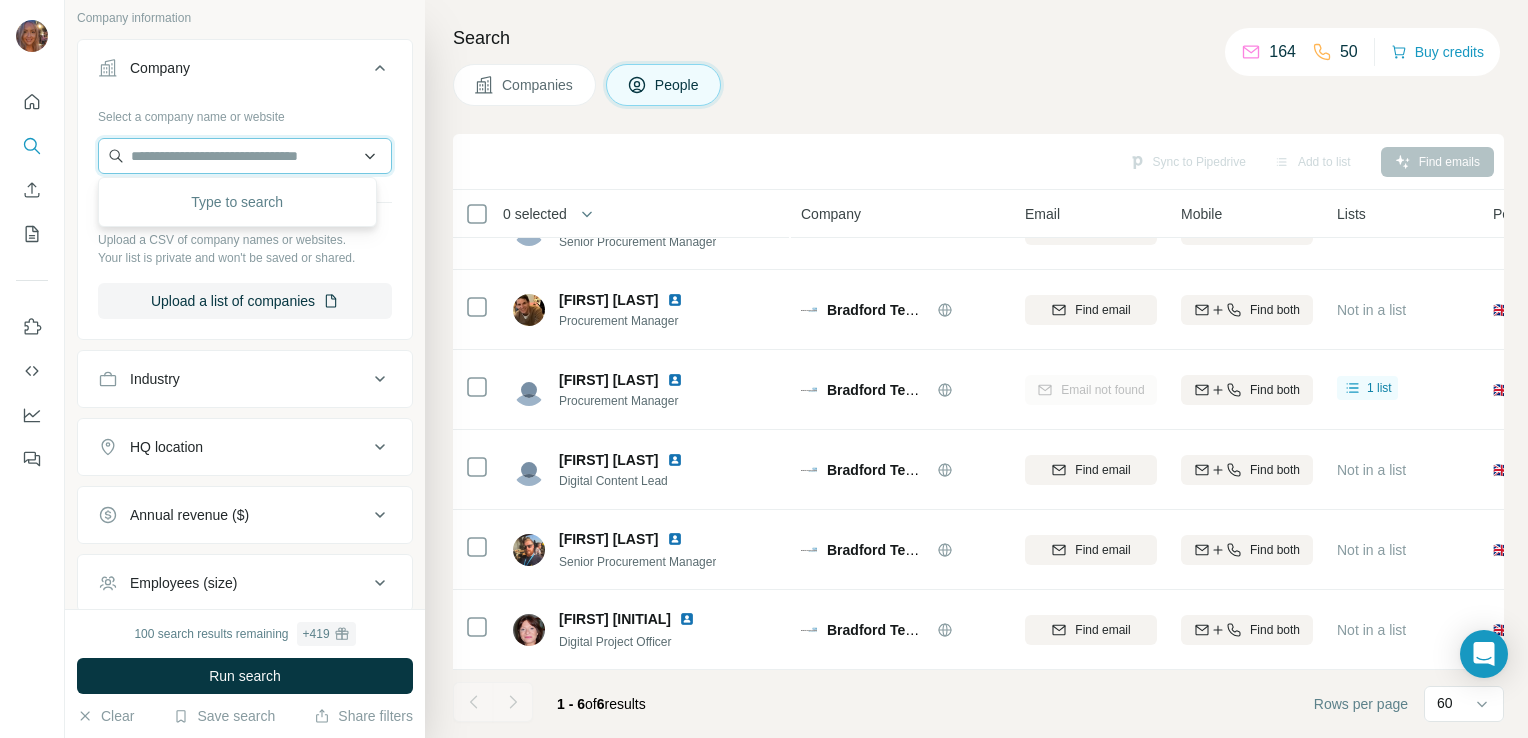 click at bounding box center [245, 156] 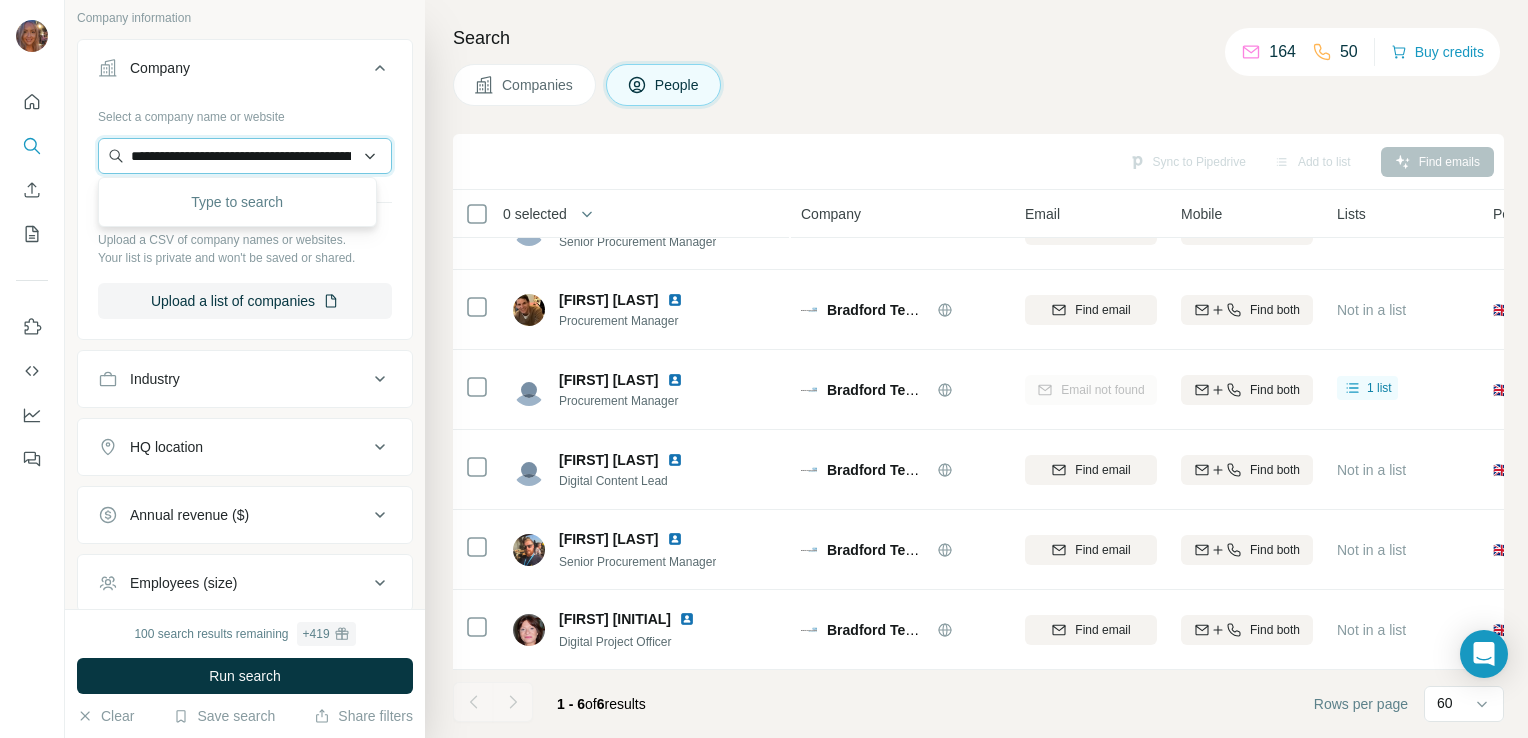 scroll, scrollTop: 0, scrollLeft: 131, axis: horizontal 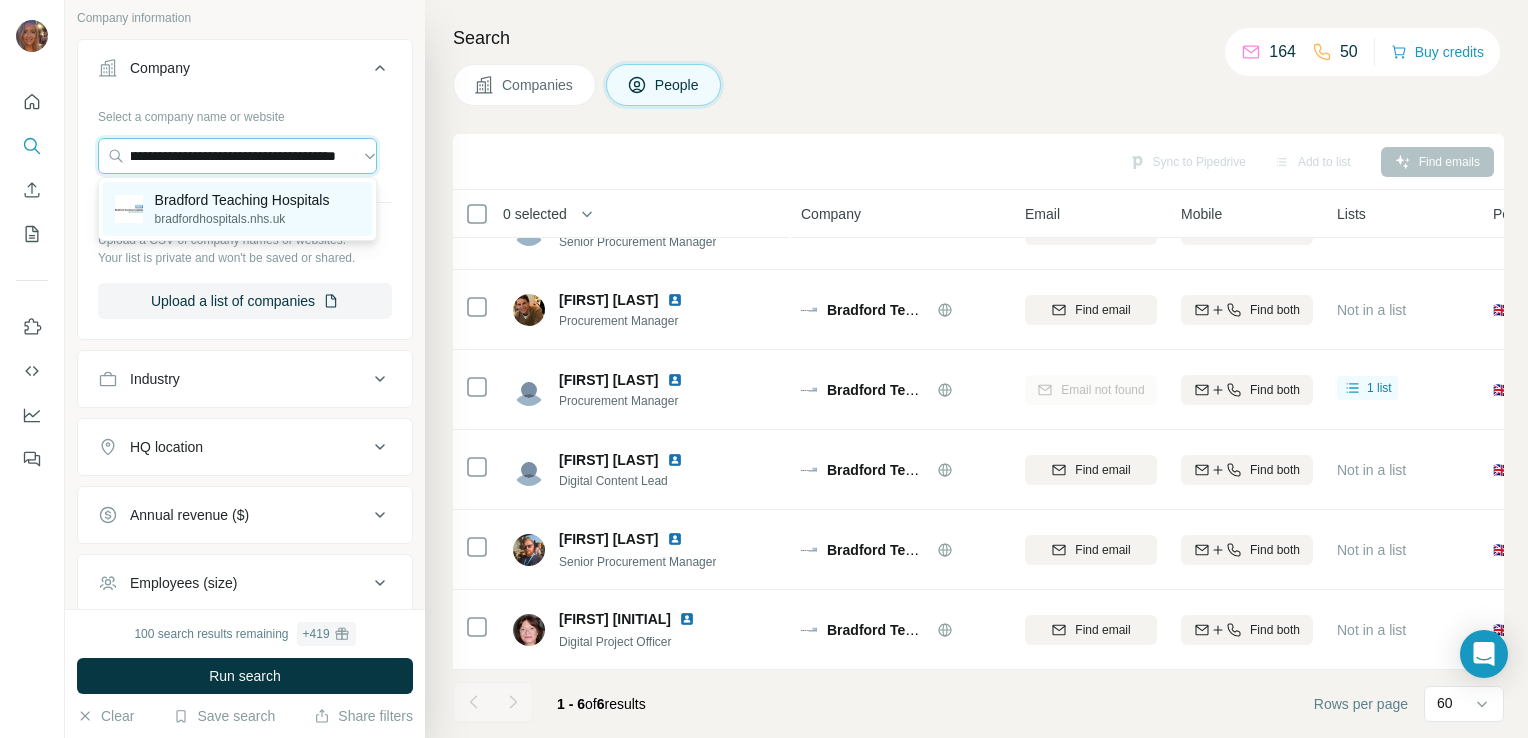 type on "**********" 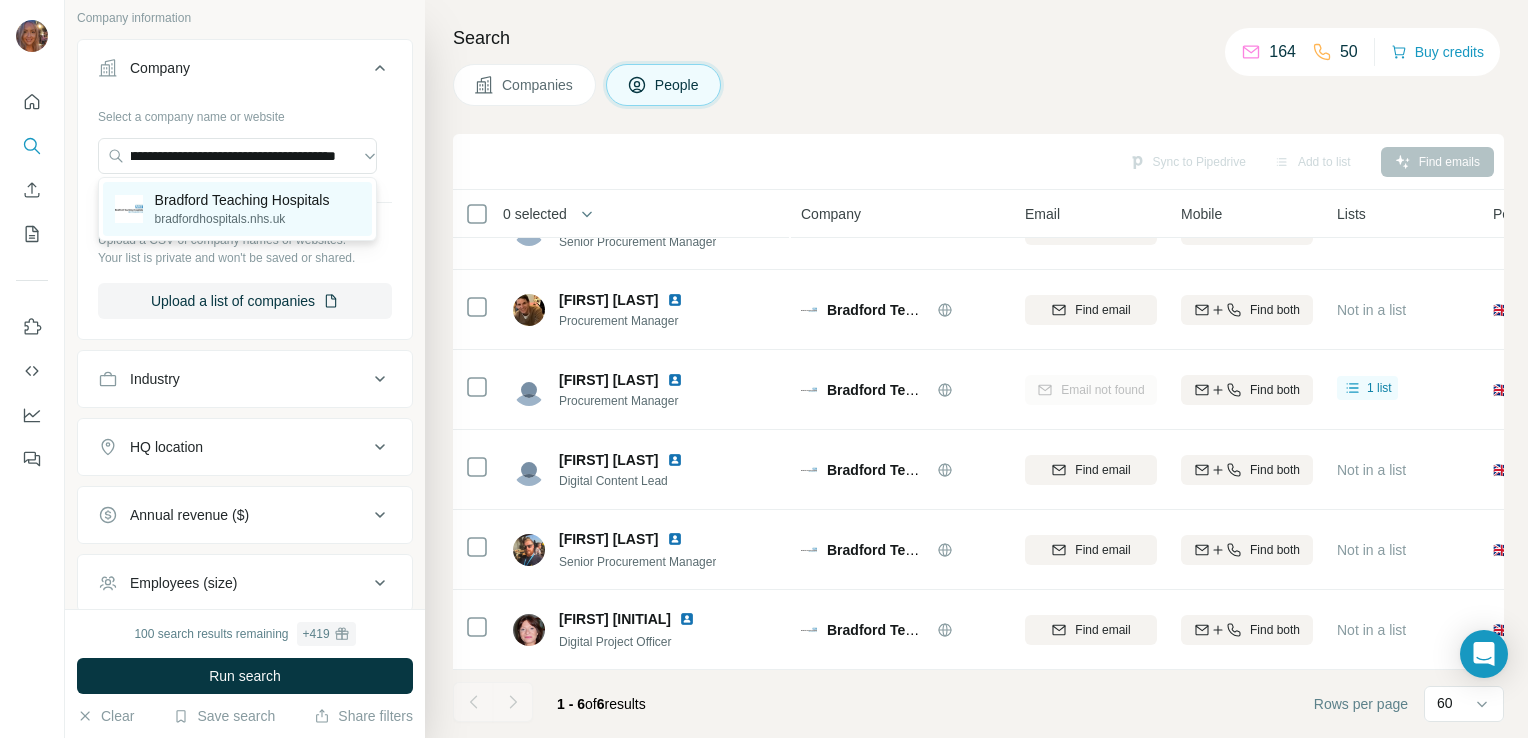 click on "bradfordhospitals.nhs.uk" at bounding box center [242, 219] 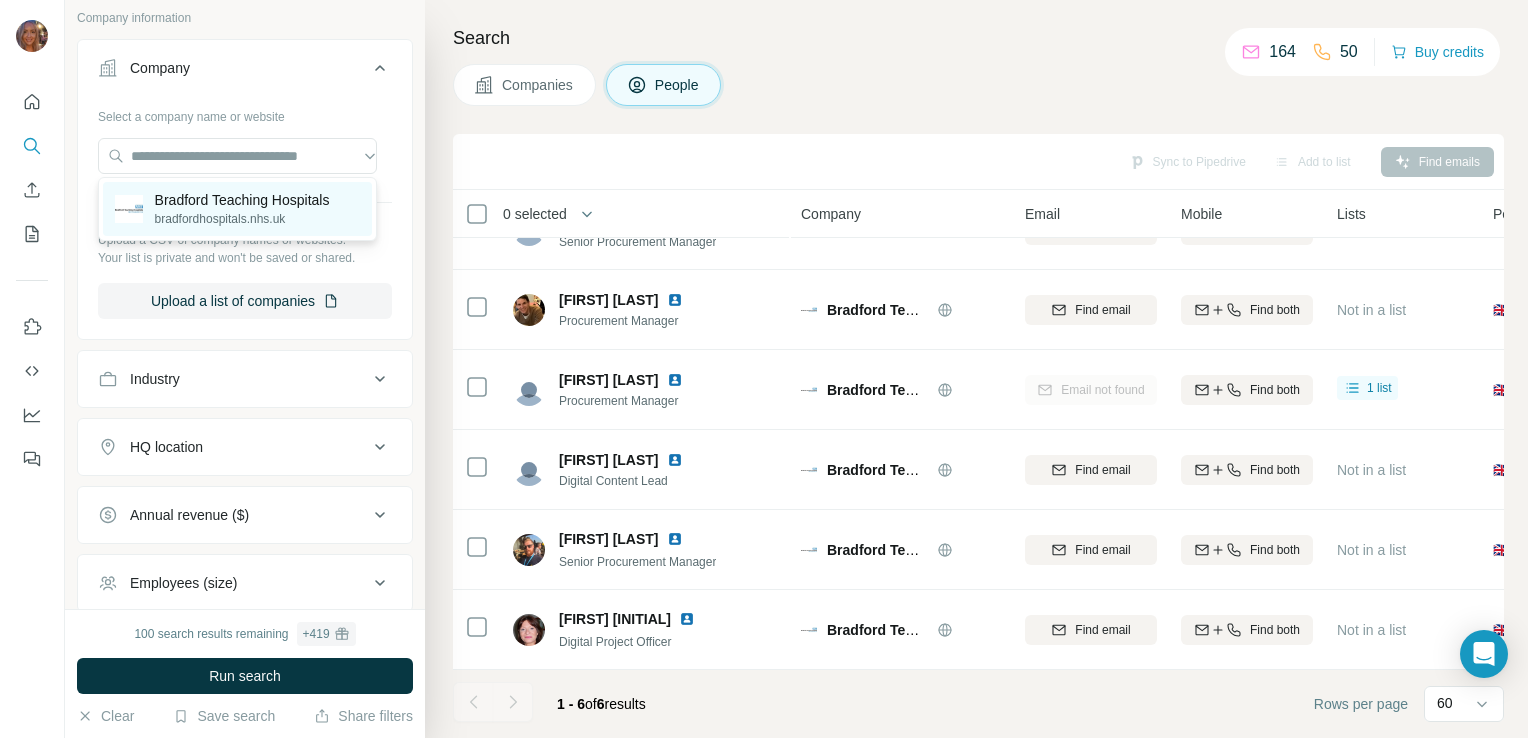 scroll, scrollTop: 0, scrollLeft: 0, axis: both 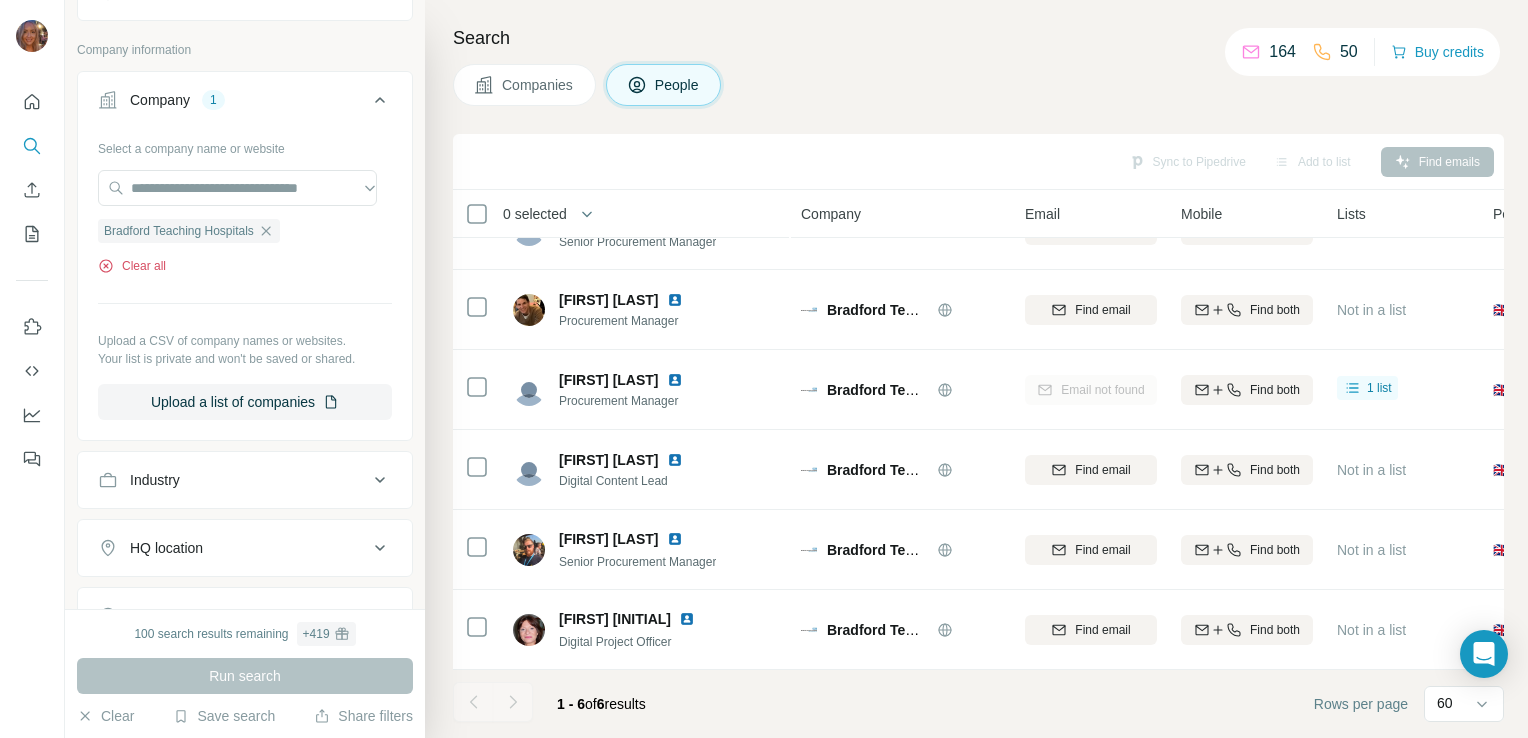 click on "Clear all" at bounding box center (132, 266) 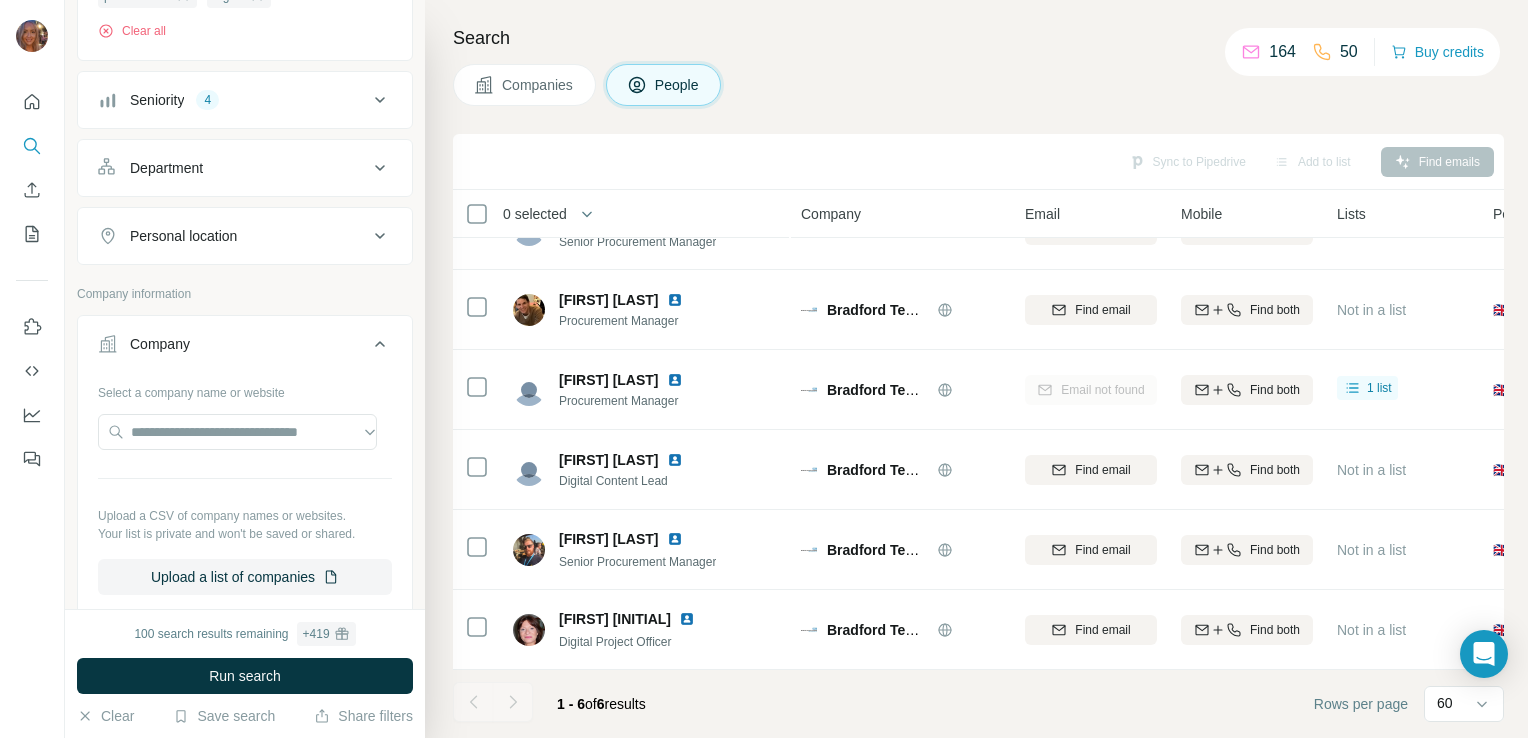 scroll, scrollTop: 288, scrollLeft: 0, axis: vertical 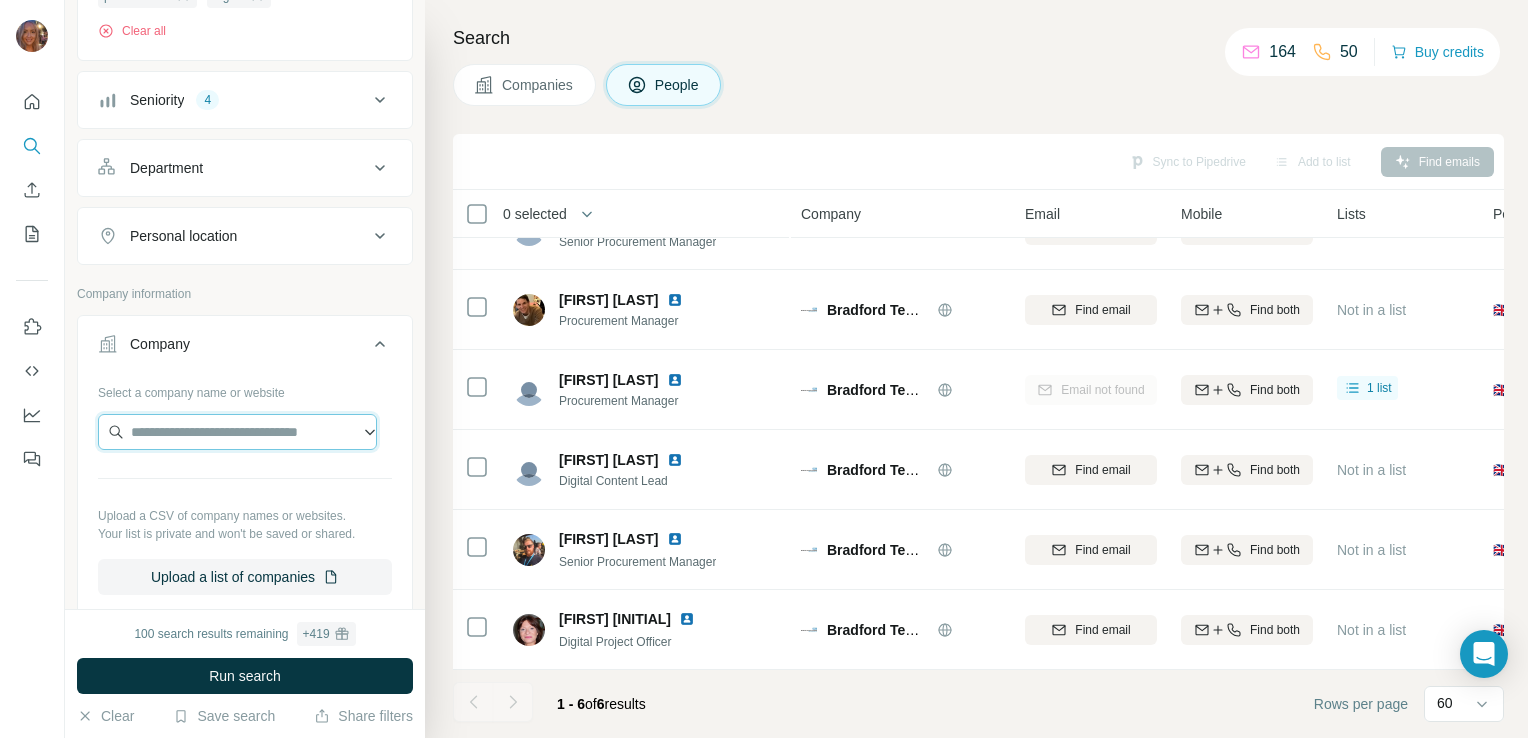 click at bounding box center [237, 432] 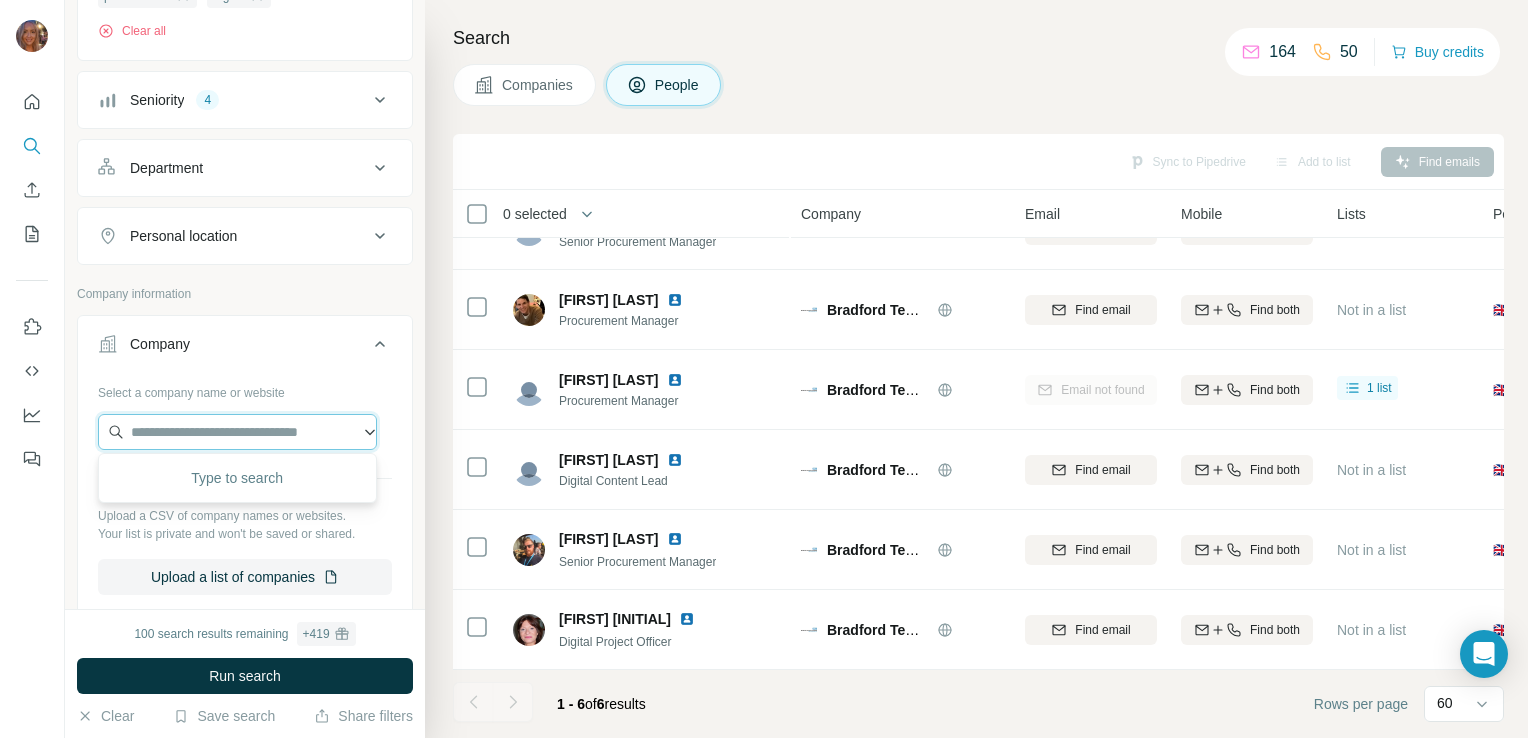 paste on "**********" 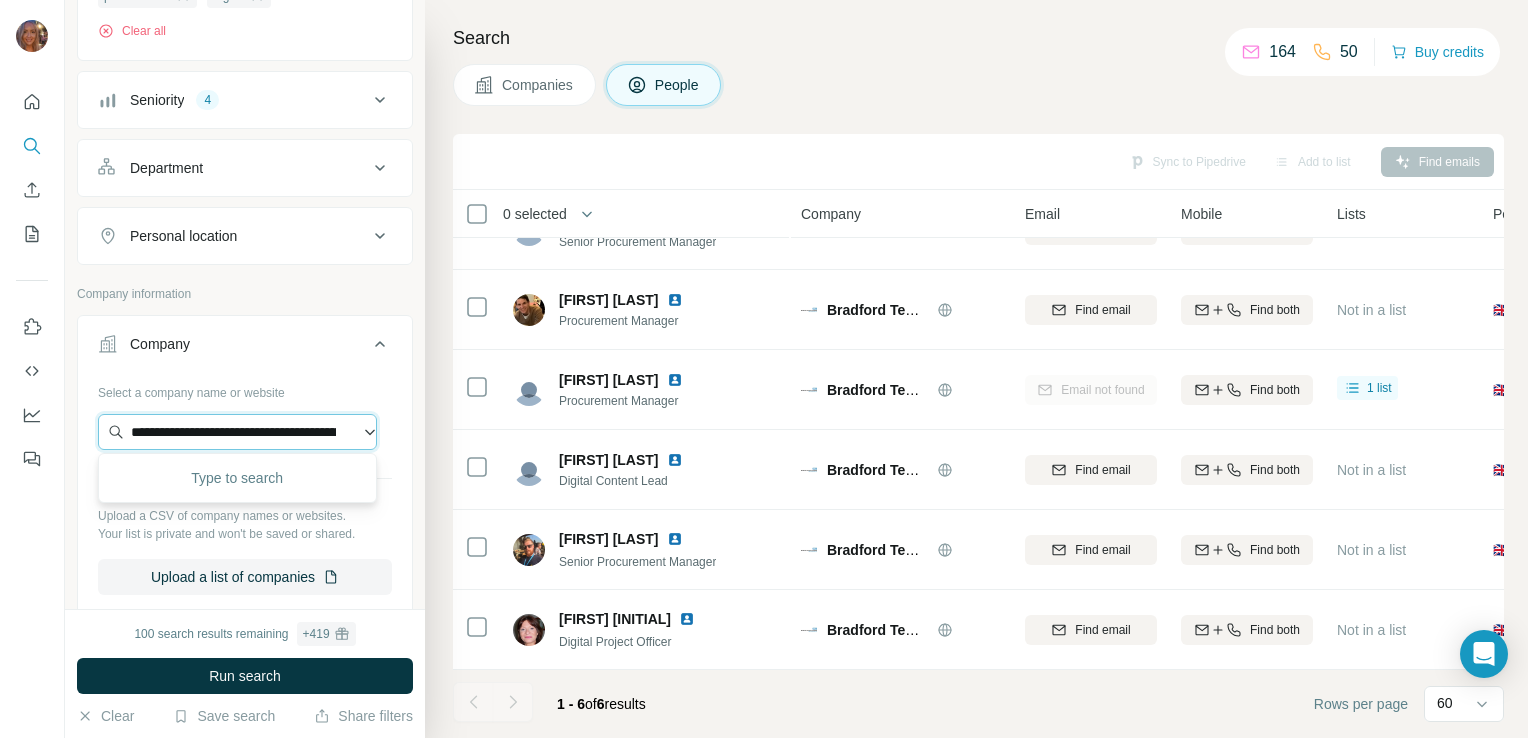 scroll, scrollTop: 0, scrollLeft: 131, axis: horizontal 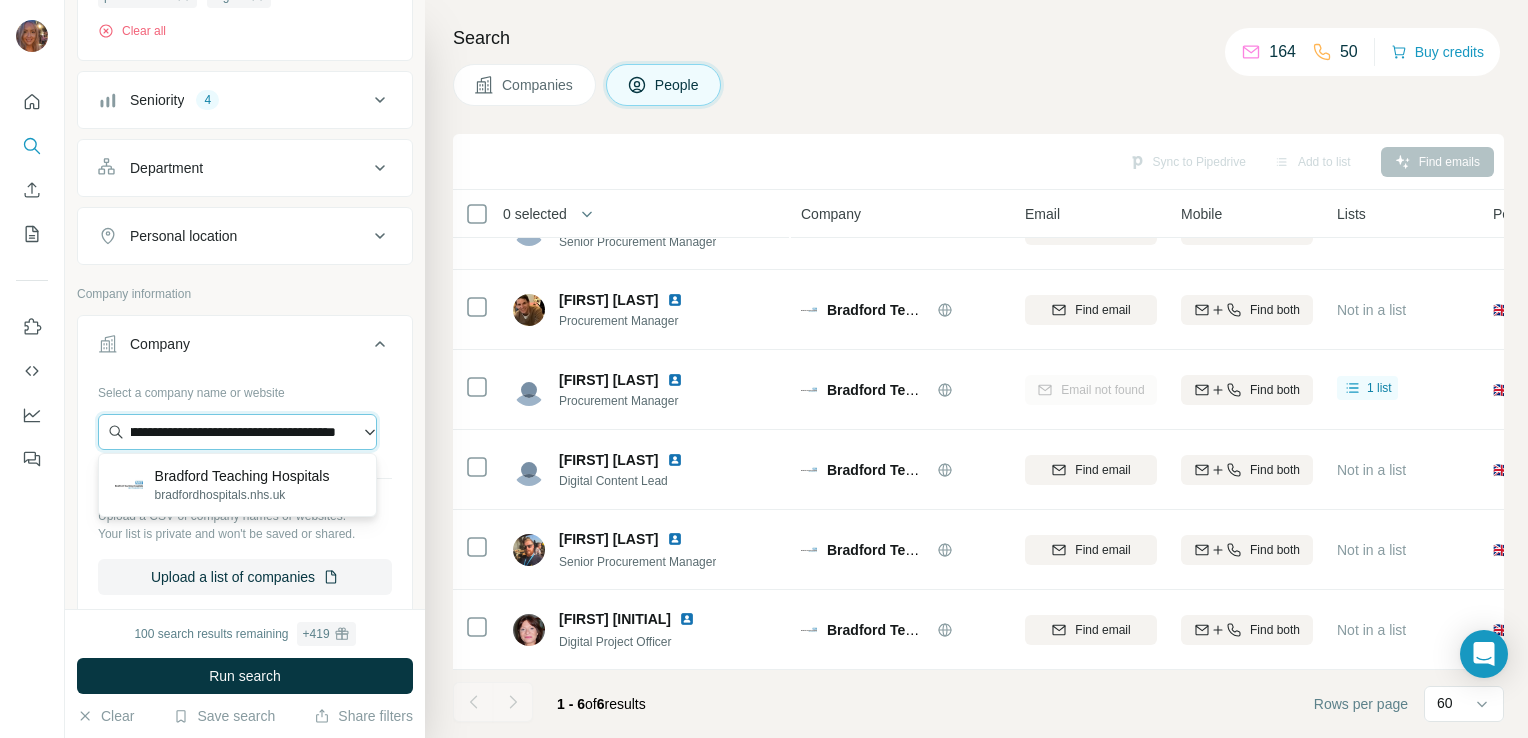 type on "**********" 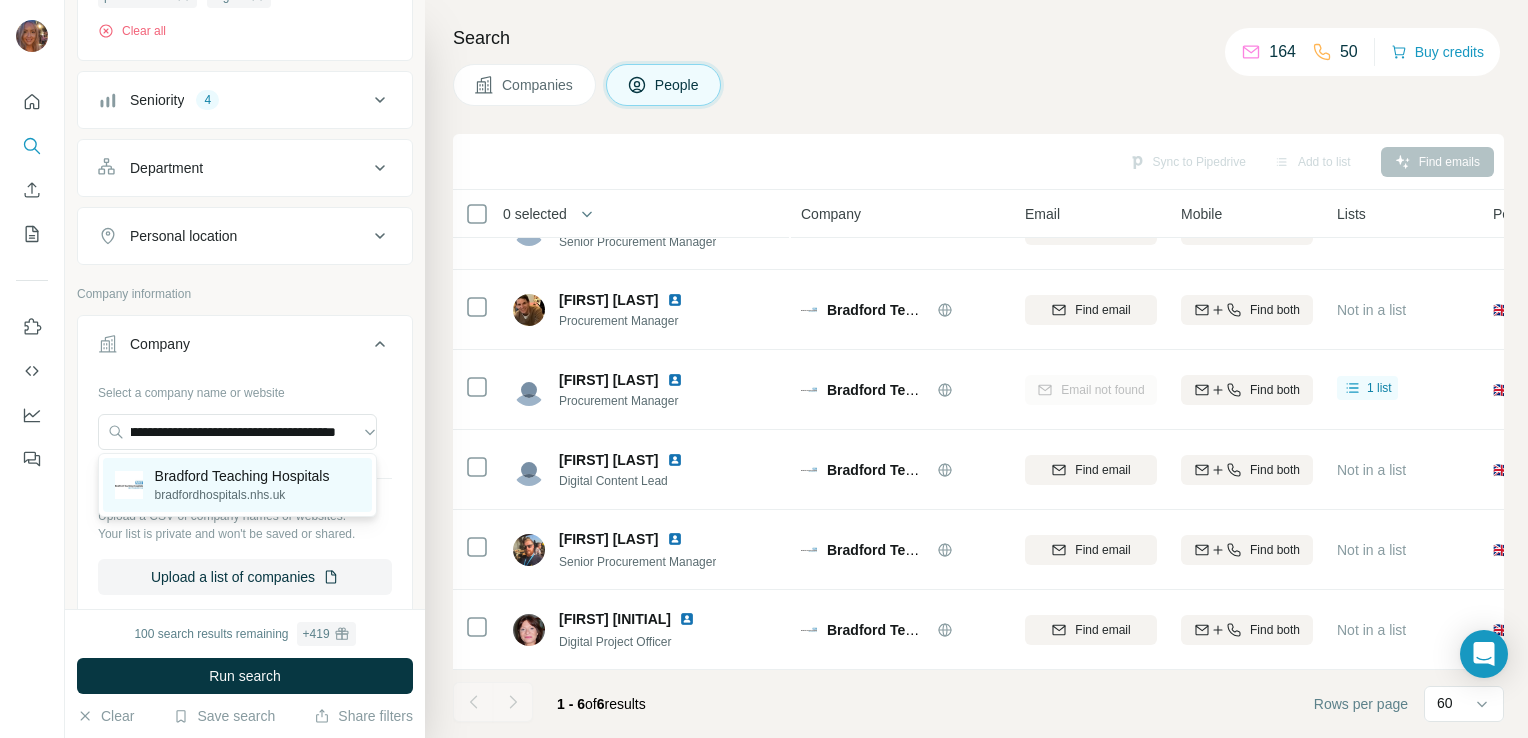 click on "bradfordhospitals.nhs.uk" at bounding box center (242, 495) 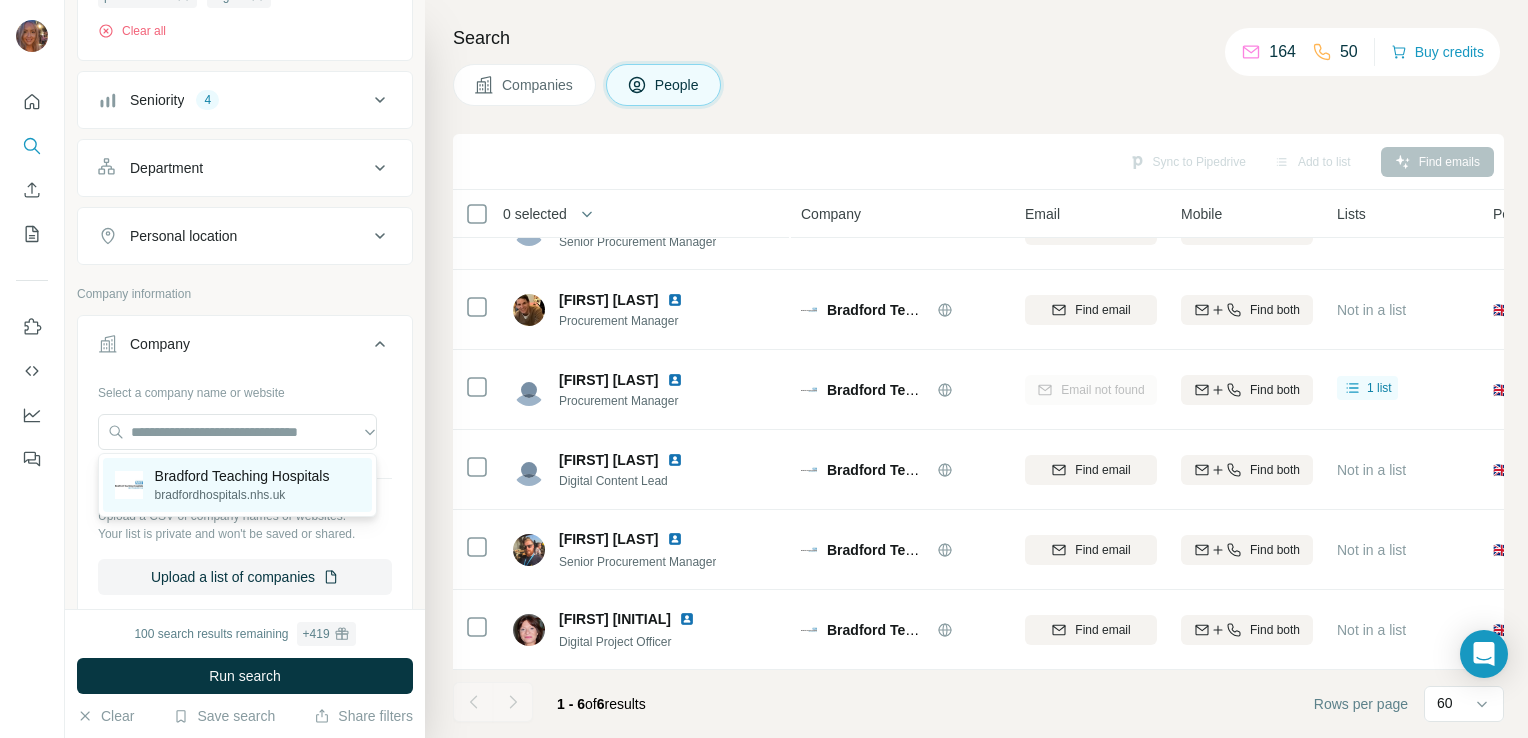scroll, scrollTop: 0, scrollLeft: 0, axis: both 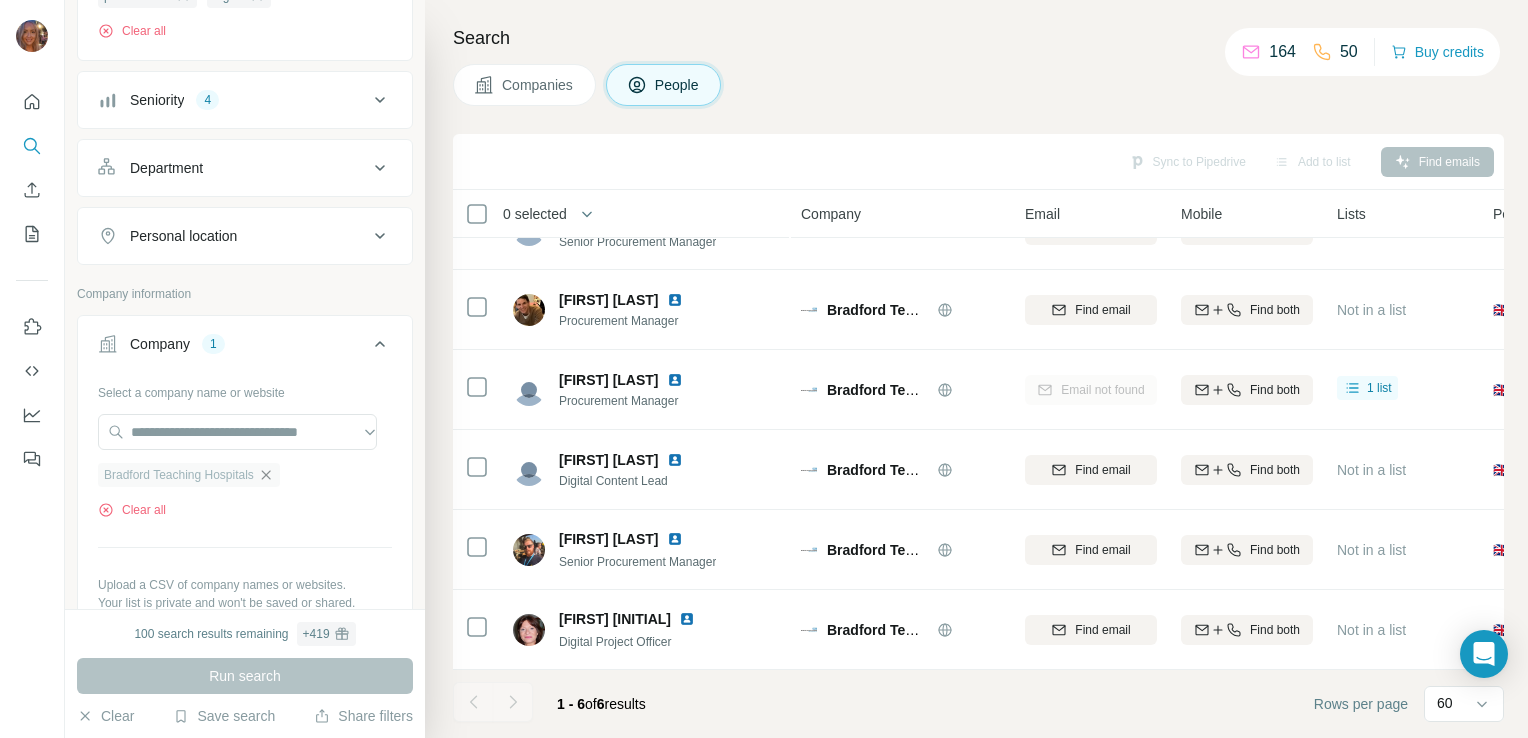 click 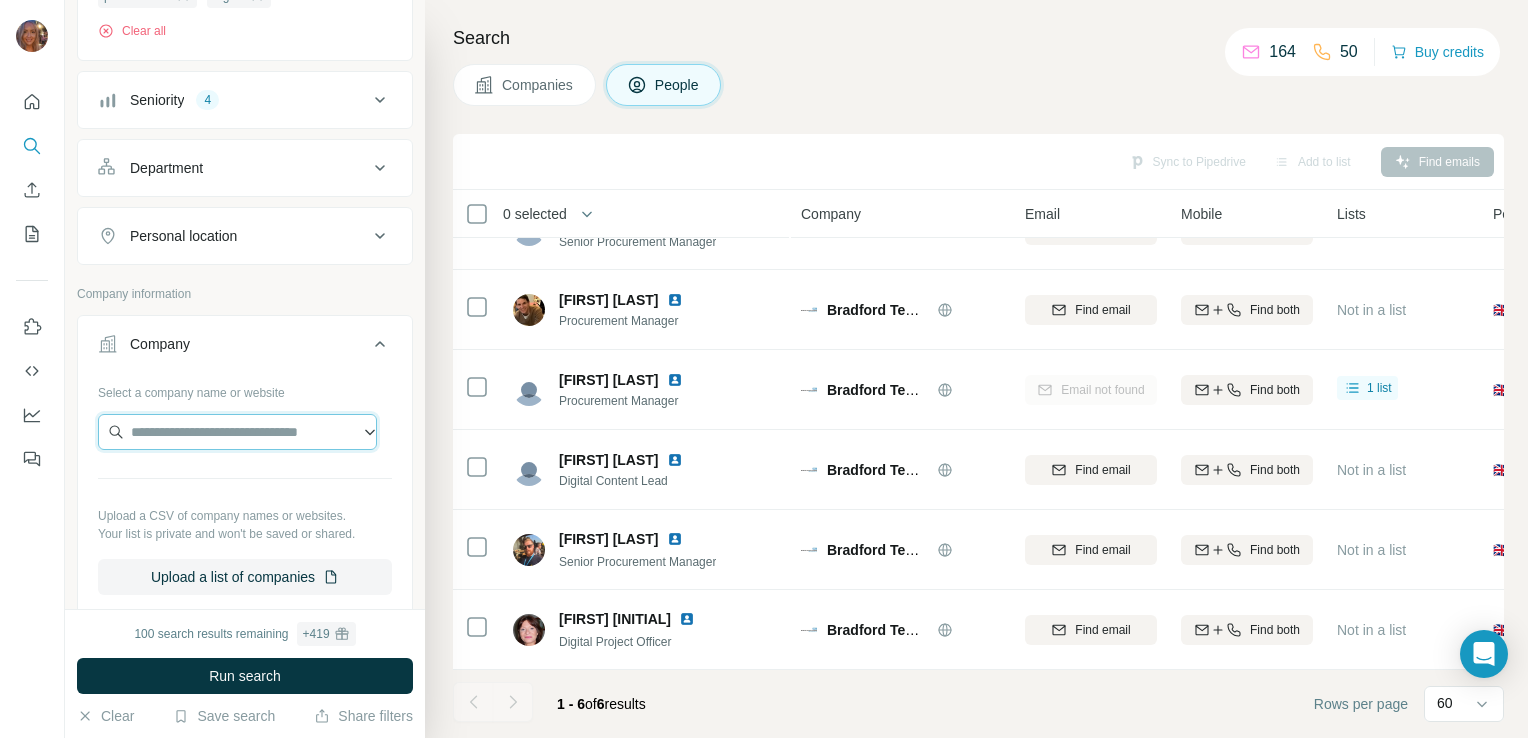 click at bounding box center (237, 432) 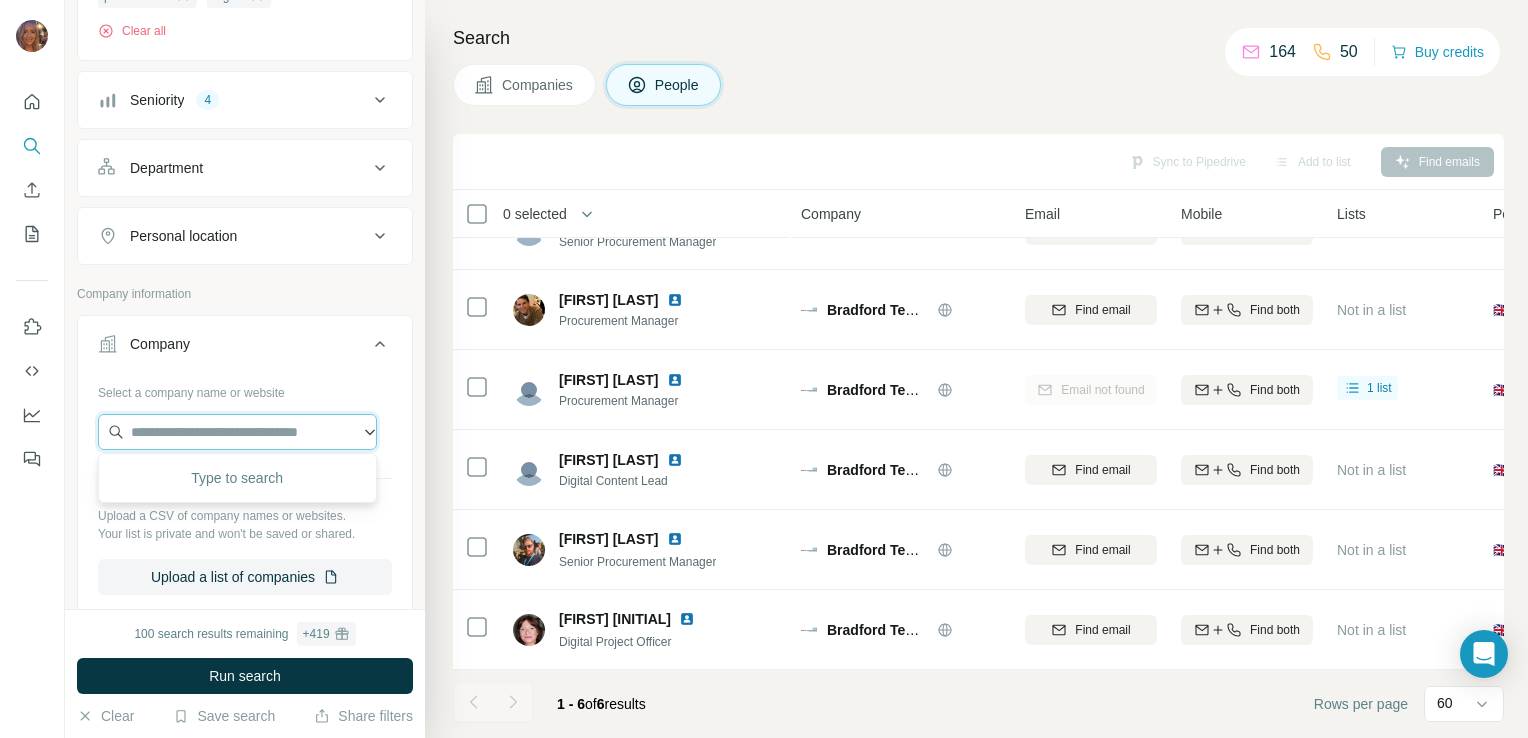 paste on "**********" 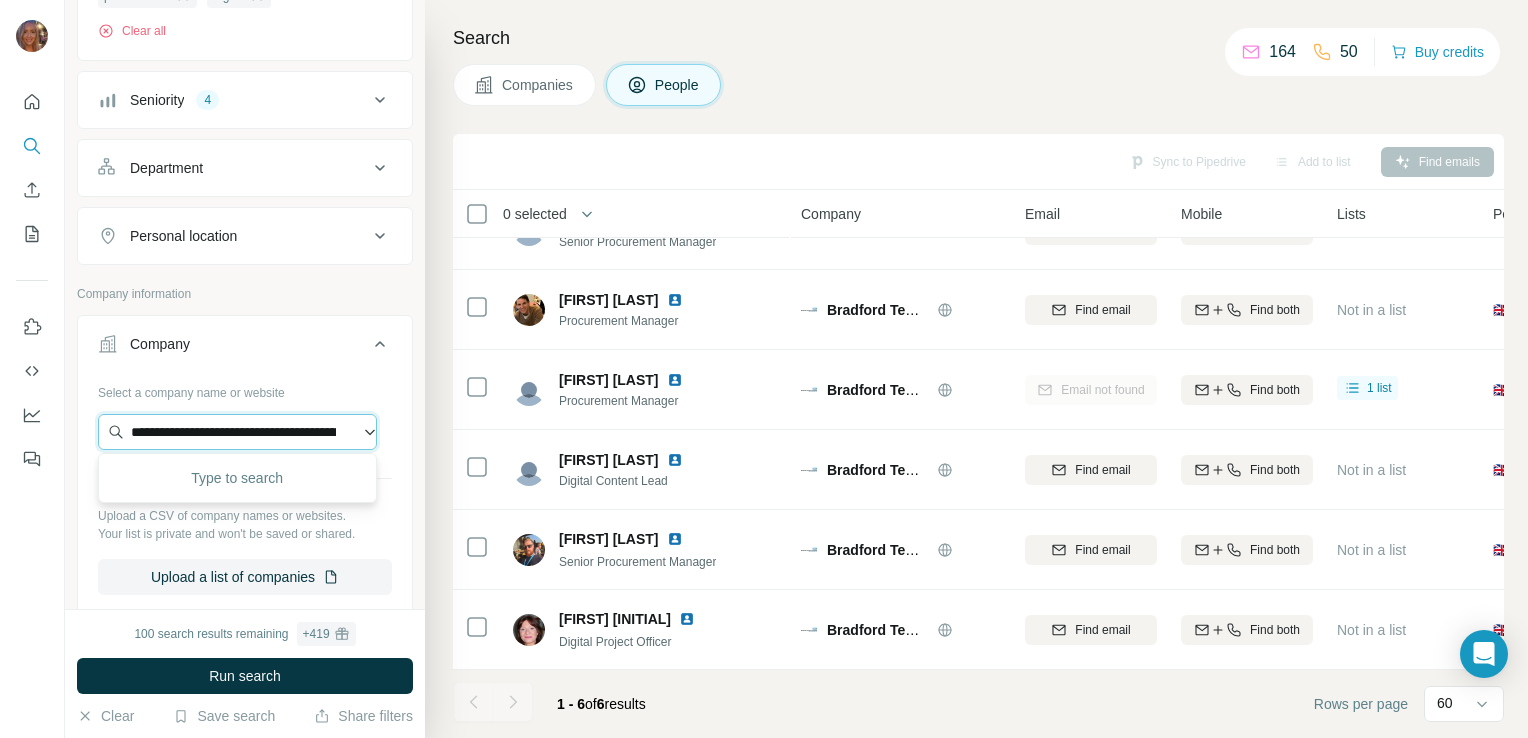 scroll, scrollTop: 0, scrollLeft: 180, axis: horizontal 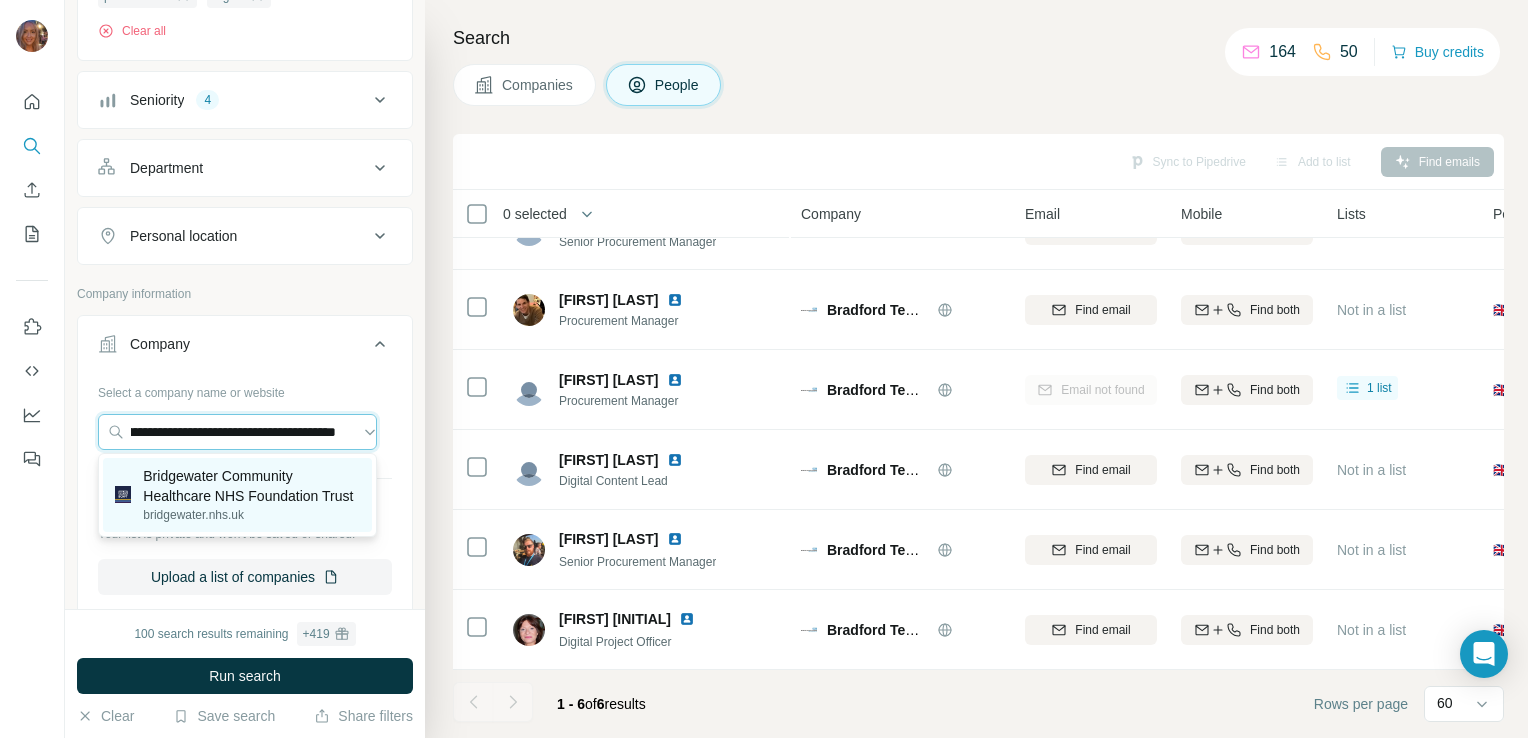 type on "**********" 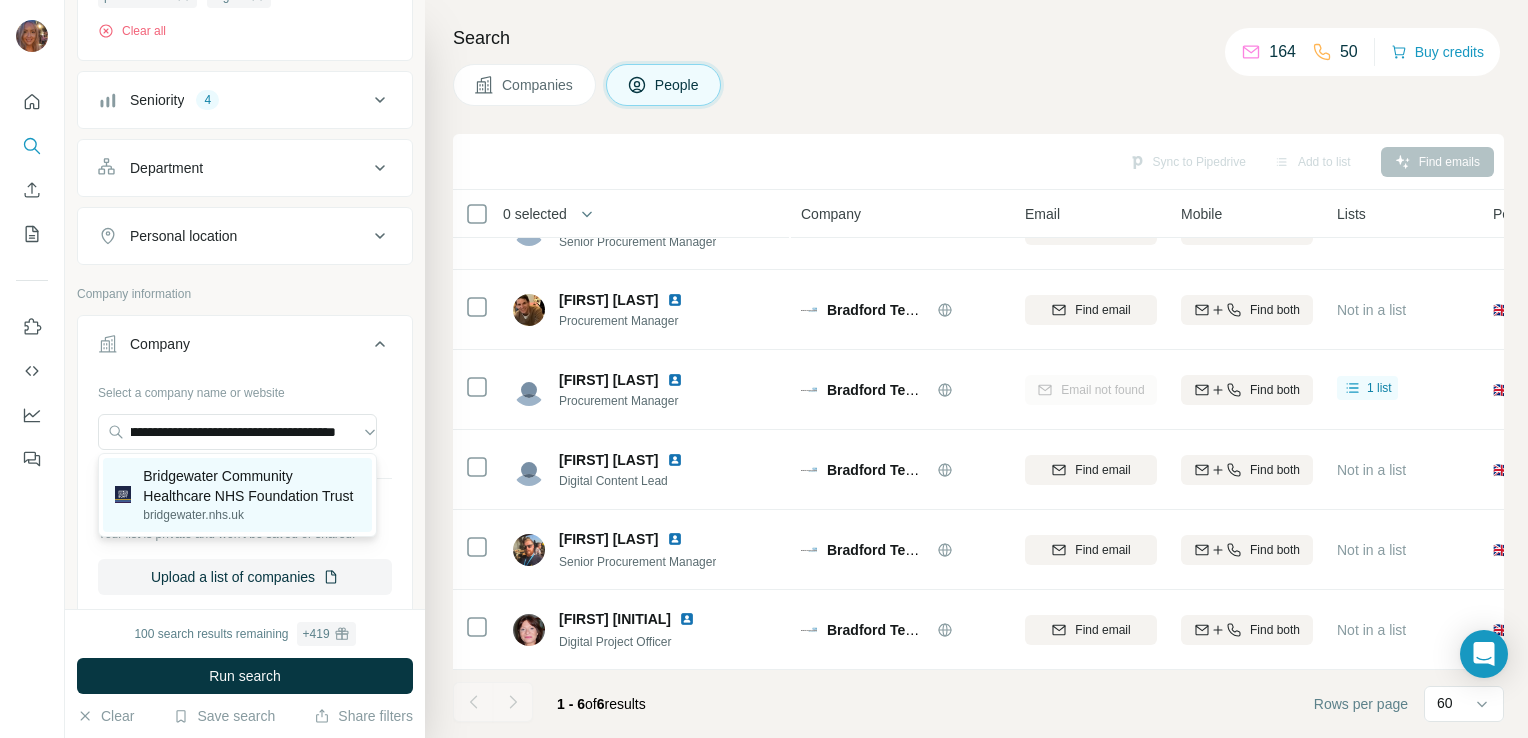 click on "Bridgewater Community Healthcare NHS Foundation Trust" at bounding box center [251, 486] 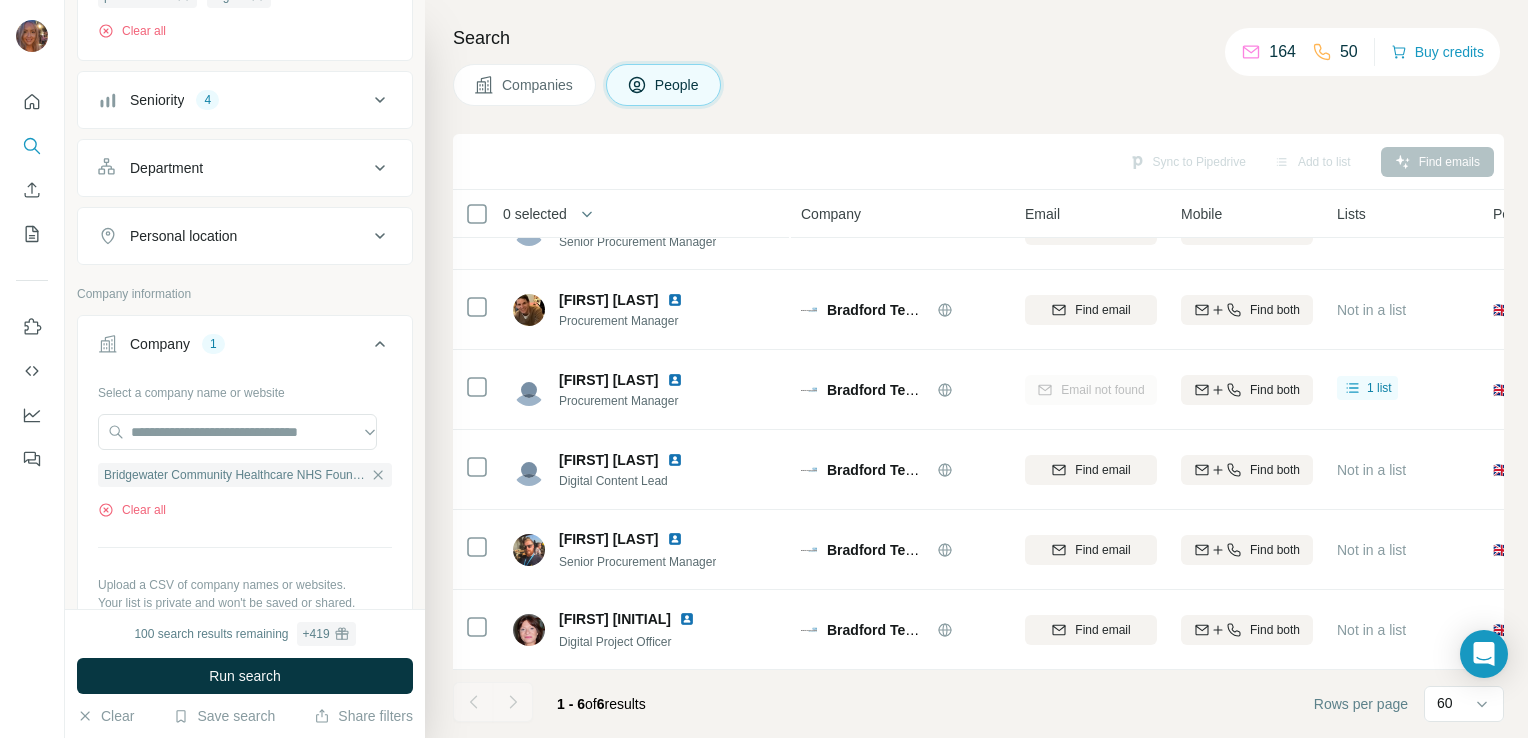 scroll, scrollTop: 0, scrollLeft: 0, axis: both 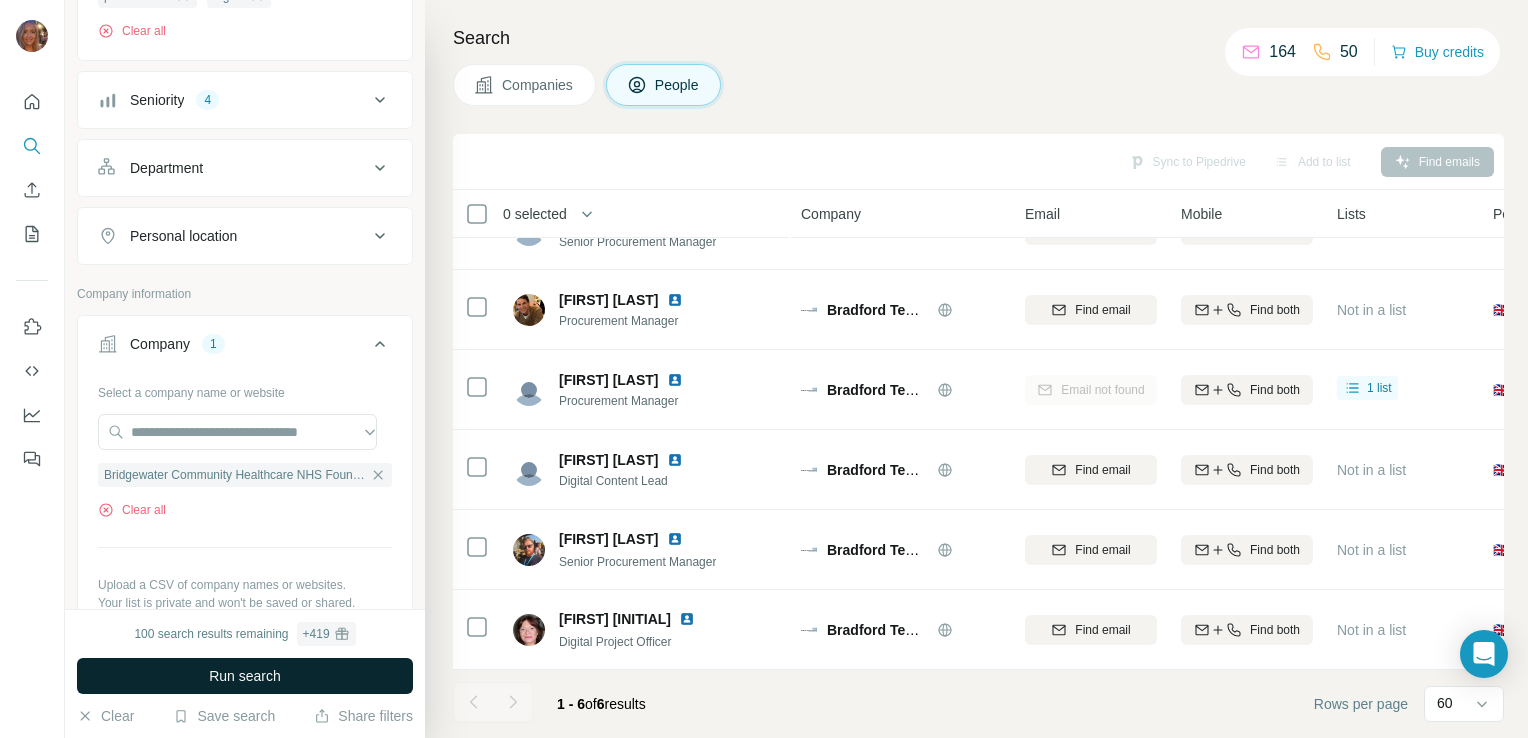 click on "Run search" at bounding box center [245, 676] 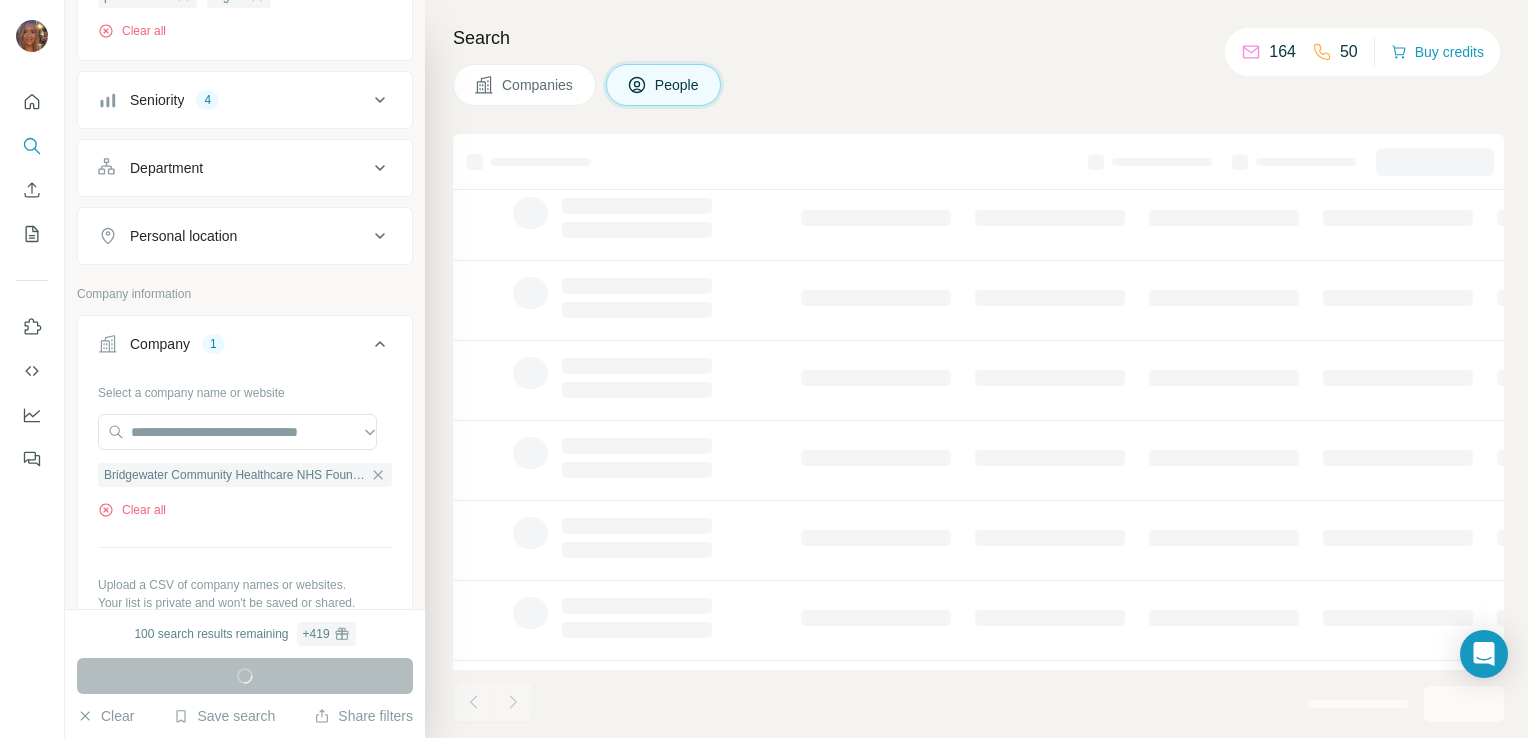 scroll, scrollTop: 0, scrollLeft: 0, axis: both 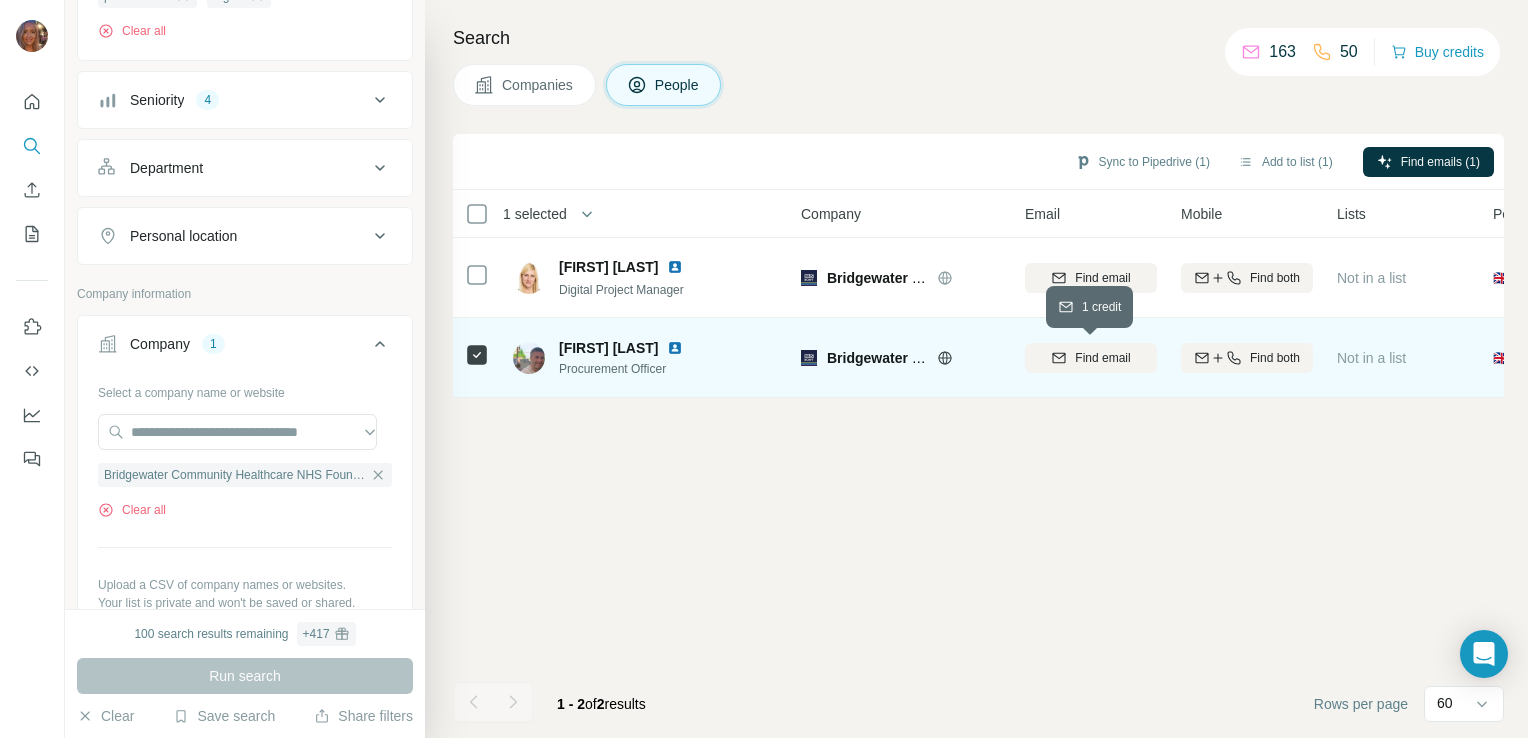 click on "Find email" at bounding box center [1102, 358] 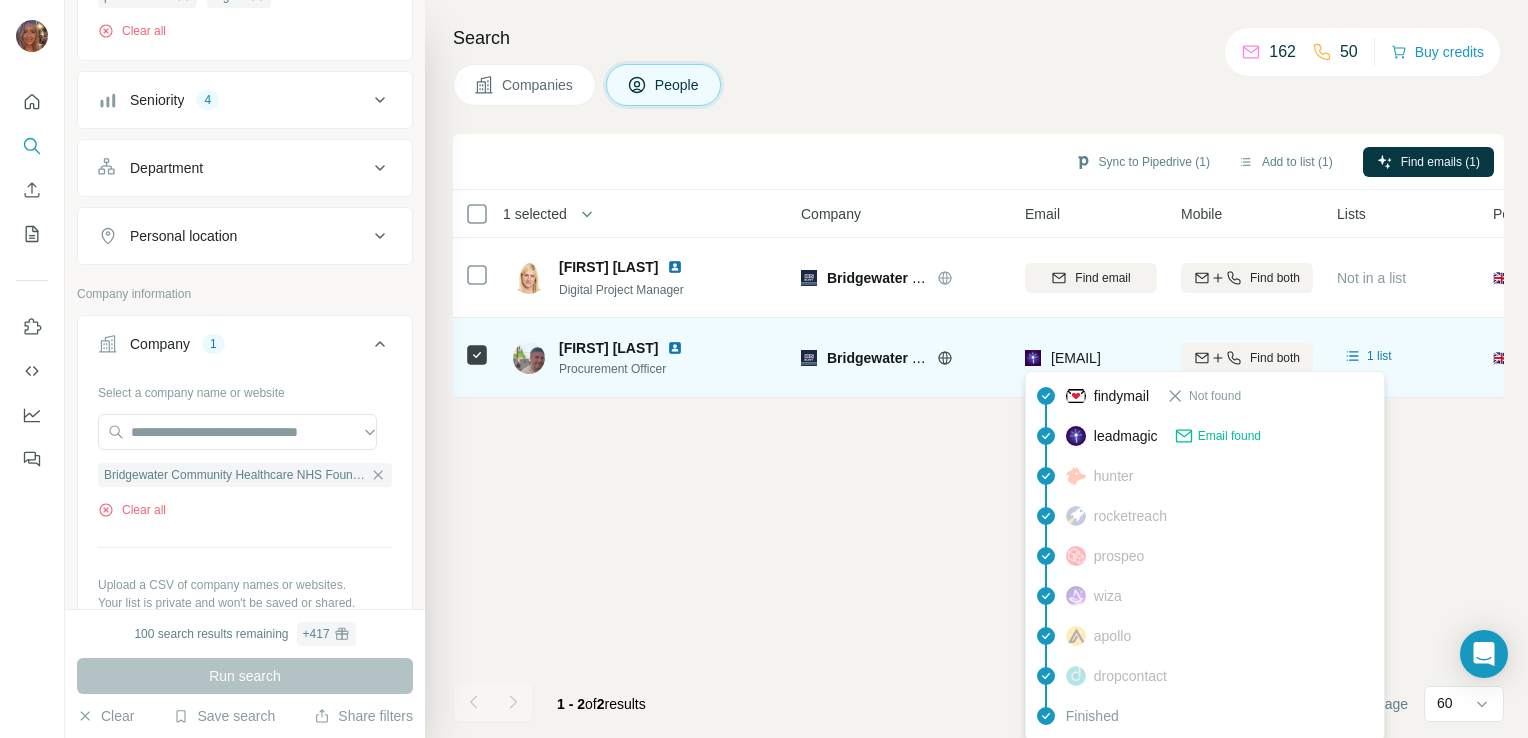 click on "[EMAIL]" at bounding box center (1076, 358) 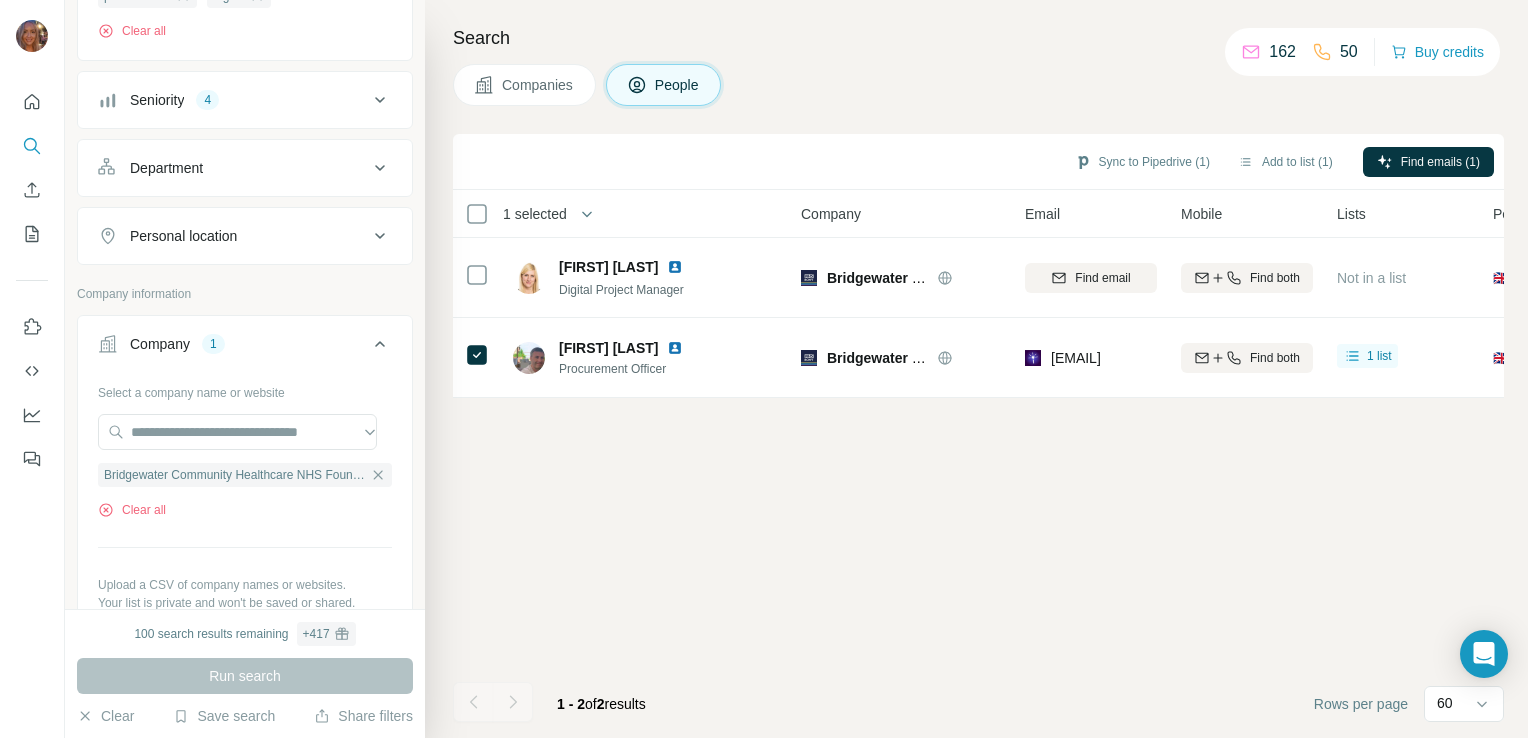click on "Sync to Pipedrive (1) Add to list (1) Find emails (1) 1 selected People Company Email Mobile Lists Personal location Seniority Department Landline [FIRST] [LAST] Digital Project Manager Bridgewater Community Healthcare NHS Foundation Trust Find email Find both Not in a list 🇬🇧 United Kingdom Manager Product Find email first [FIRST] [LAST] Procurement Officer Bridgewater Community Healthcare NHS Foundation Trust [EMAIL] Find both 1 list 🇬🇧 United Kingdom Manager Procurement Not found 1 - 2  of  2  results Rows per page 60" at bounding box center [978, 436] 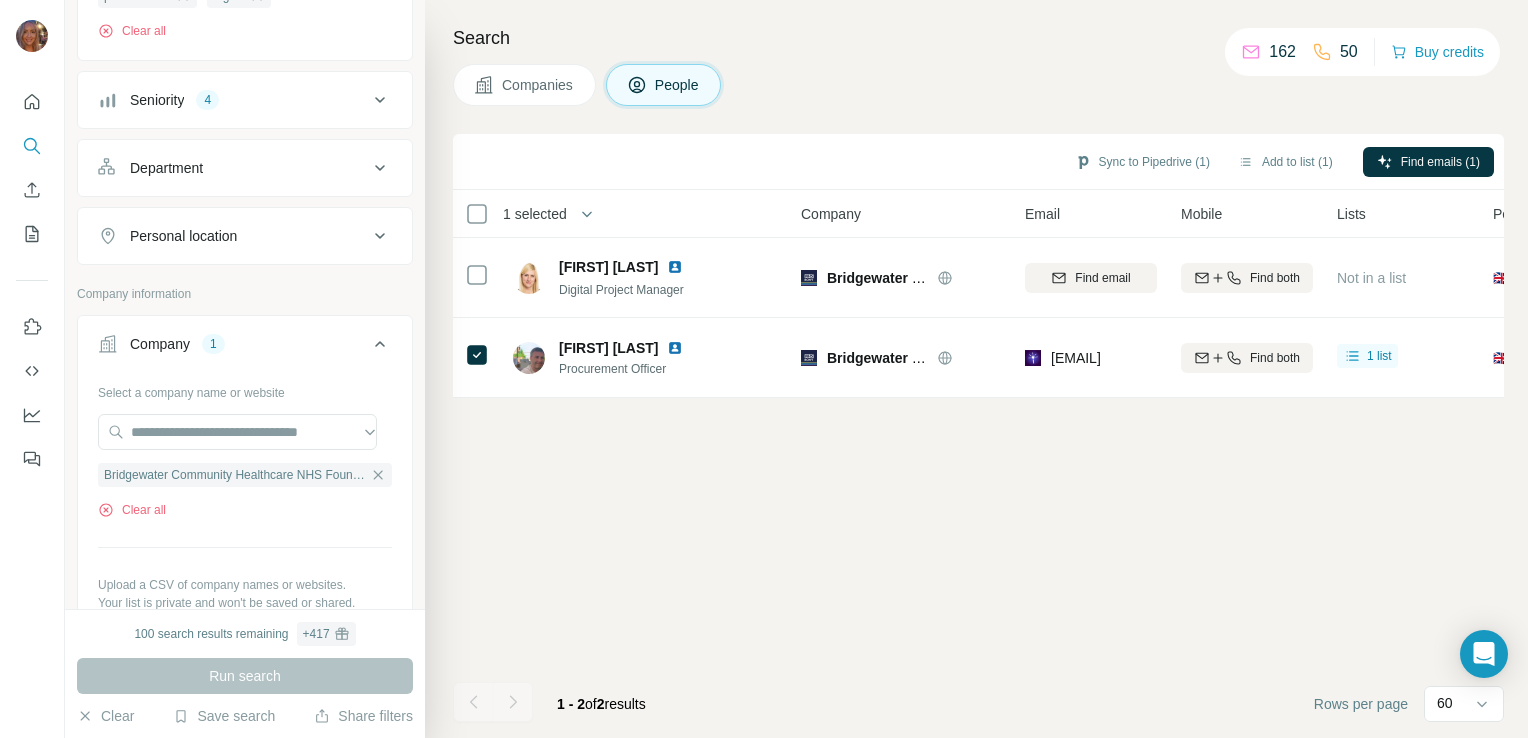 click on "Sync to Pipedrive (1) Add to list (1) Find emails (1) 1 selected People Company Email Mobile Lists Personal location Seniority Department Landline [FIRST] [LAST] Digital Project Manager Bridgewater Community Healthcare NHS Foundation Trust Find email Find both Not in a list 🇬🇧 United Kingdom Manager Product Find email first [FIRST] [LAST] Procurement Officer Bridgewater Community Healthcare NHS Foundation Trust [EMAIL] Find both 1 list 🇬🇧 United Kingdom Manager Procurement Not found 1 - 2  of  2  results Rows per page 60" at bounding box center [978, 436] 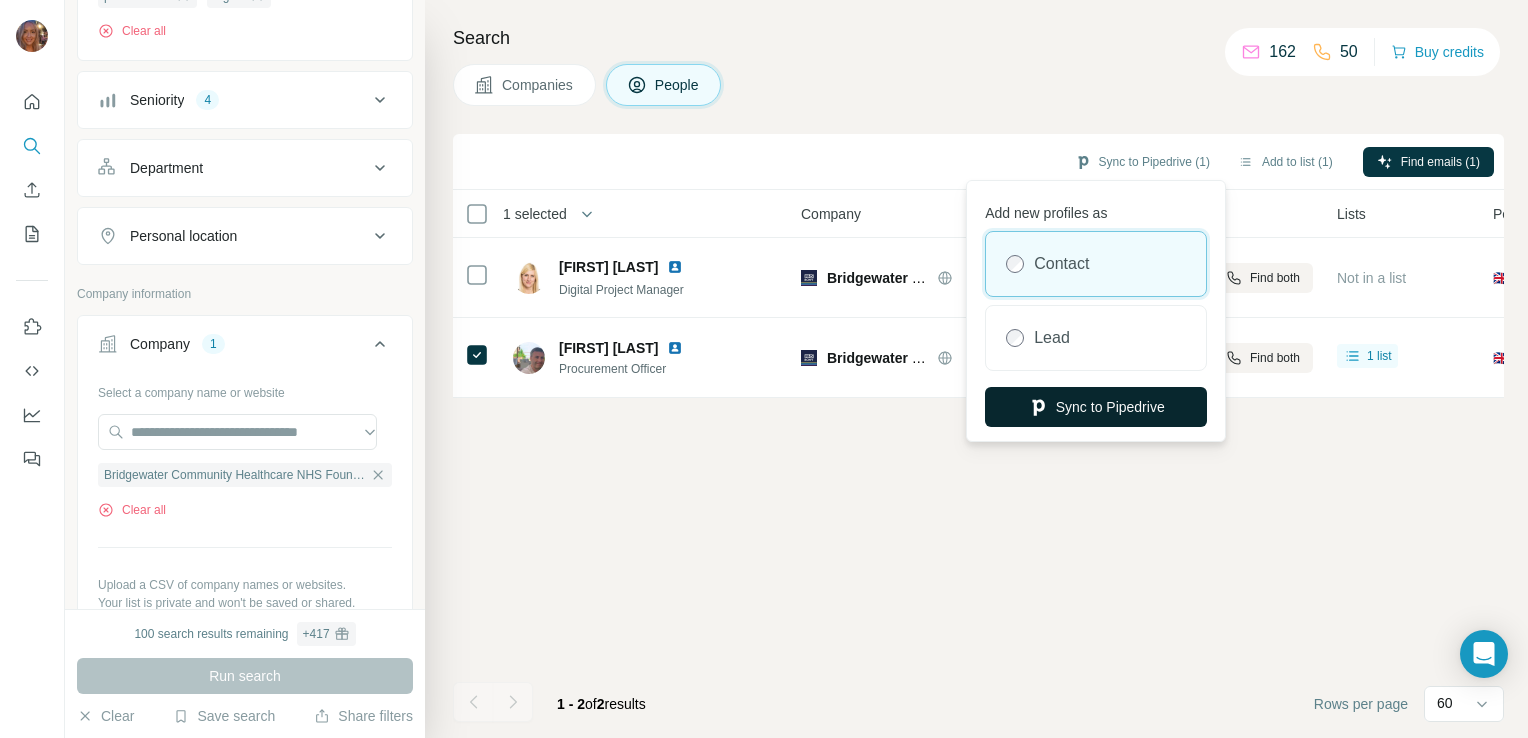 click on "Sync to Pipedrive" at bounding box center (1096, 407) 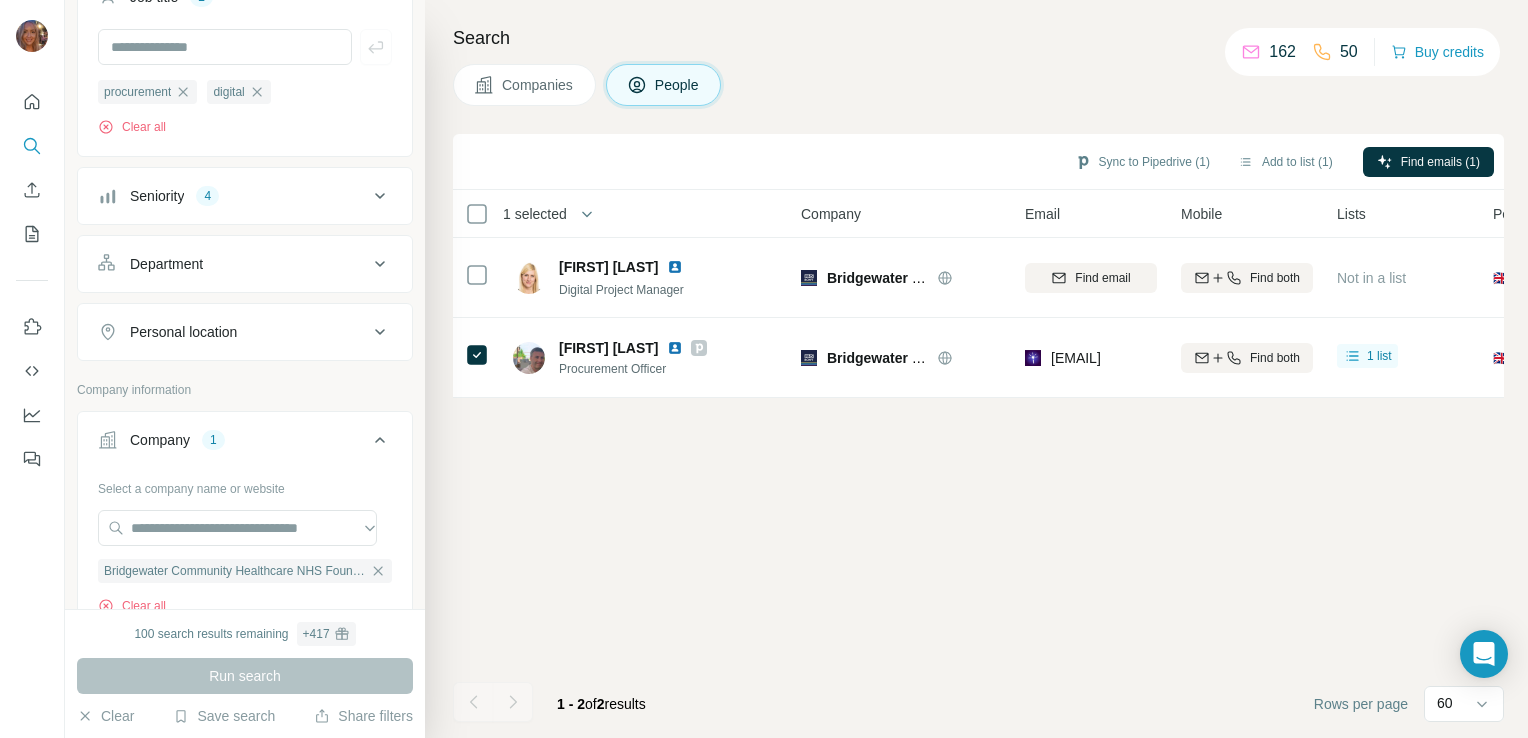 scroll, scrollTop: 192, scrollLeft: 0, axis: vertical 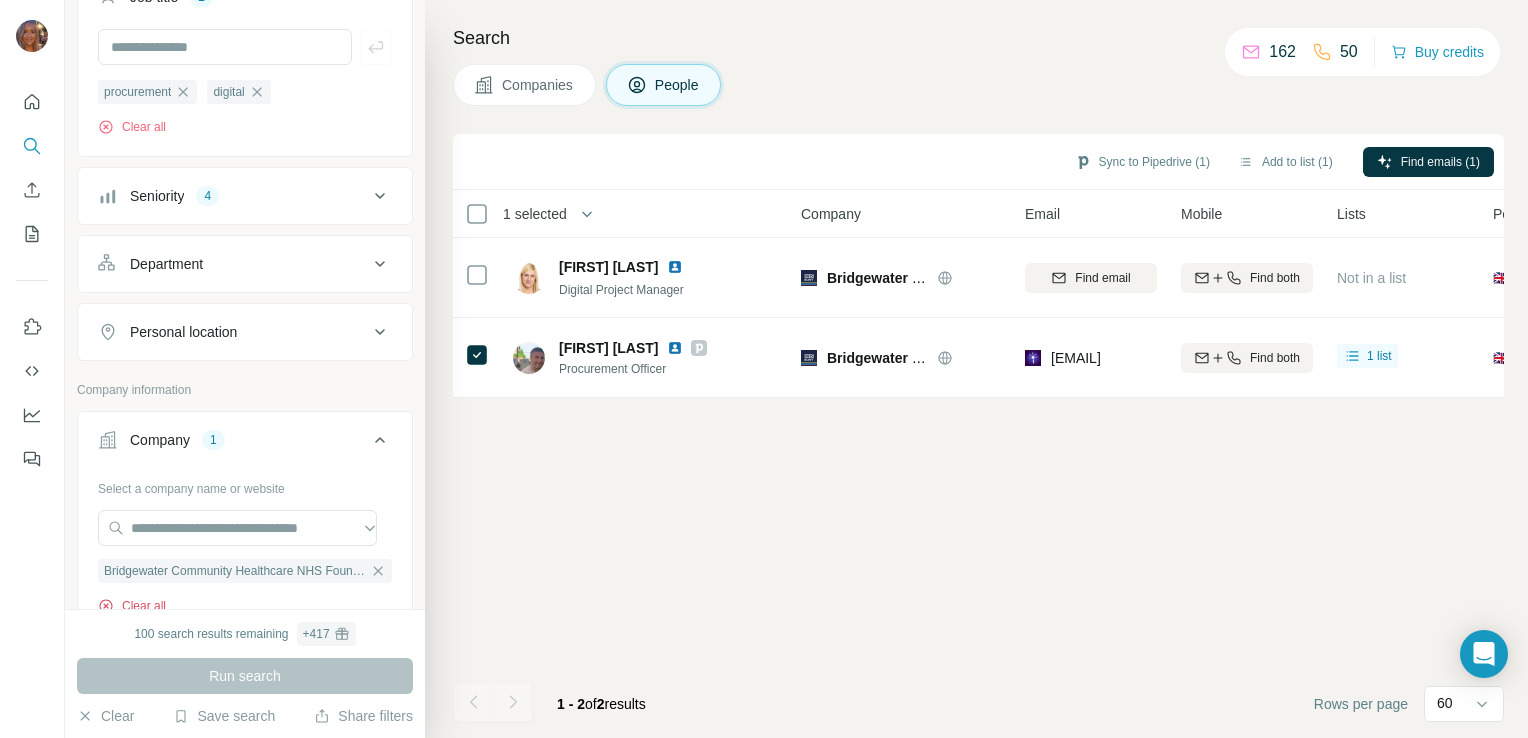 click 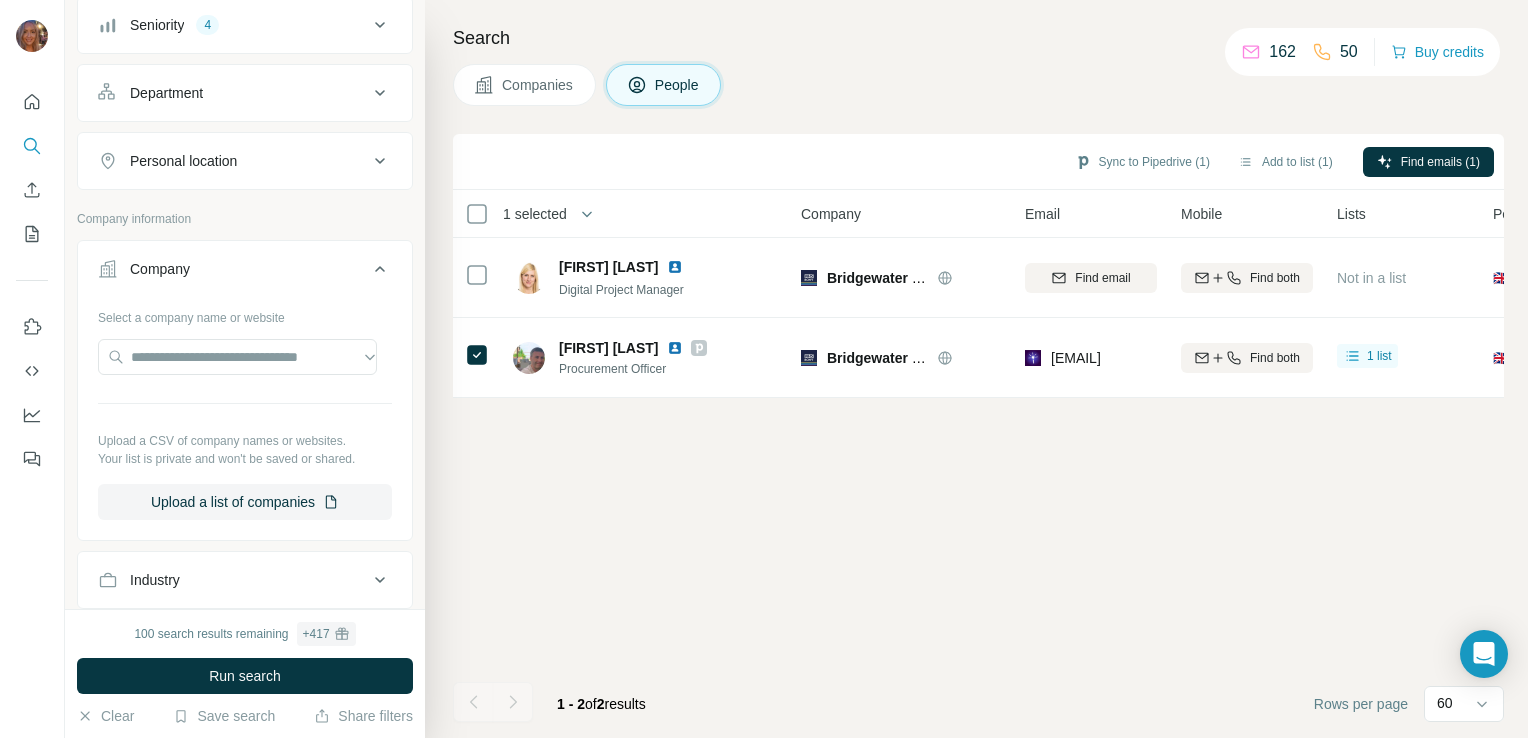scroll, scrollTop: 376, scrollLeft: 0, axis: vertical 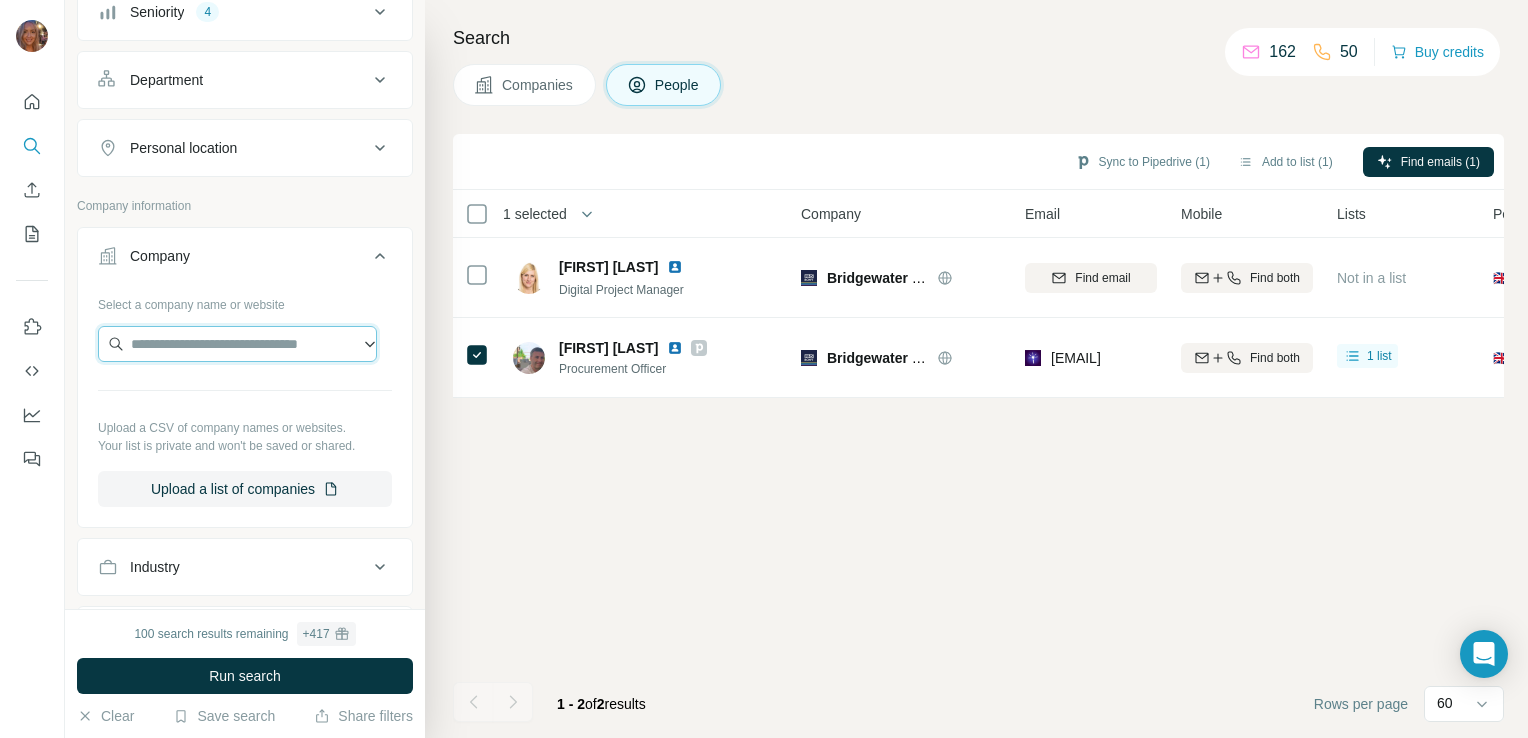 click at bounding box center (237, 344) 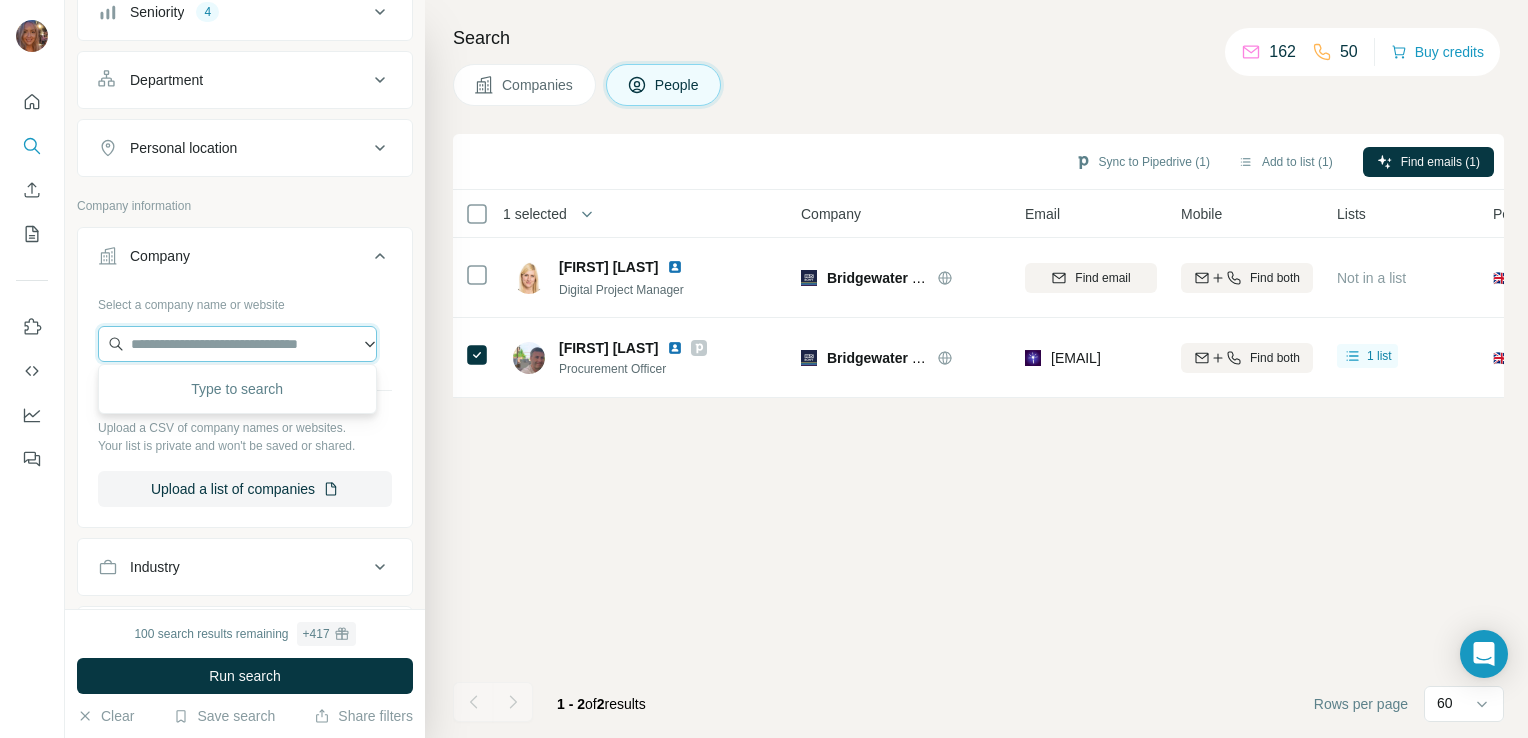 paste on "**********" 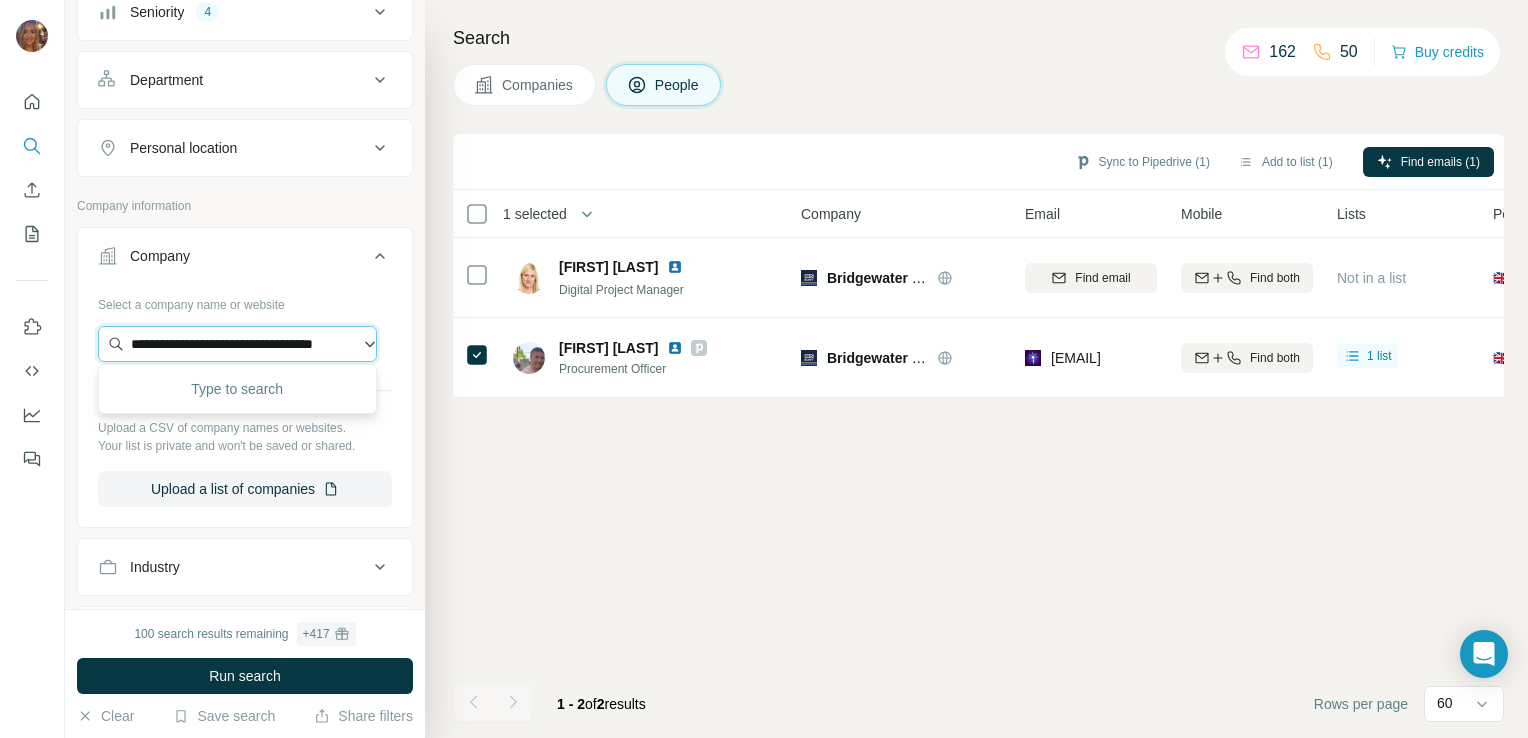 scroll, scrollTop: 0, scrollLeft: 55, axis: horizontal 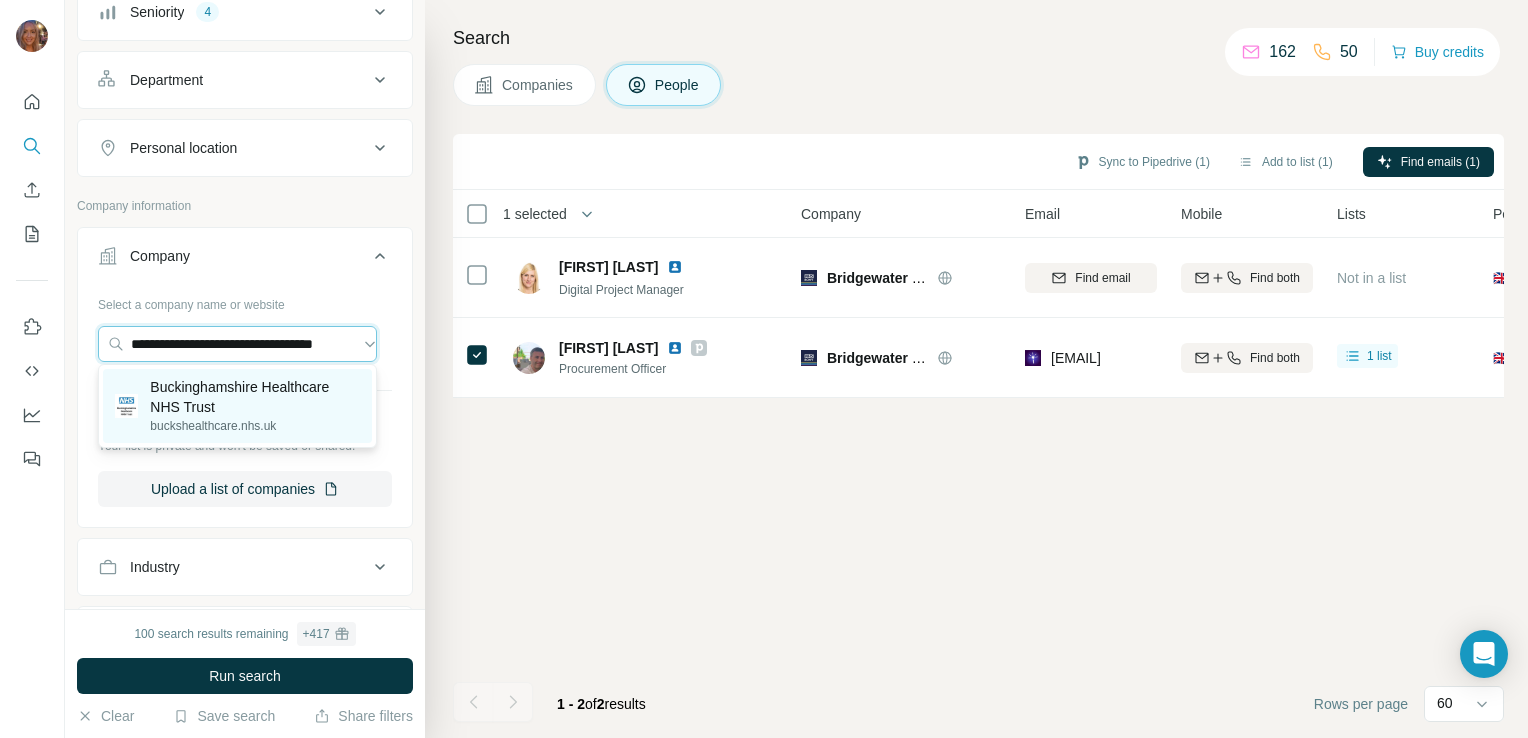 type on "**********" 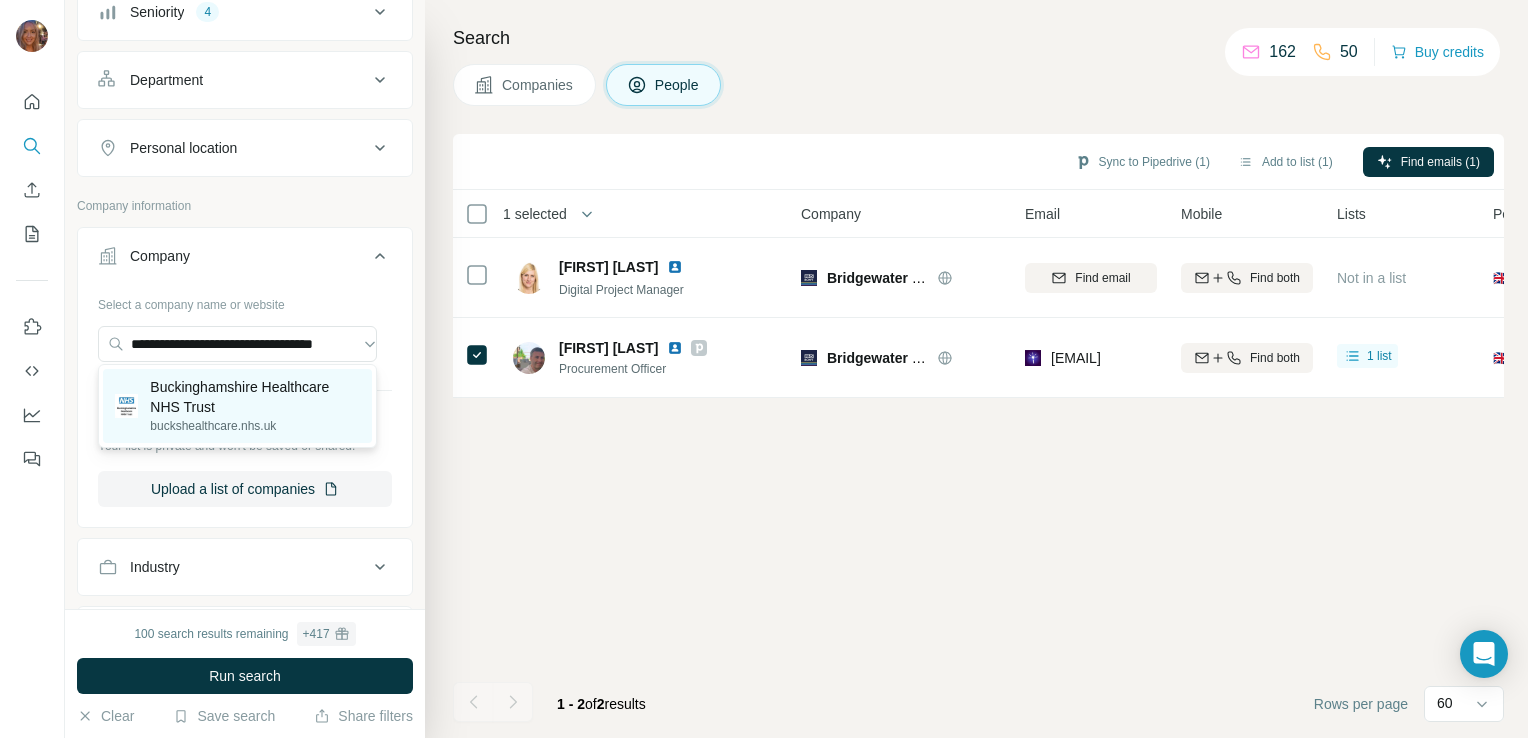 click on "Buckinghamshire Healthcare NHS Trust" at bounding box center [254, 397] 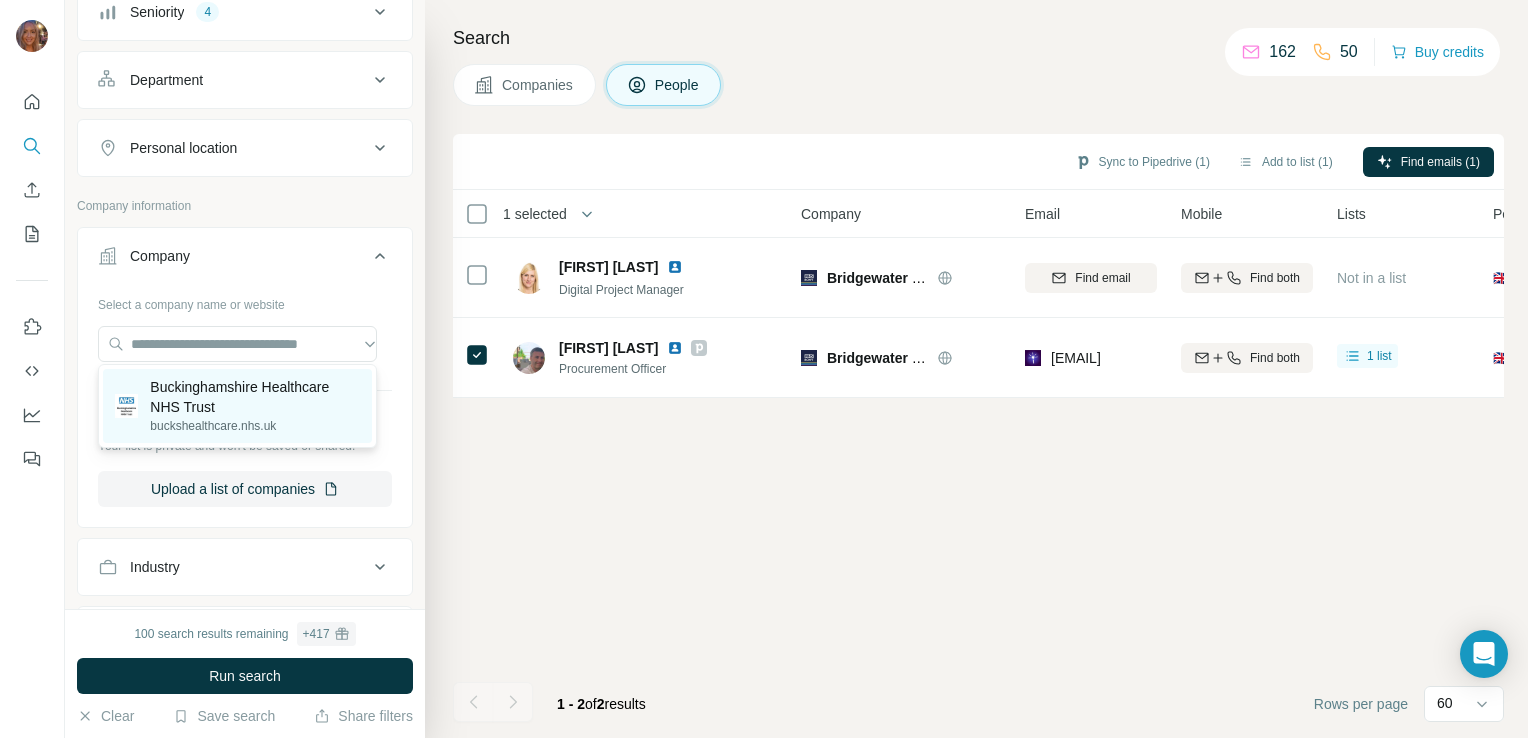 scroll, scrollTop: 0, scrollLeft: 0, axis: both 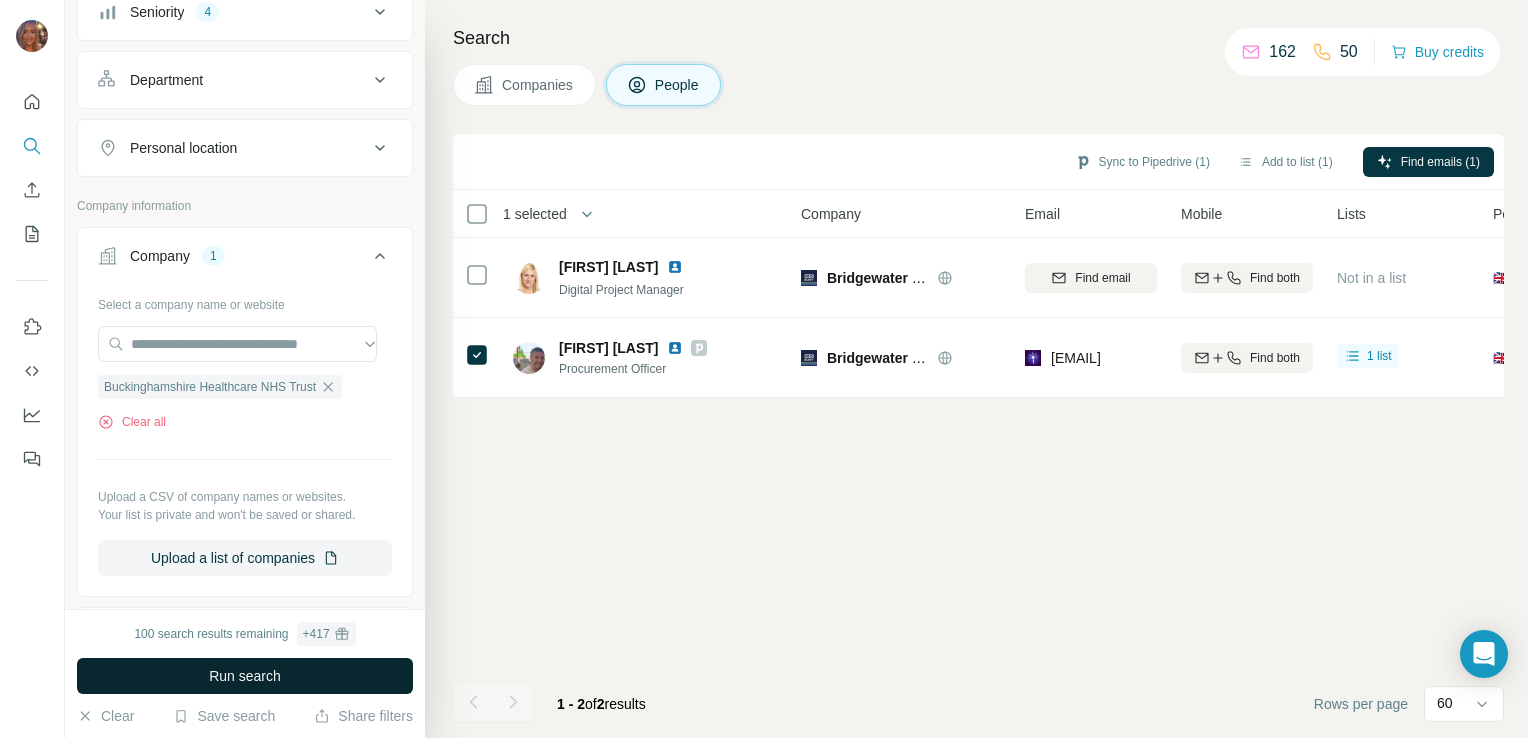 click on "Run search" at bounding box center (245, 676) 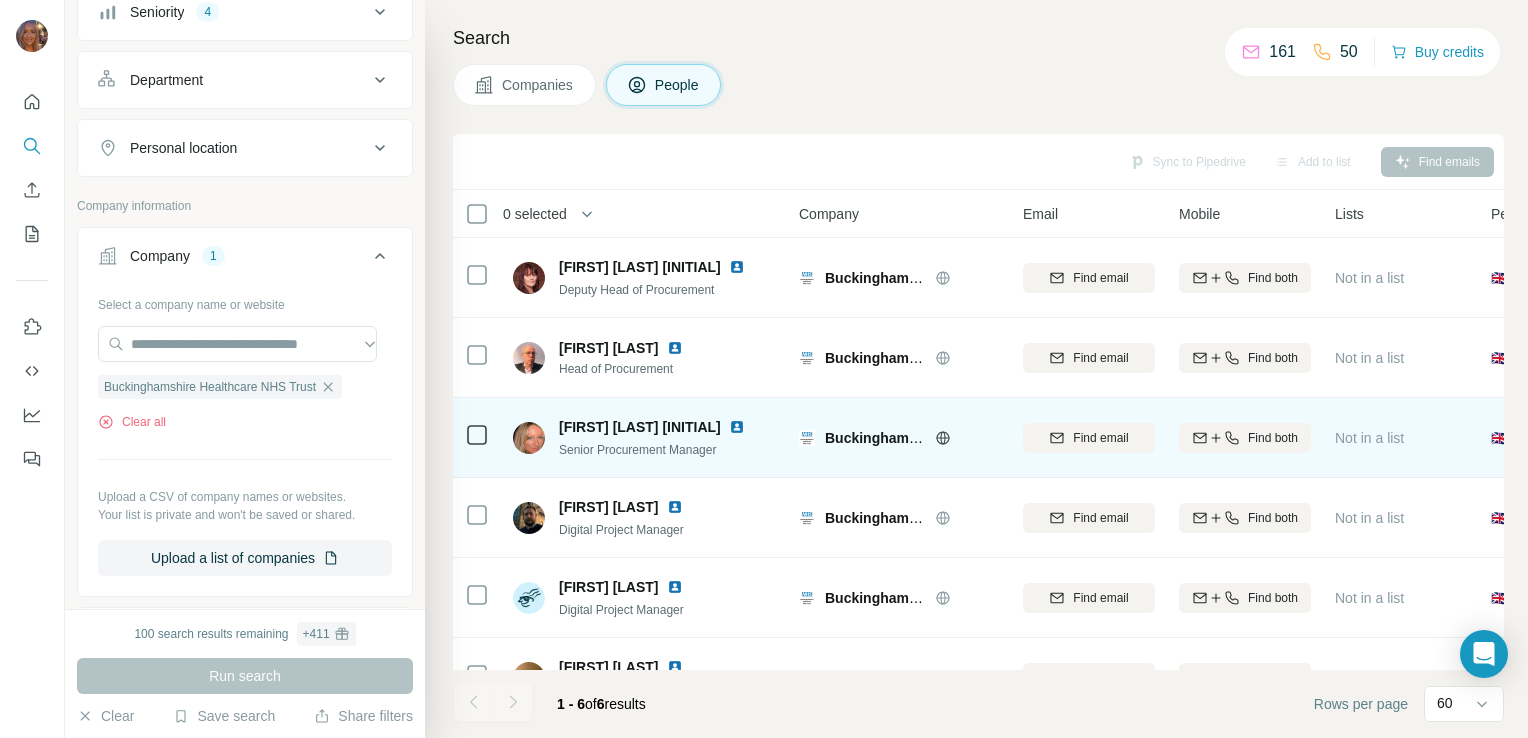scroll, scrollTop: 0, scrollLeft: 3, axis: horizontal 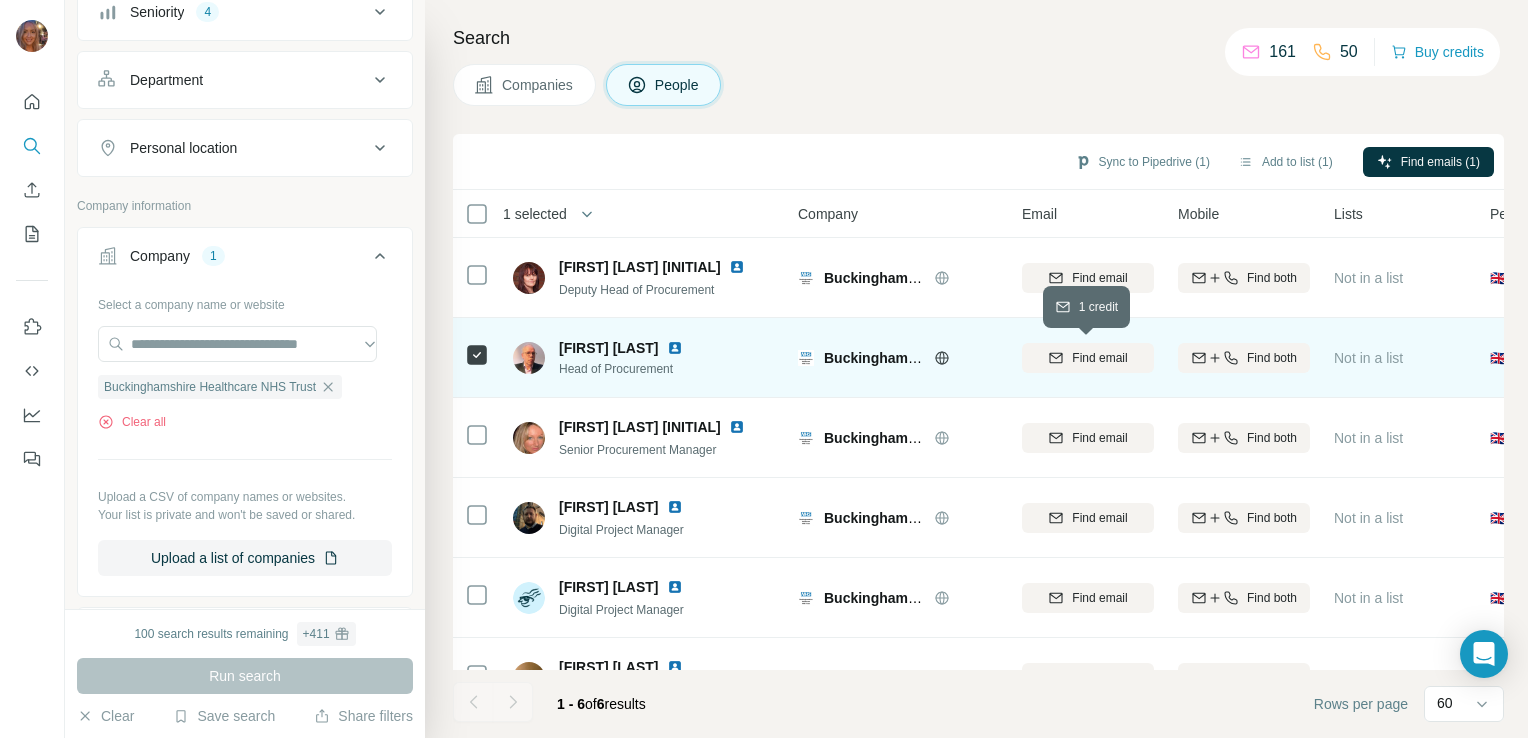 click on "Find email" at bounding box center [1099, 358] 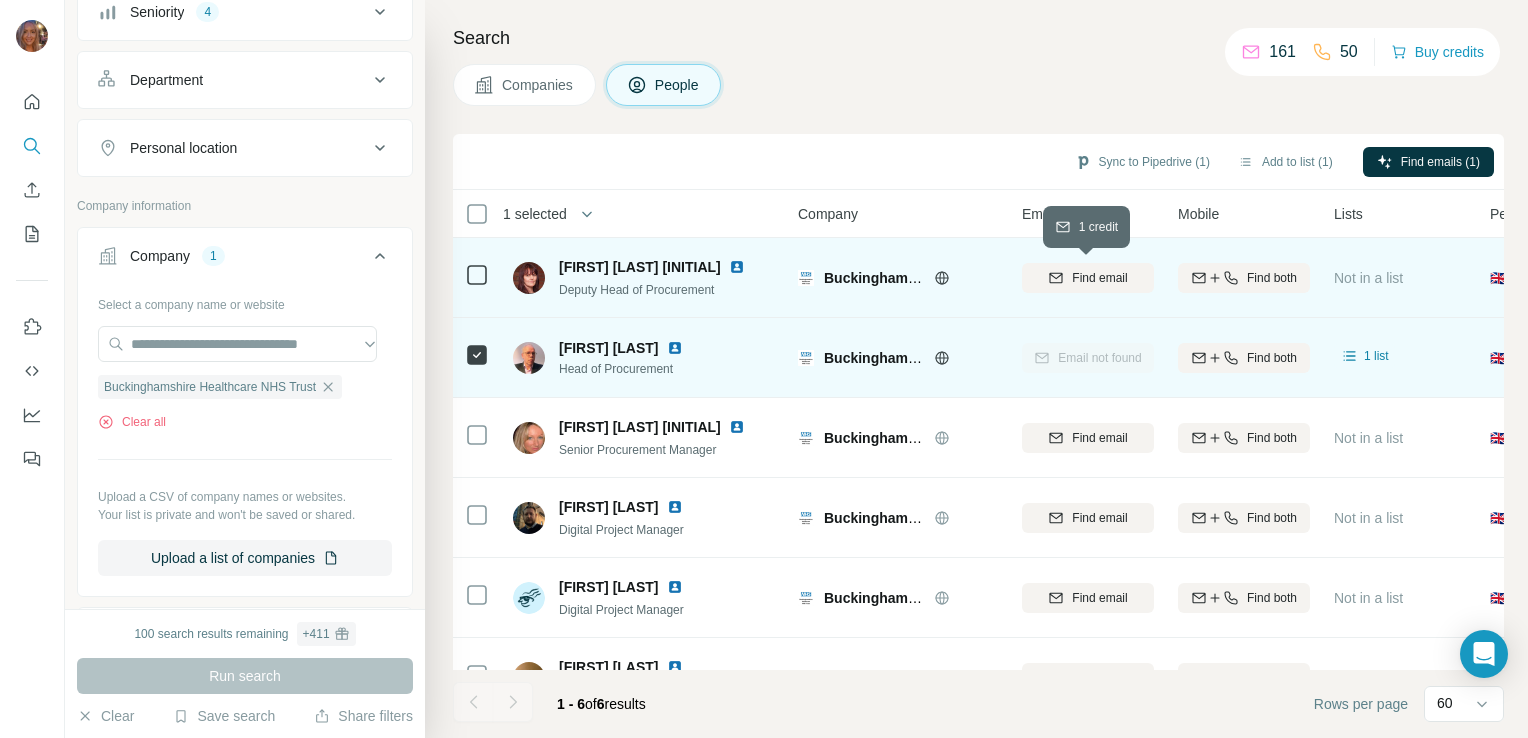 click on "Find email" at bounding box center [1099, 278] 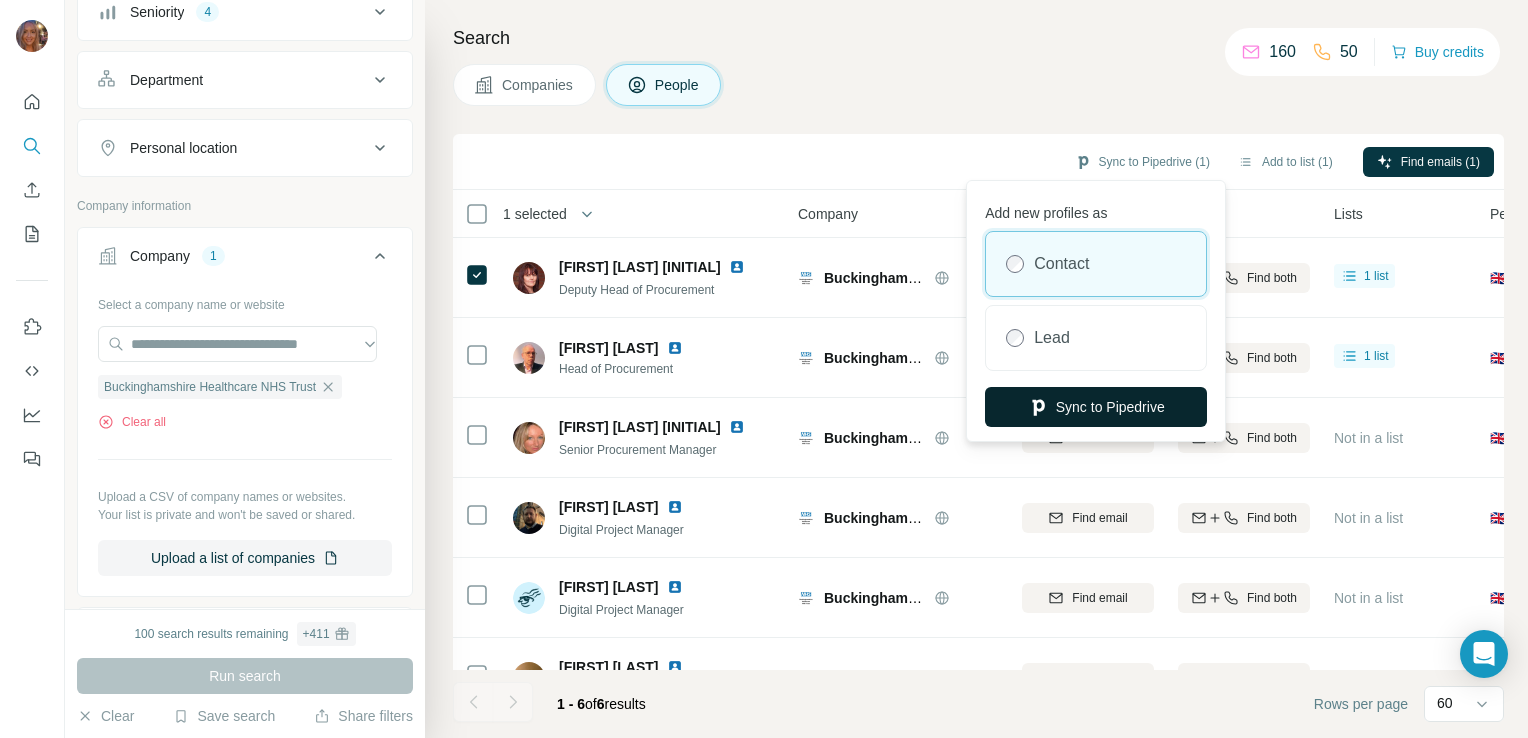 click on "Sync to Pipedrive" at bounding box center (1096, 407) 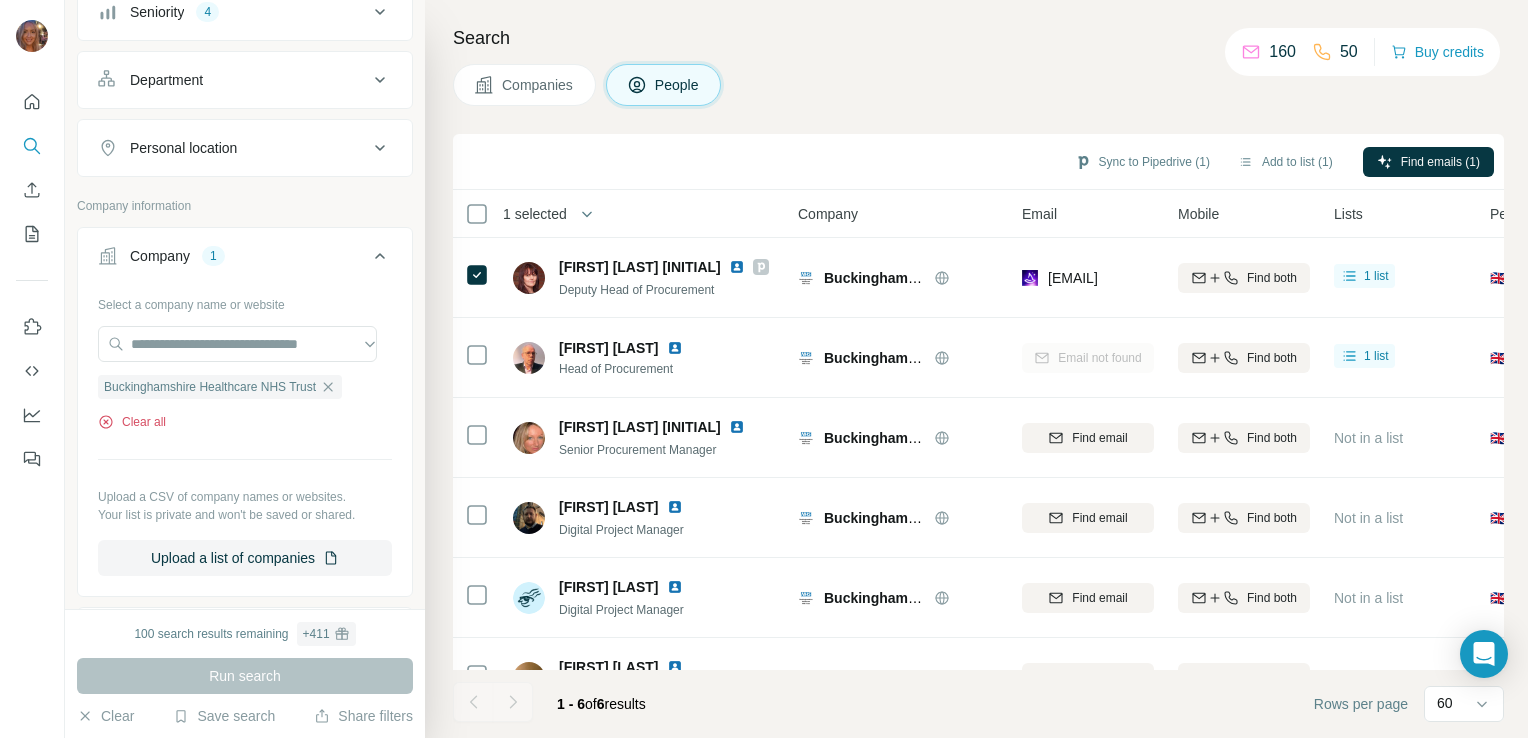 click on "Clear all" at bounding box center [132, 422] 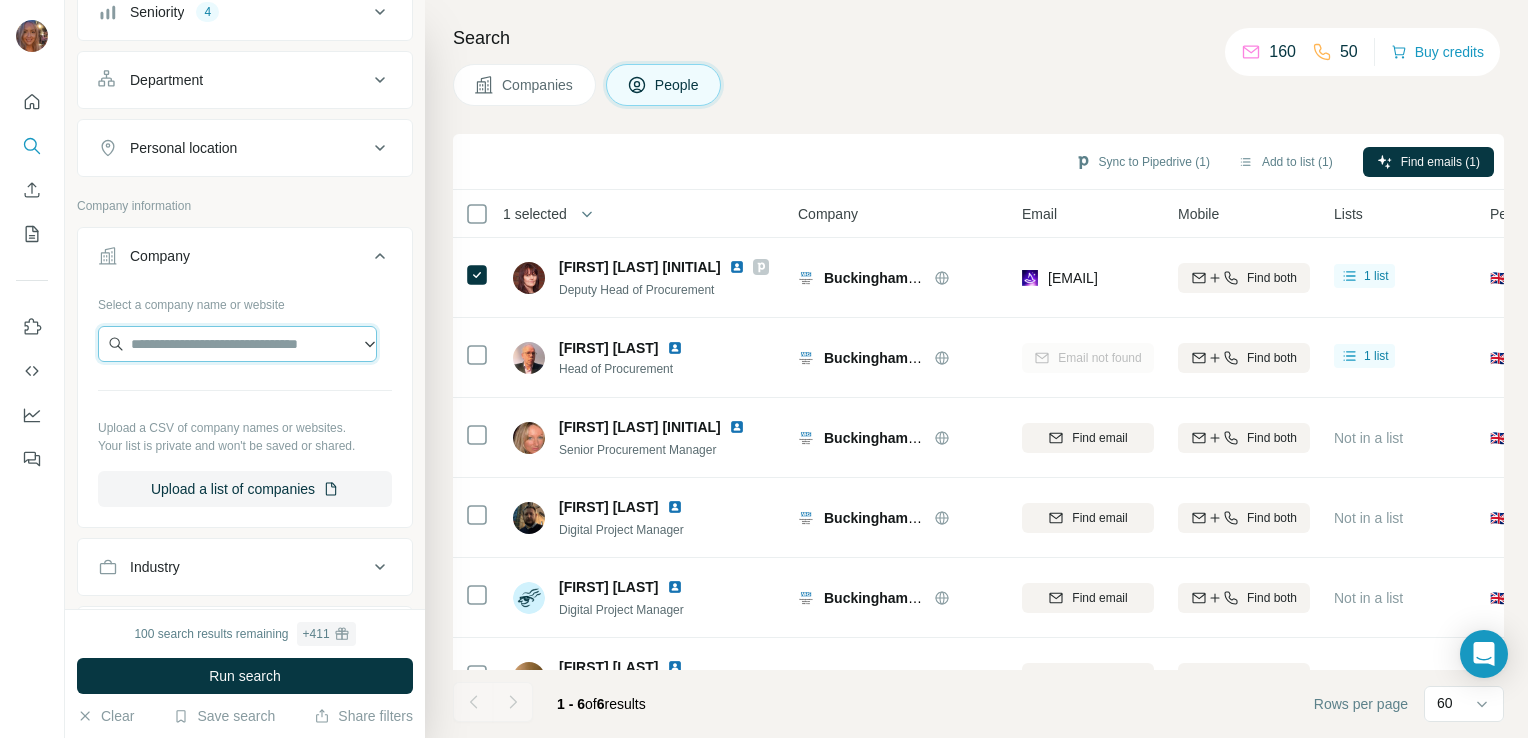 click at bounding box center [237, 344] 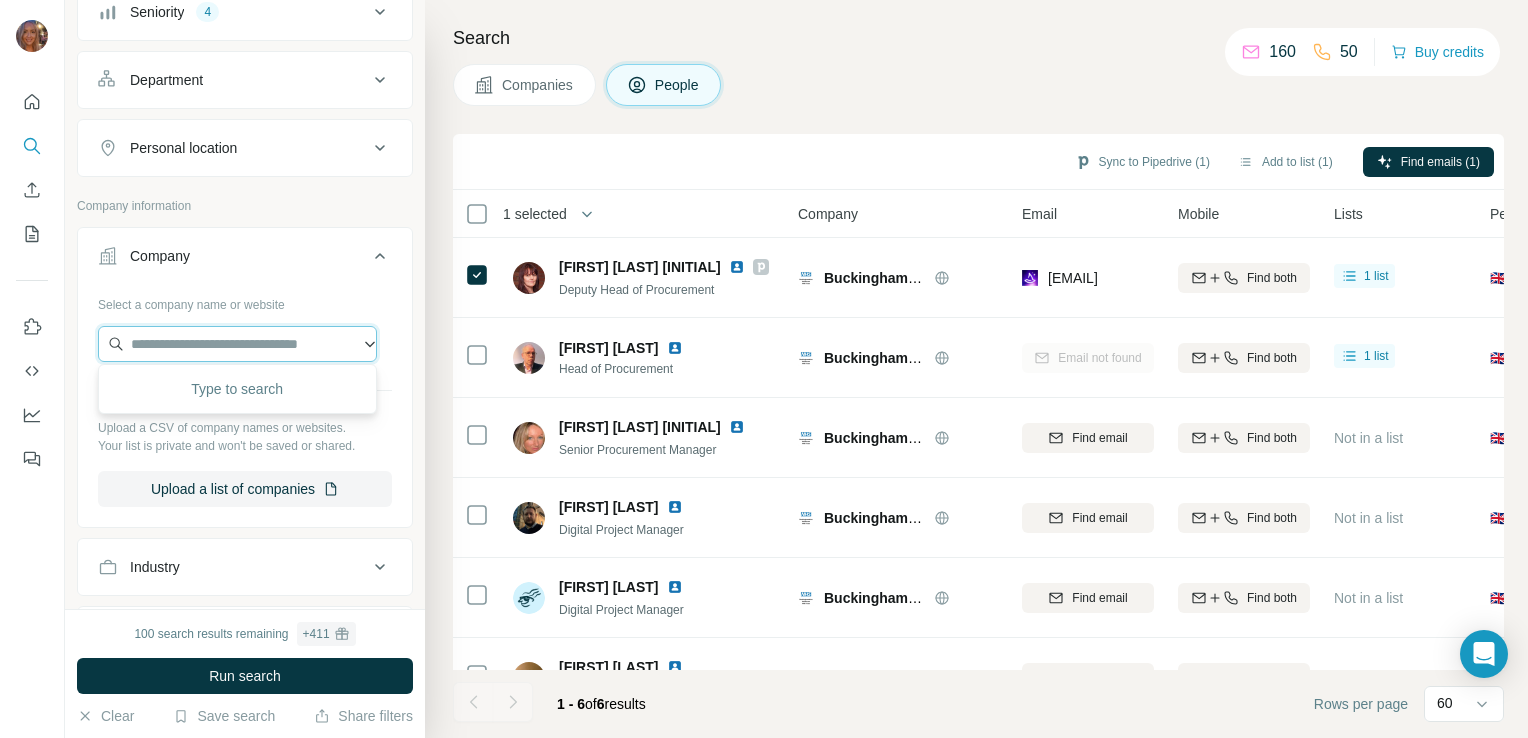 paste on "**********" 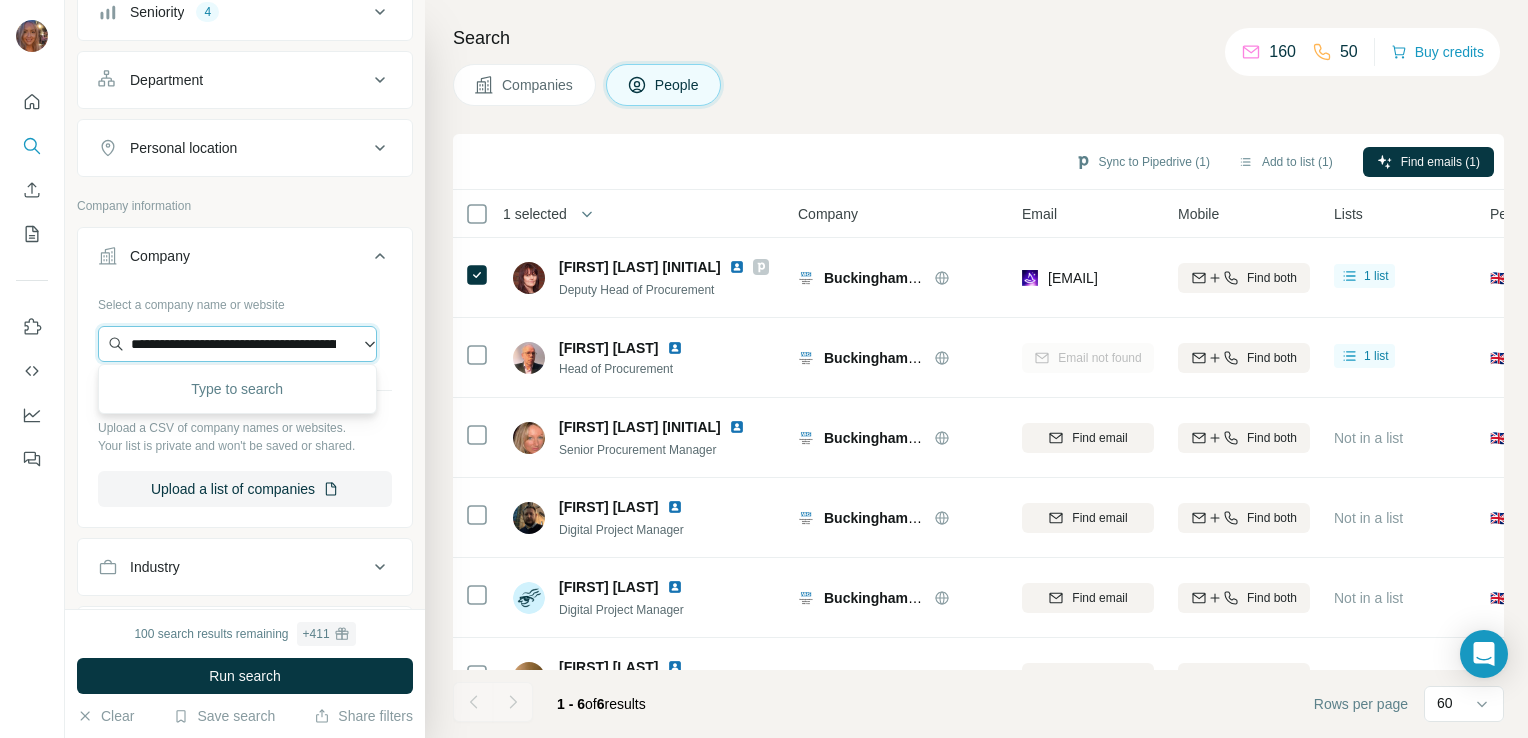 scroll, scrollTop: 0, scrollLeft: 222, axis: horizontal 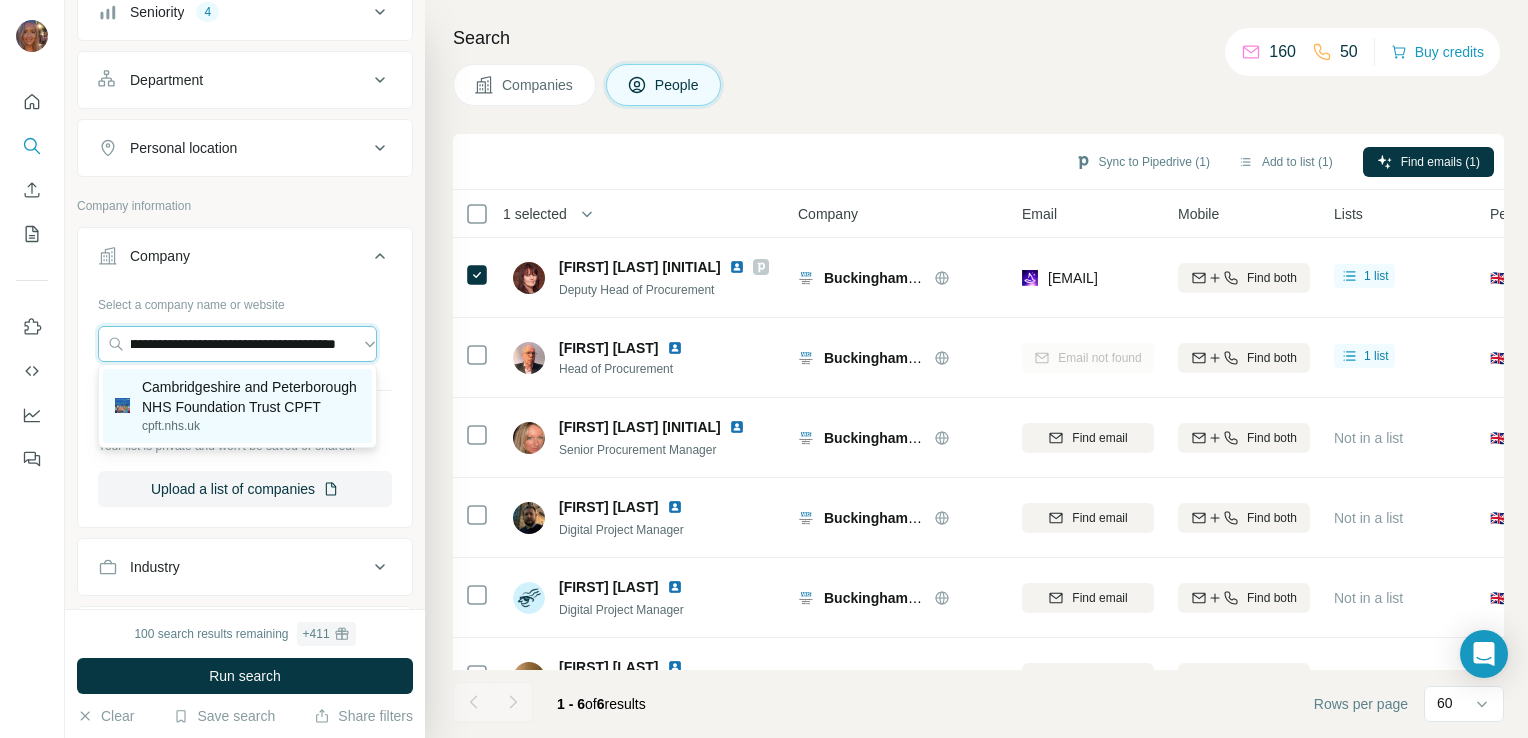 type on "**********" 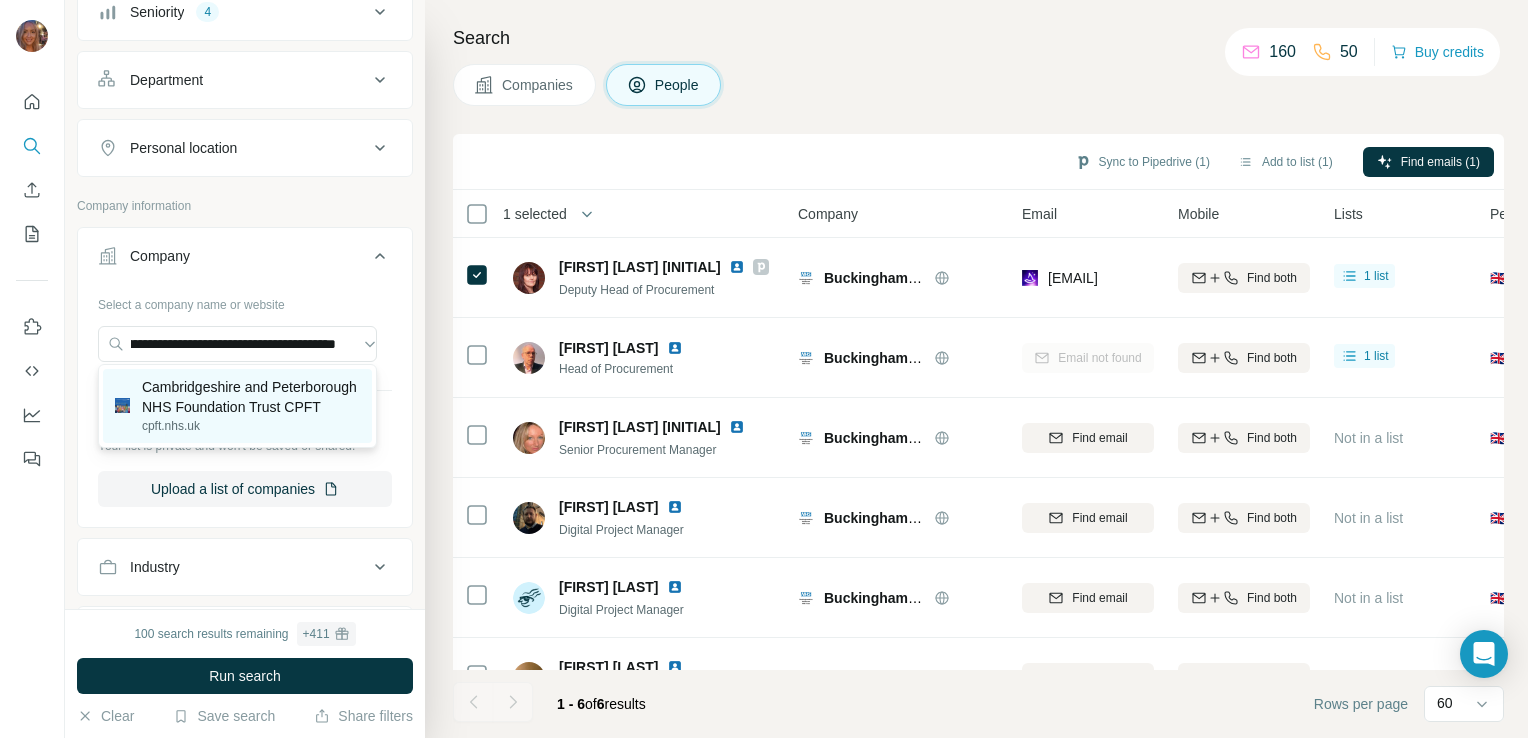 click on "Cambridgeshire and Peterborough NHS Foundation Trust CPFT" at bounding box center [251, 397] 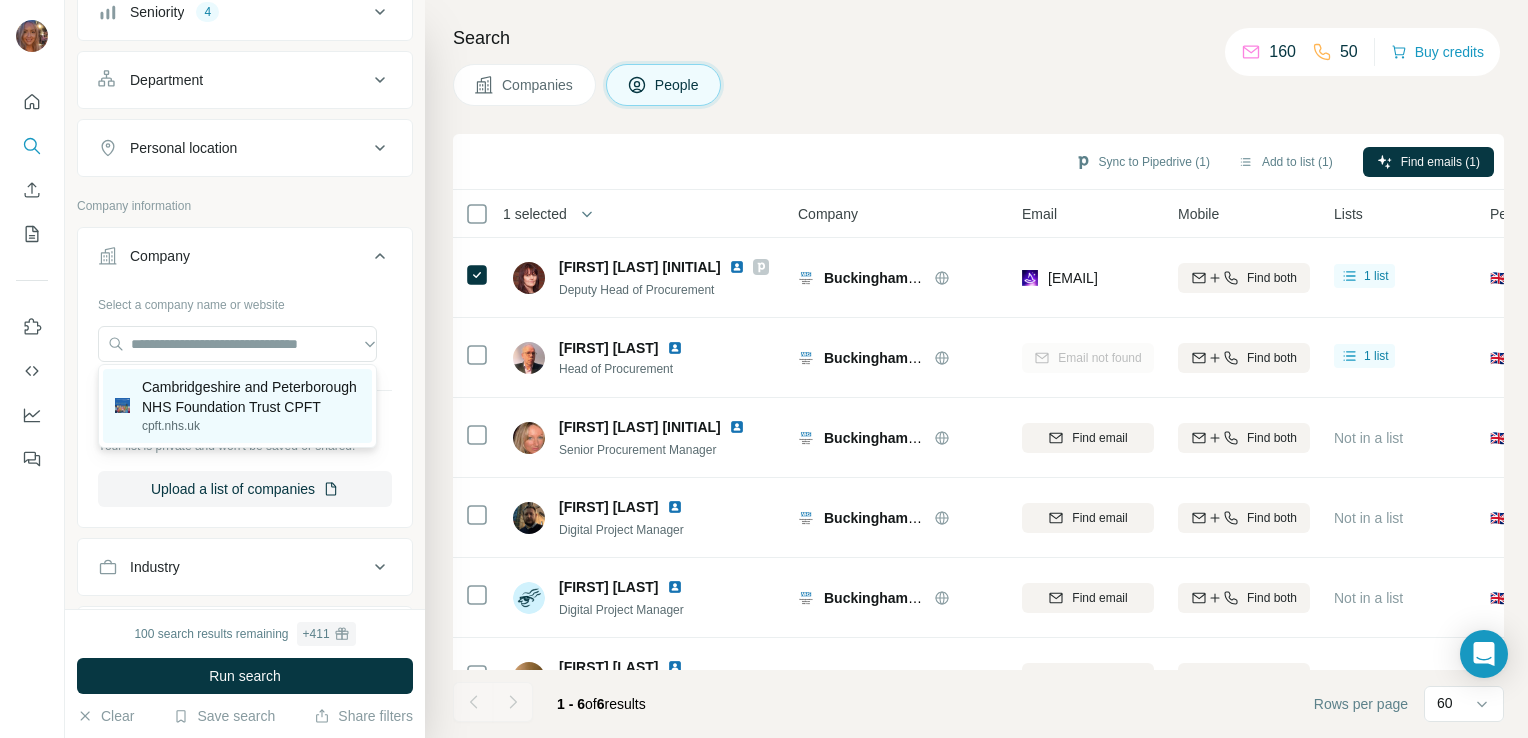 scroll, scrollTop: 0, scrollLeft: 0, axis: both 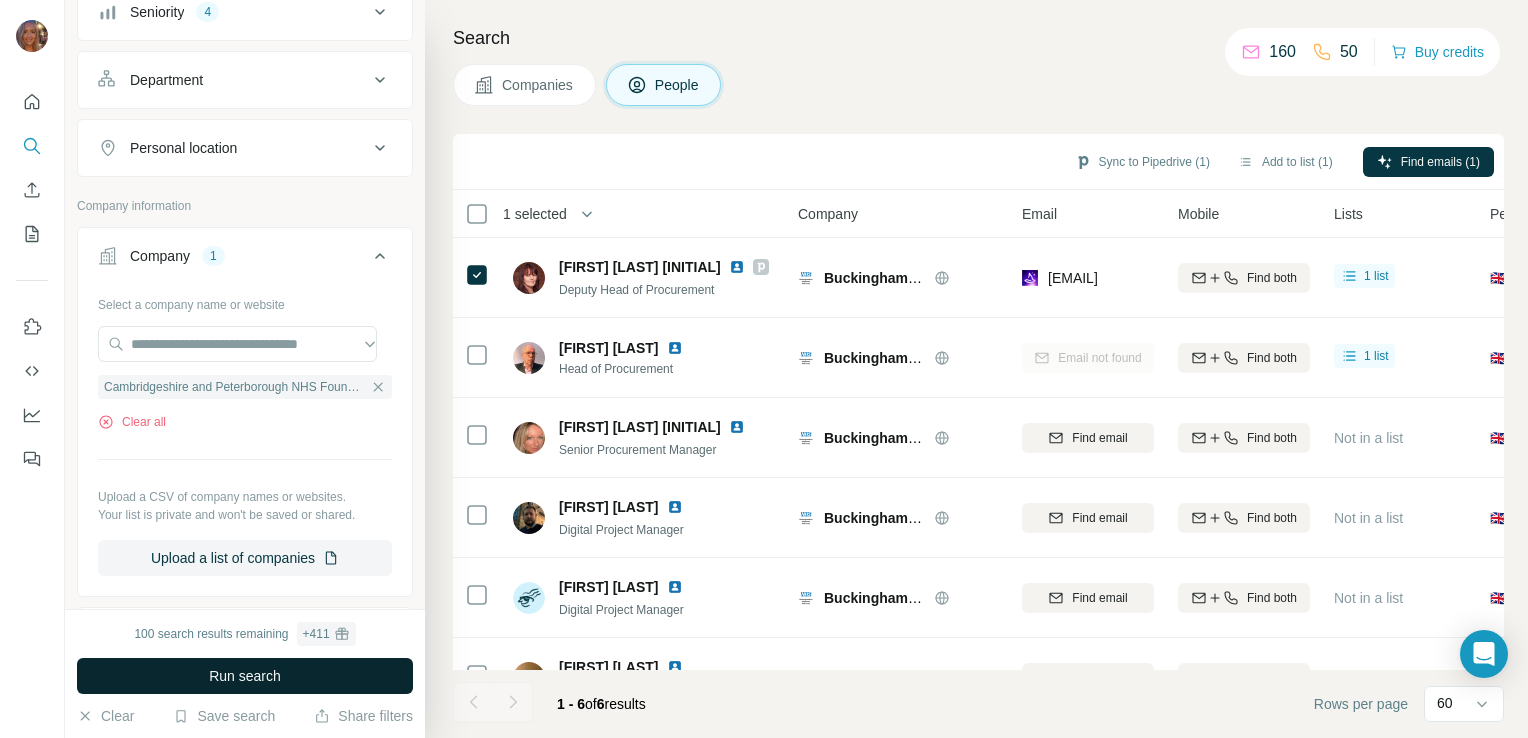 click on "Run search" at bounding box center (245, 676) 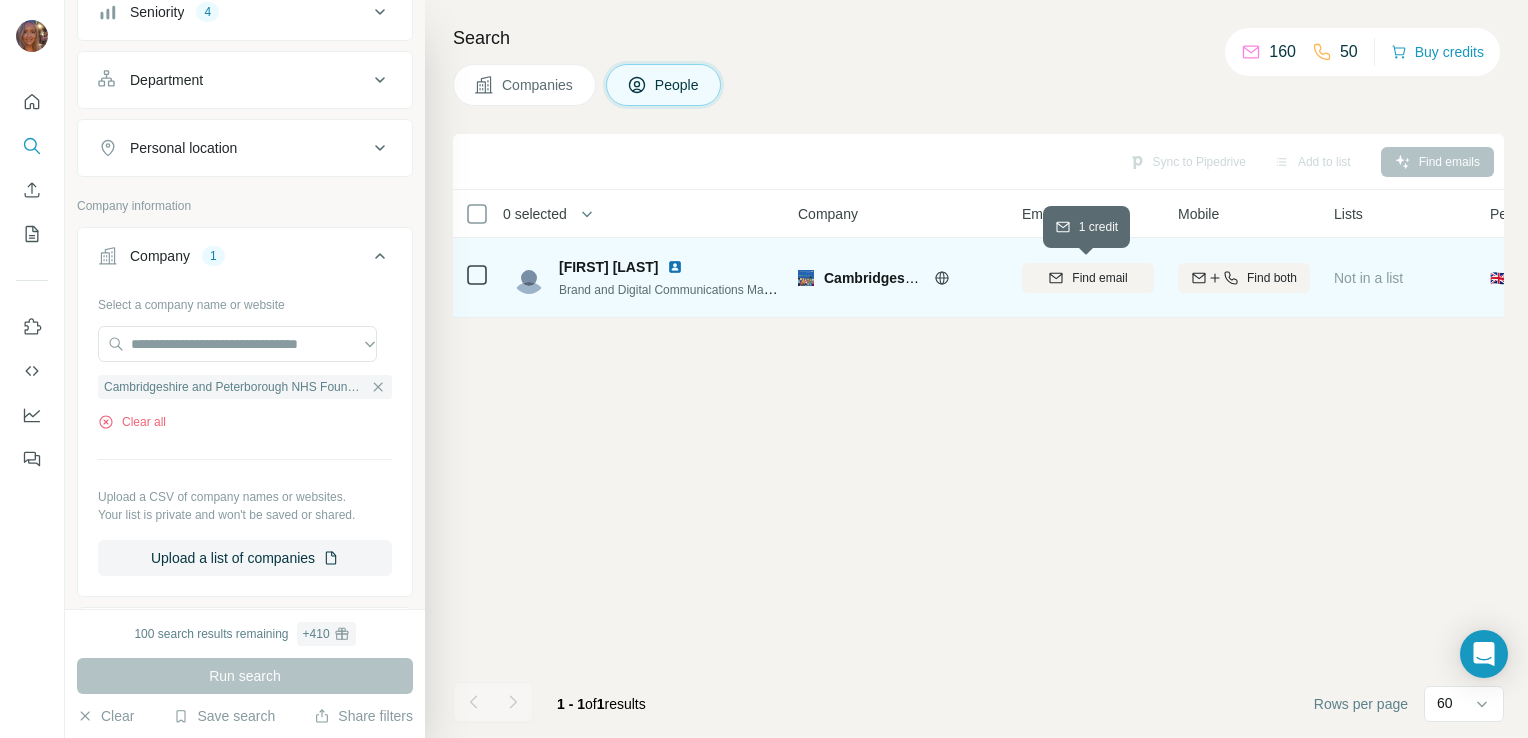 click on "Find email" at bounding box center (1088, 278) 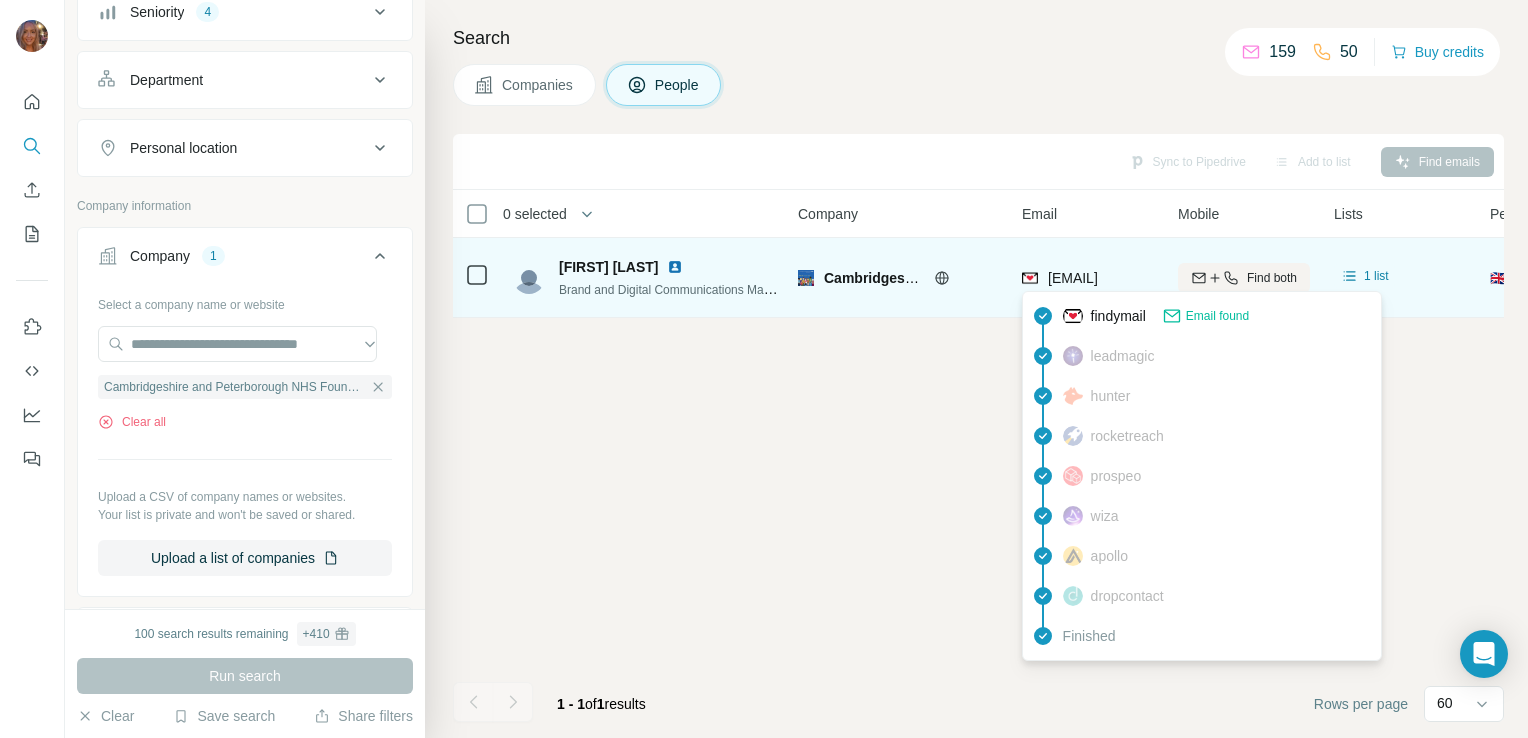 click on "[EMAIL]" at bounding box center [1073, 278] 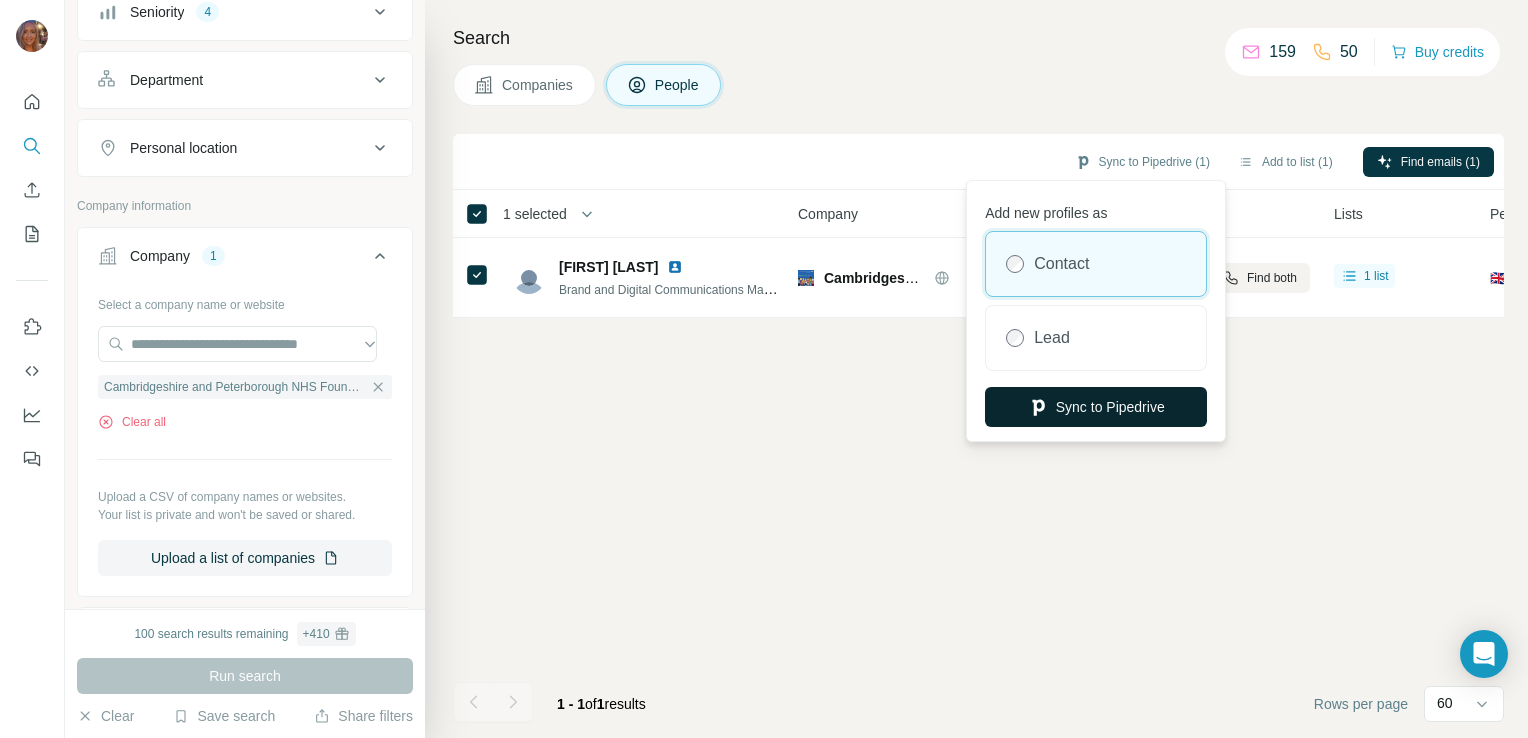 click on "Sync to Pipedrive" at bounding box center [1096, 407] 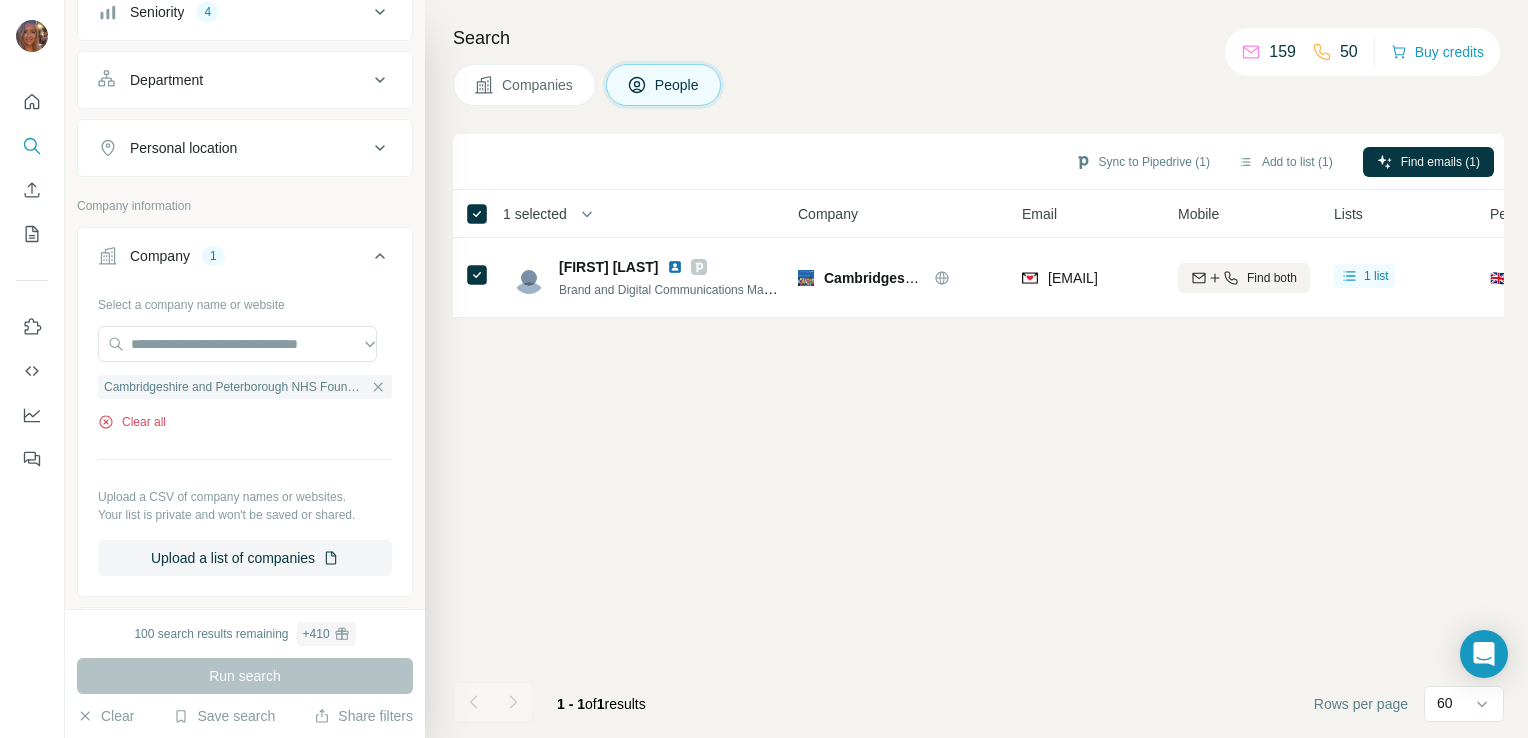 click 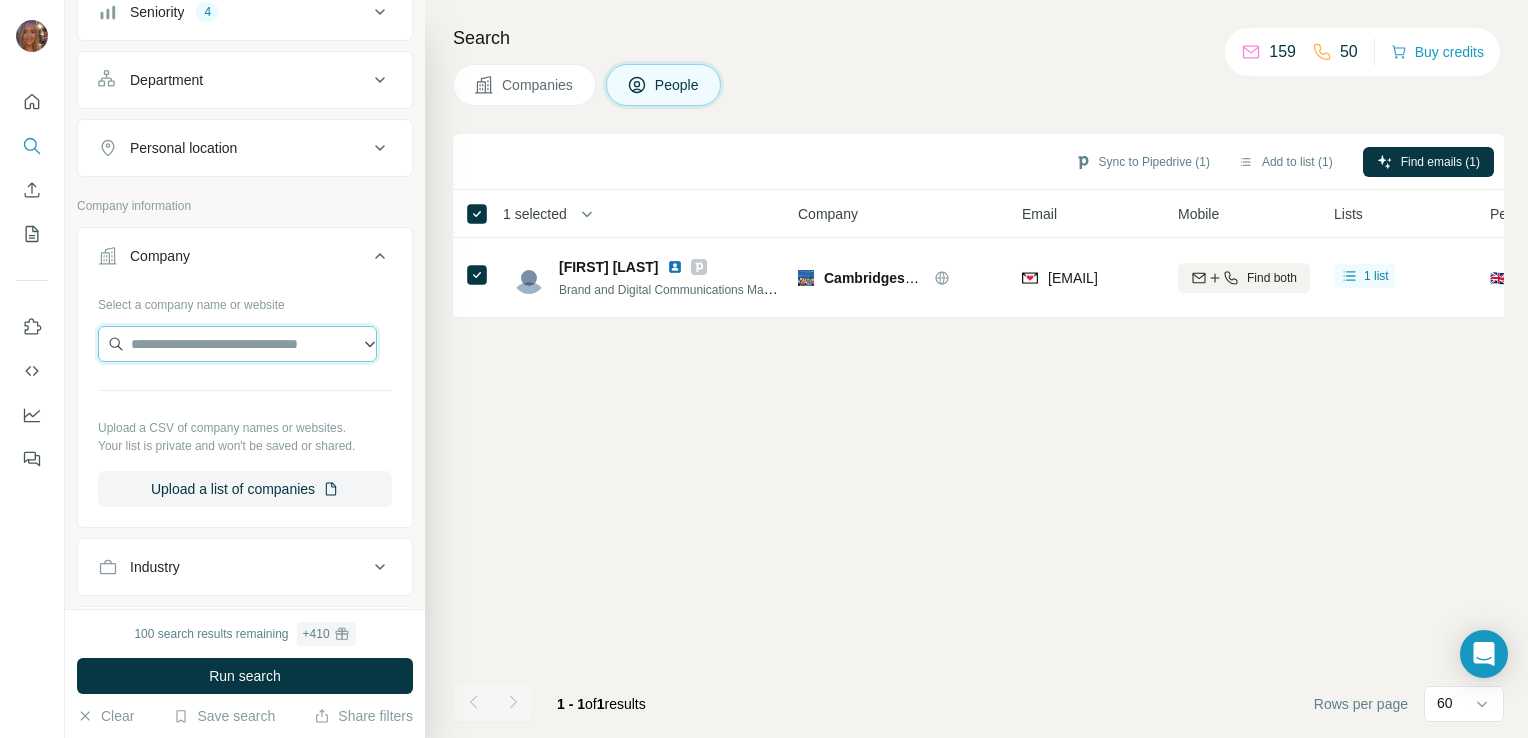 click at bounding box center (237, 344) 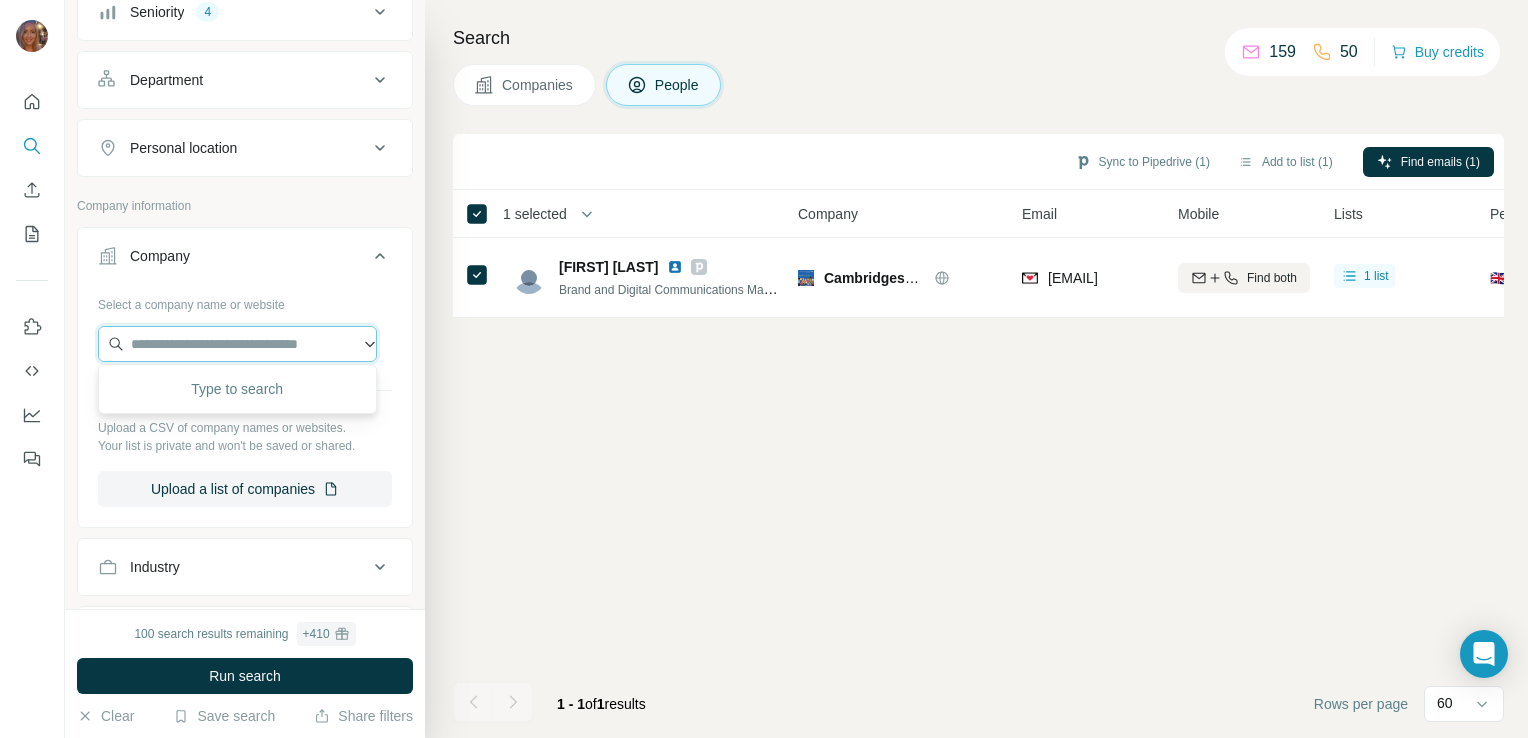 type on "**********" 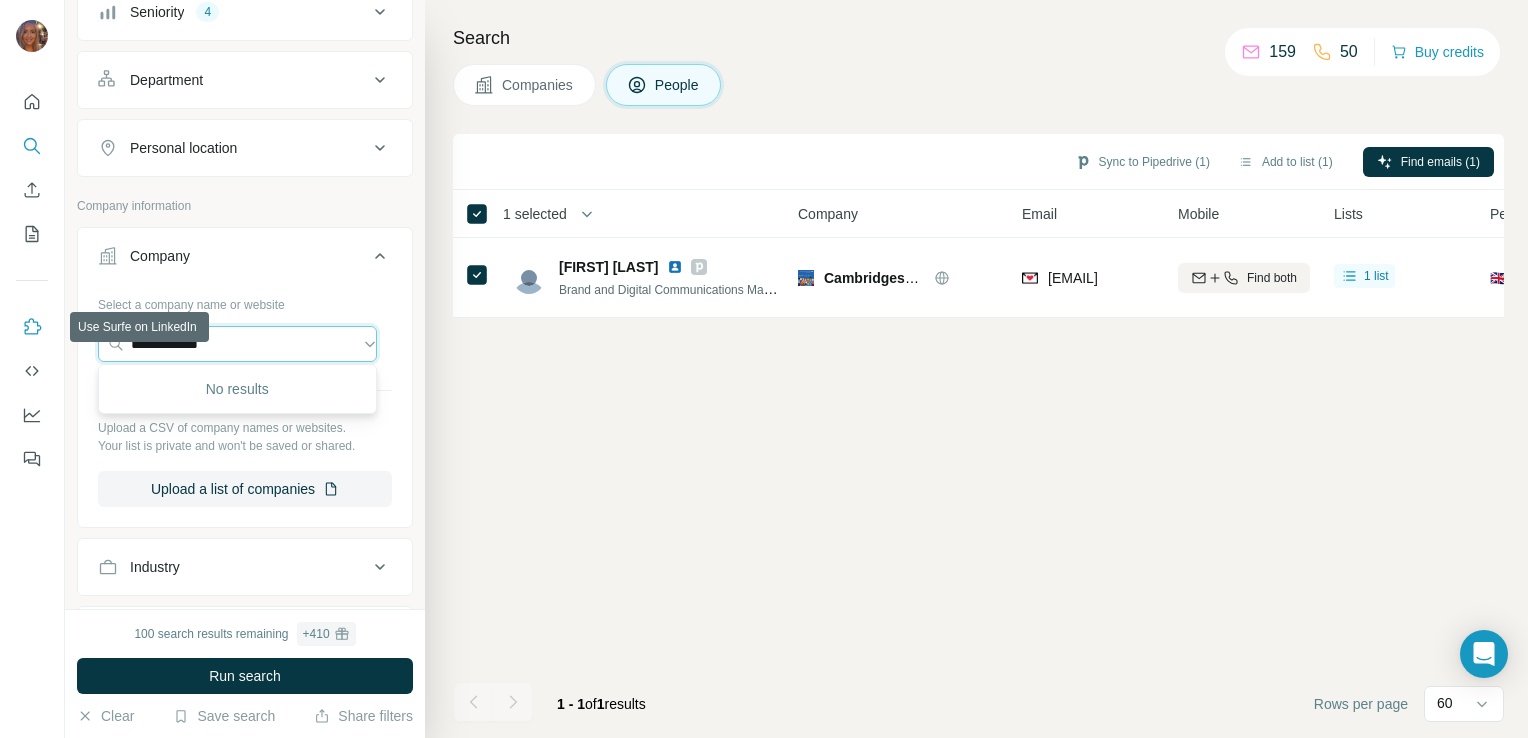 drag, startPoint x: 278, startPoint y: 342, endPoint x: 40, endPoint y: 311, distance: 240.01042 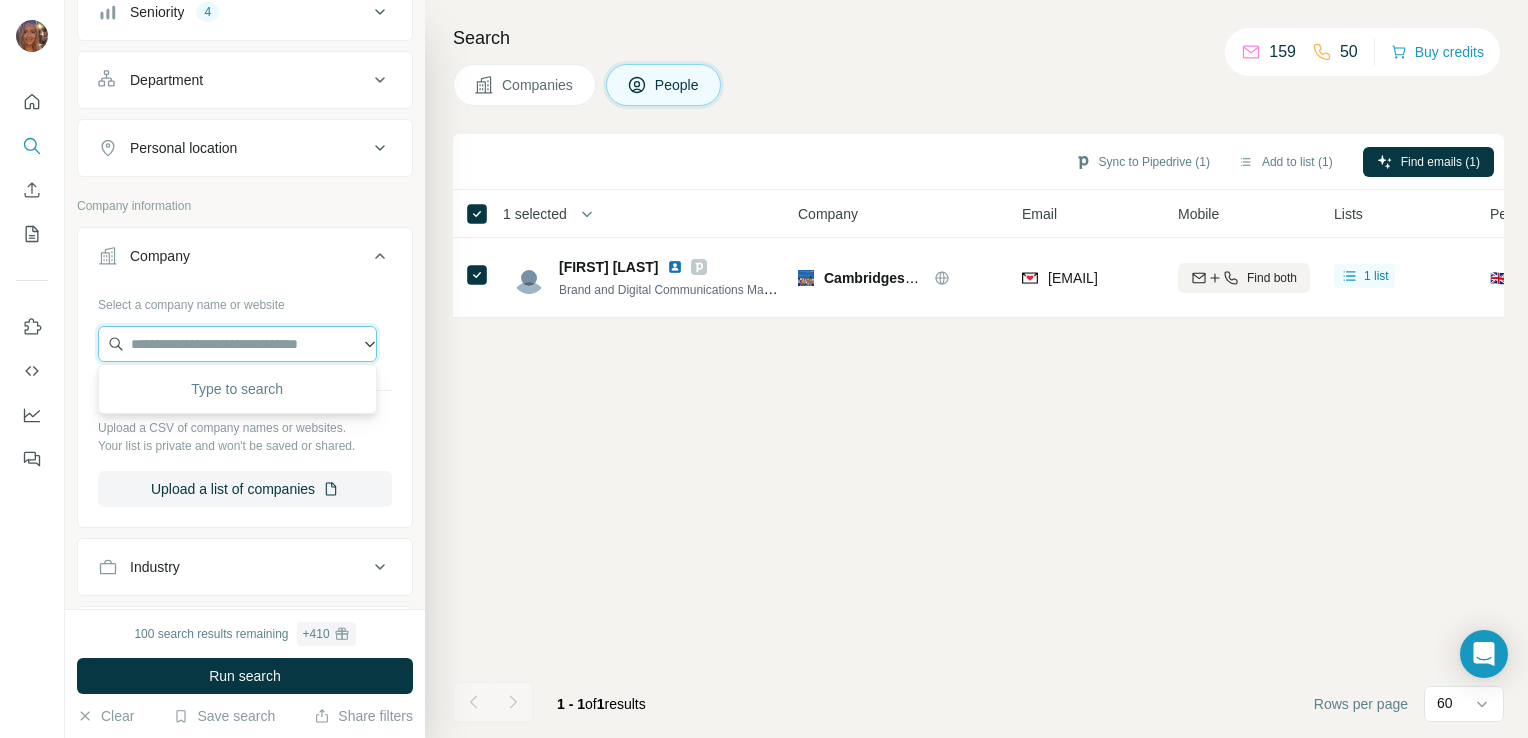 click at bounding box center (237, 344) 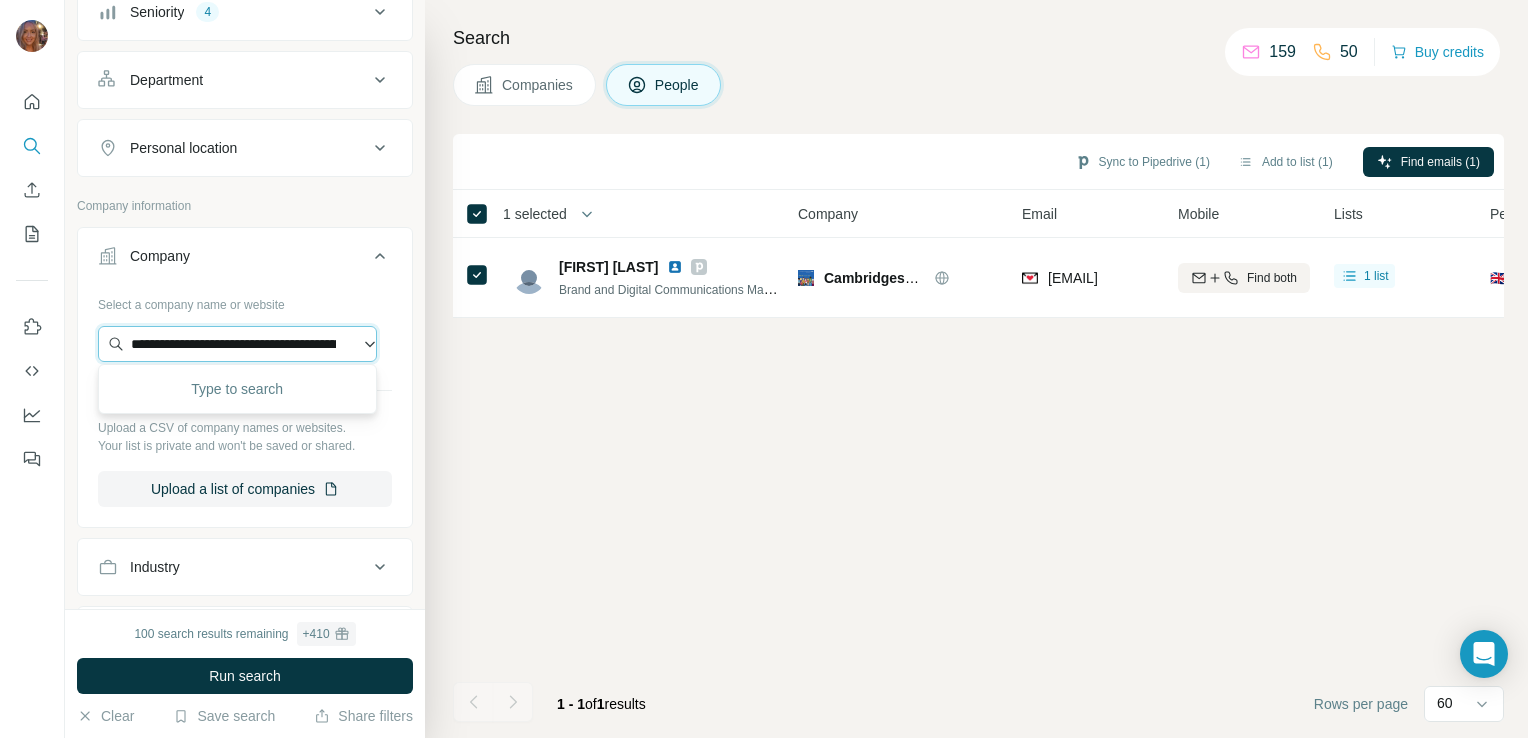 scroll, scrollTop: 0, scrollLeft: 111, axis: horizontal 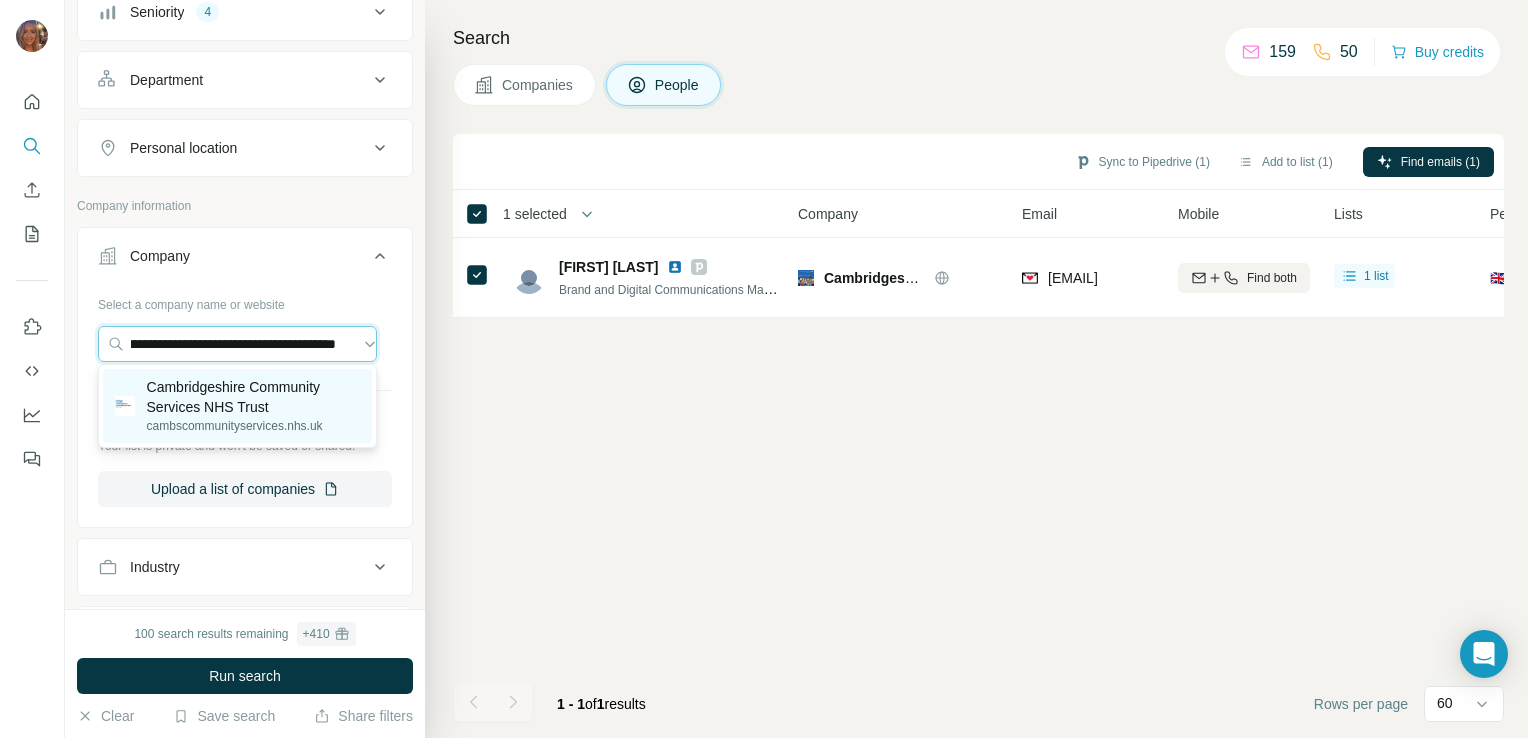 type on "**********" 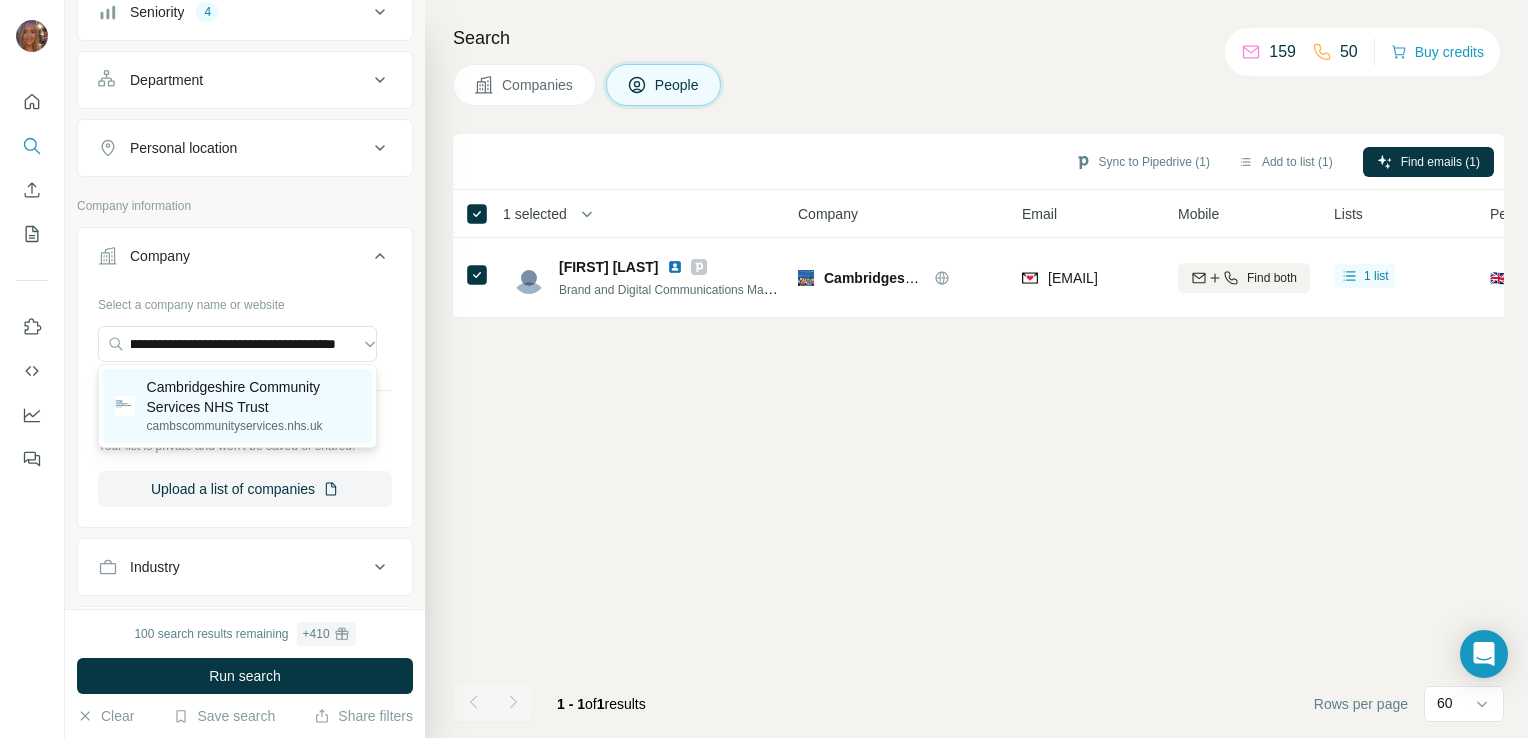 scroll, scrollTop: 0, scrollLeft: 0, axis: both 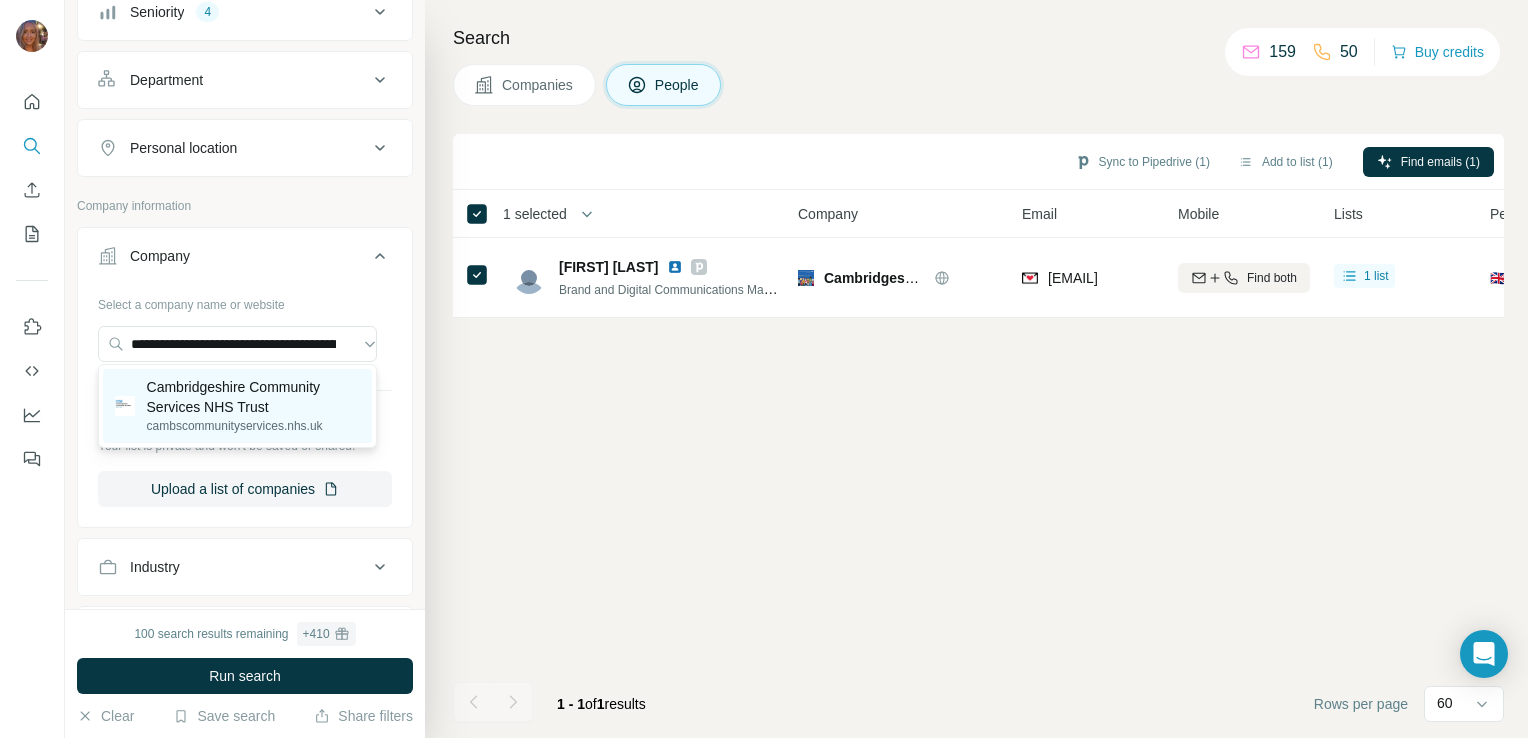 click on "Cambridgeshire Community Services NHS Trust" at bounding box center [253, 397] 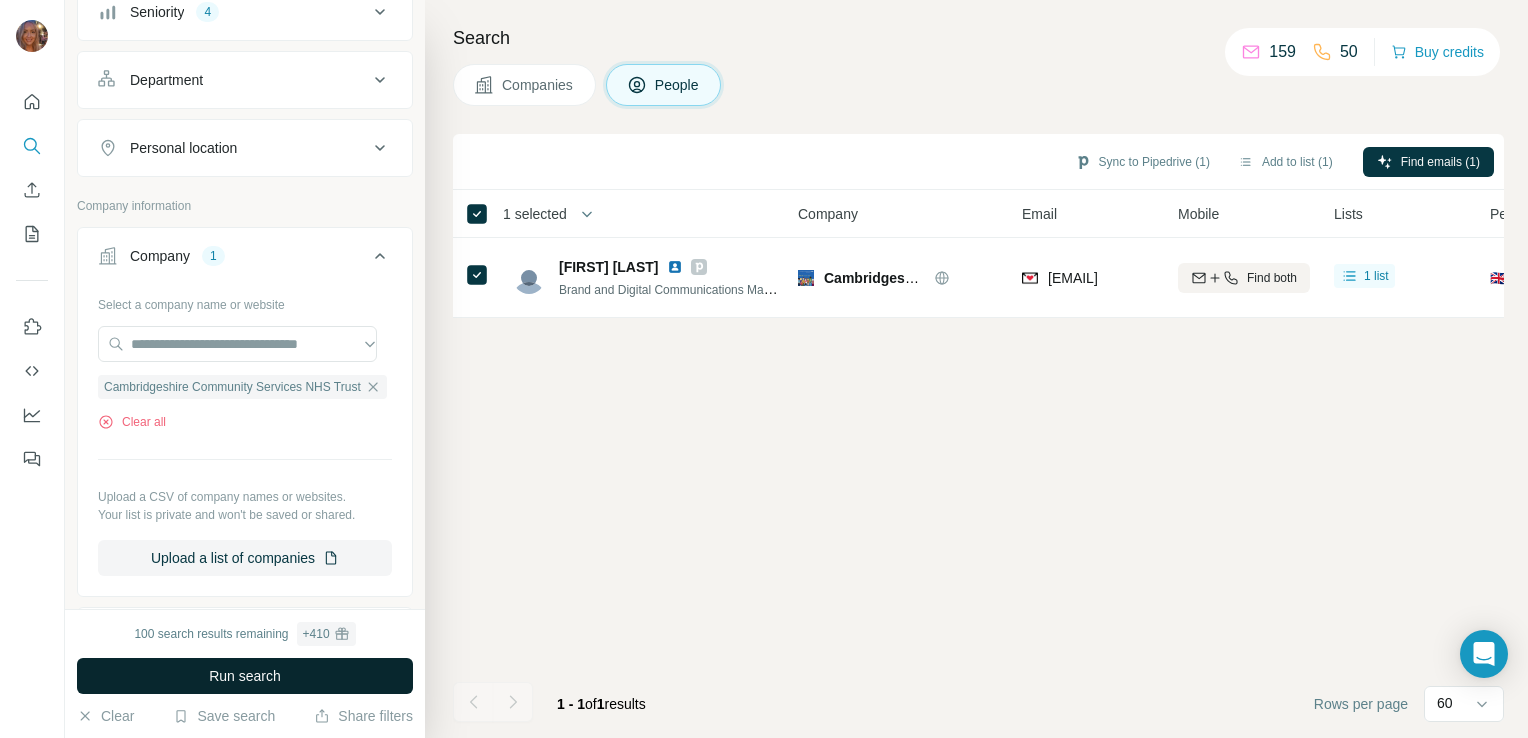 click on "Run search" at bounding box center (245, 676) 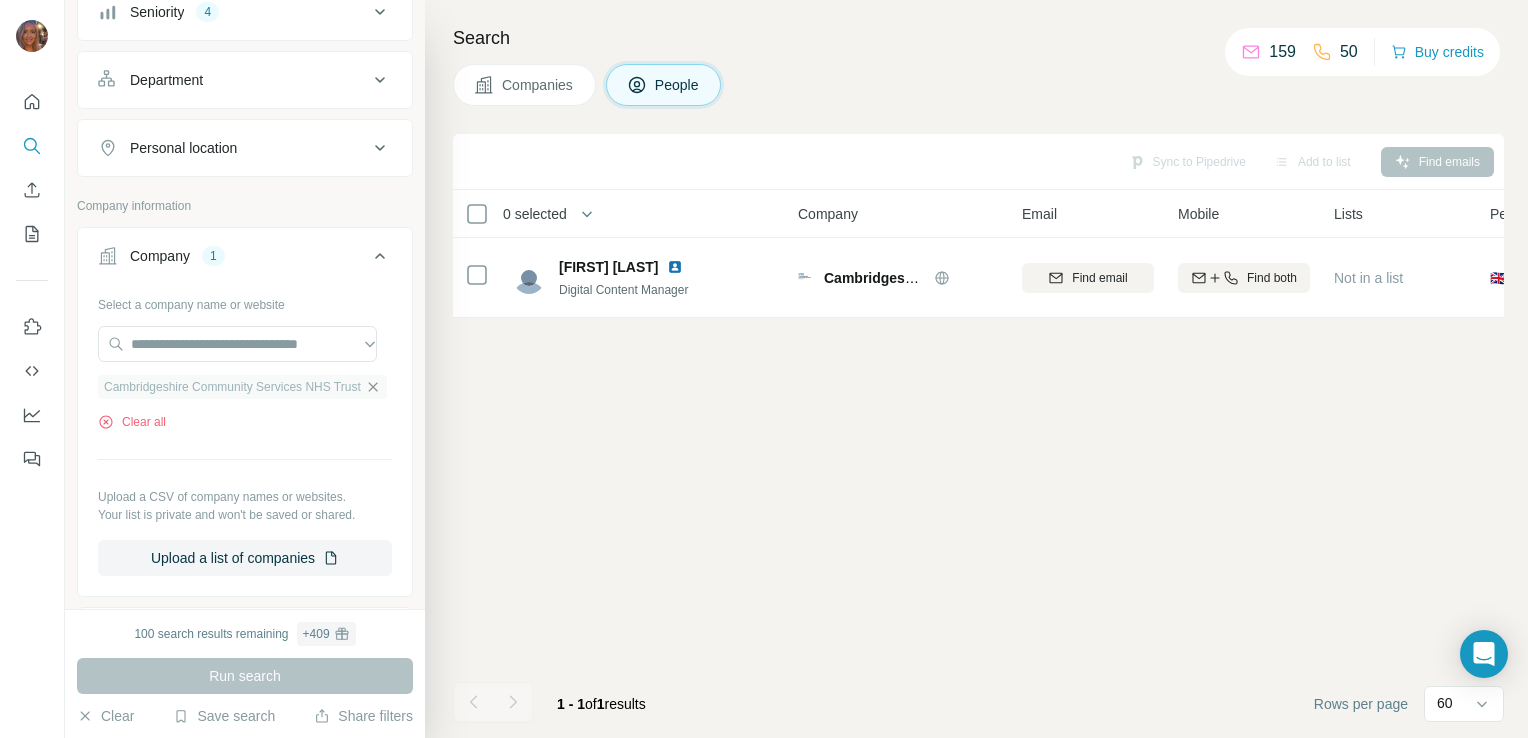 click 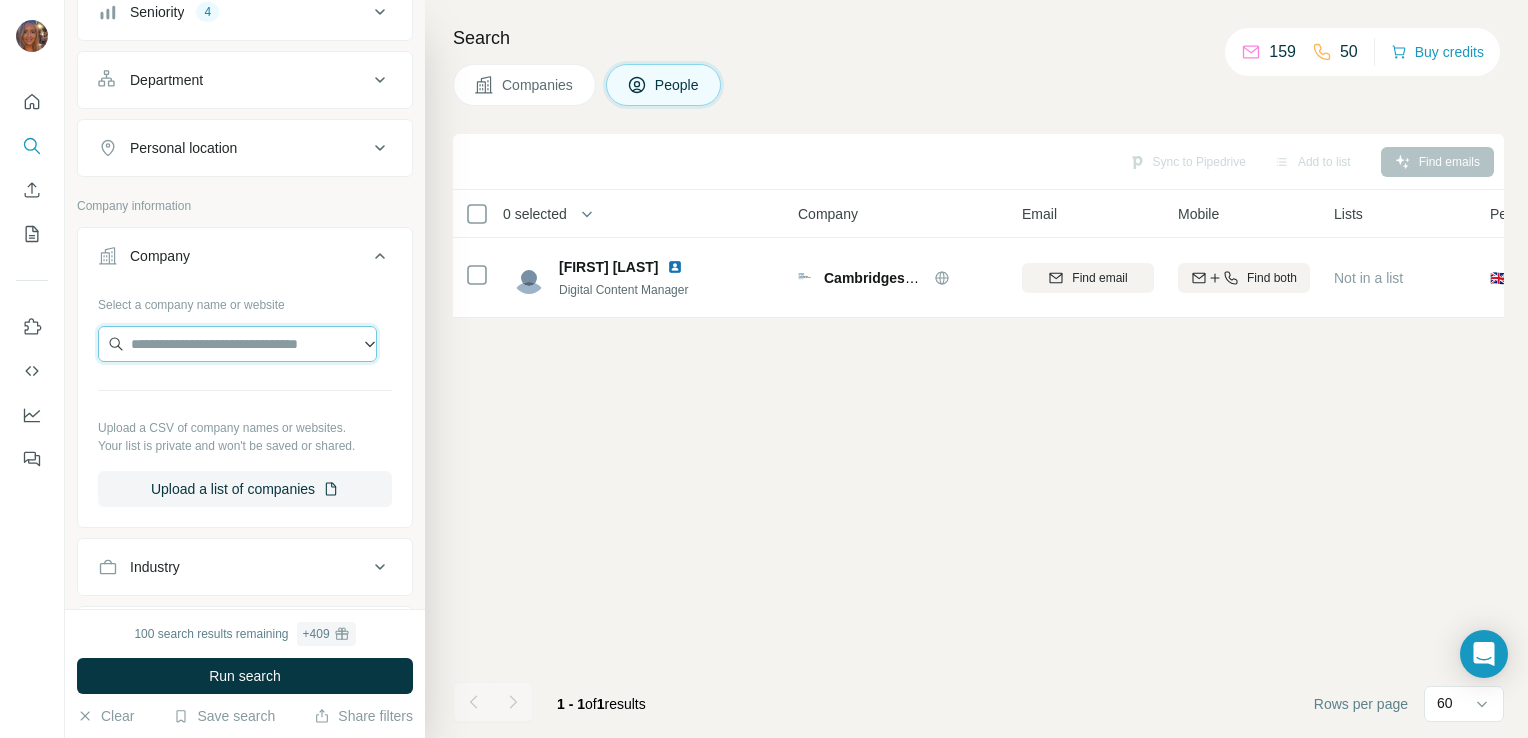 click at bounding box center [237, 344] 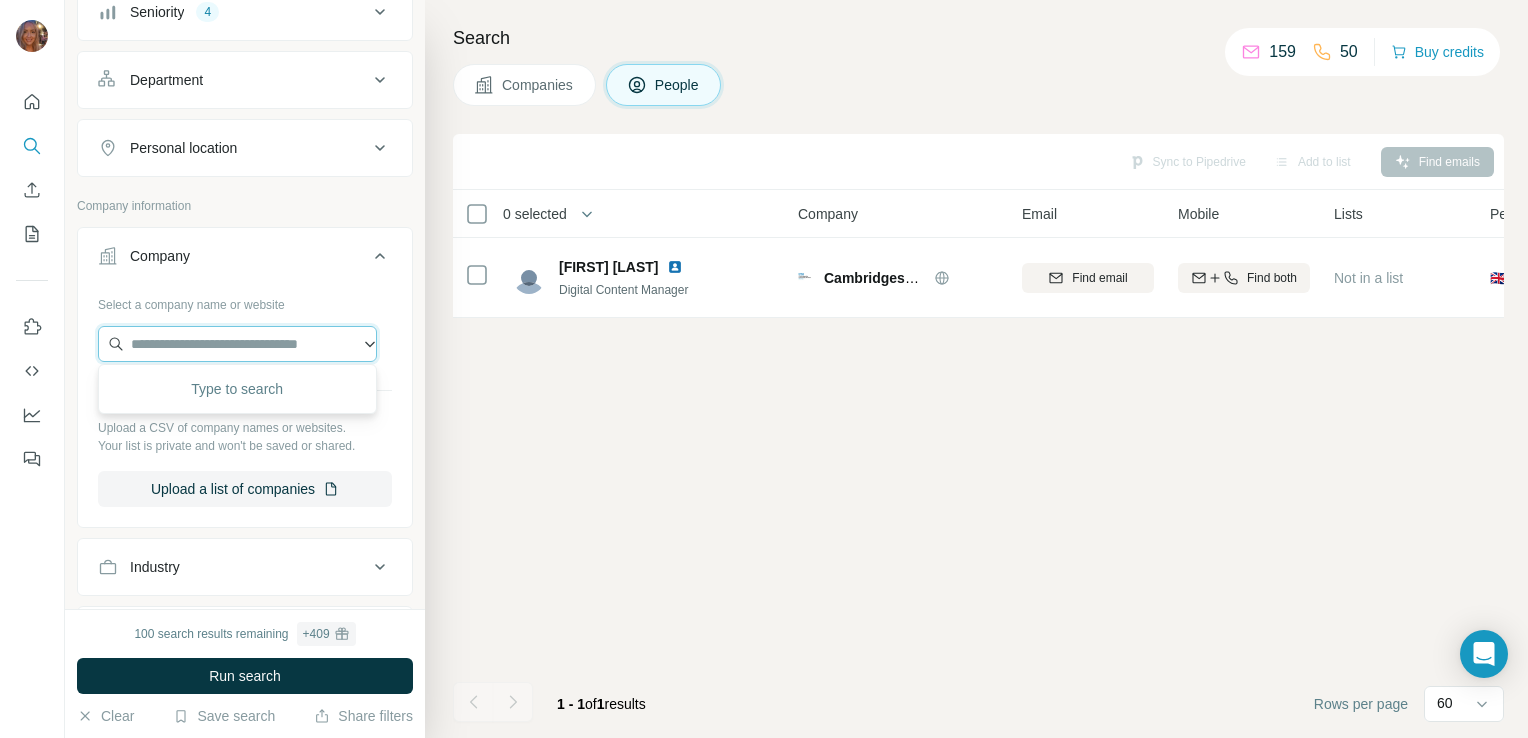 paste on "**********" 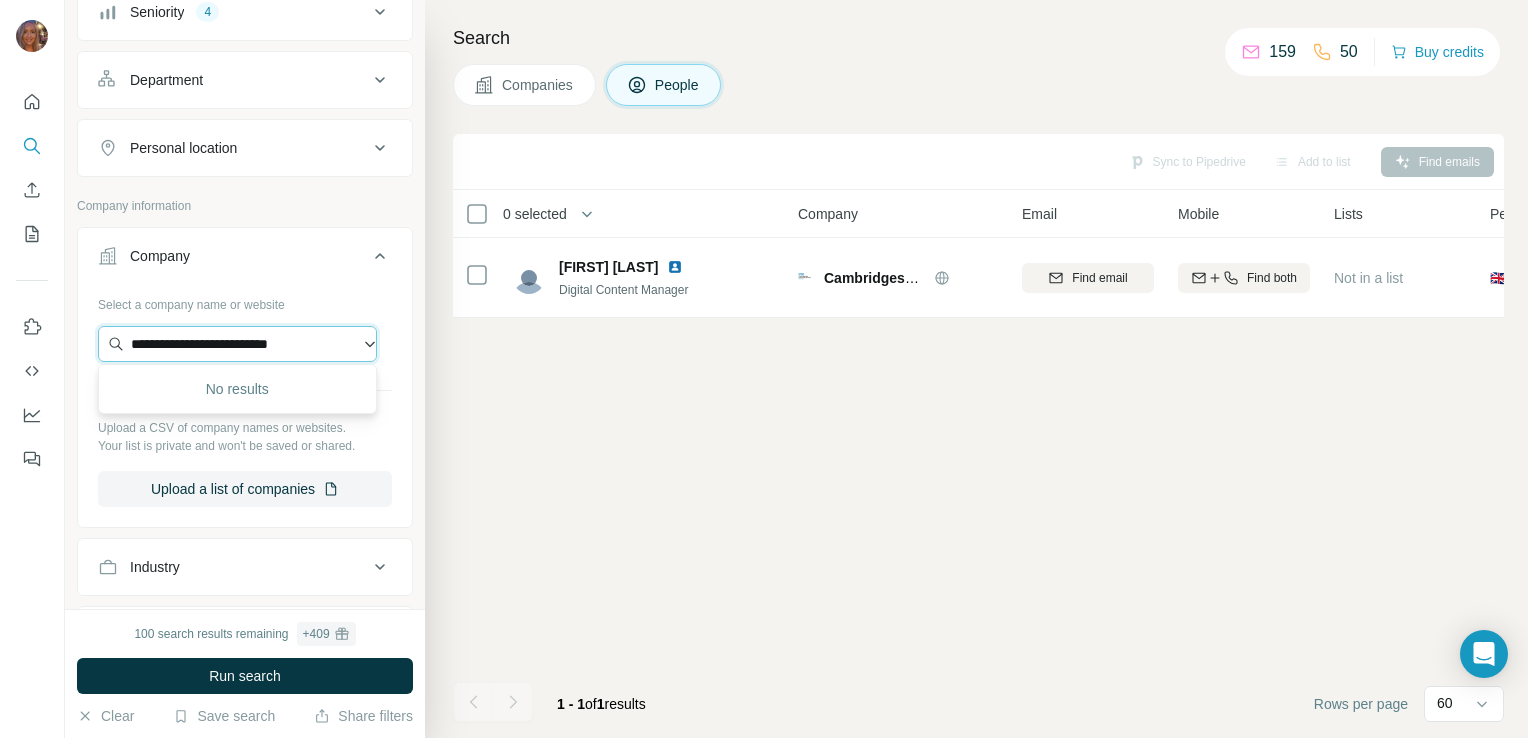 scroll, scrollTop: 0, scrollLeft: 0, axis: both 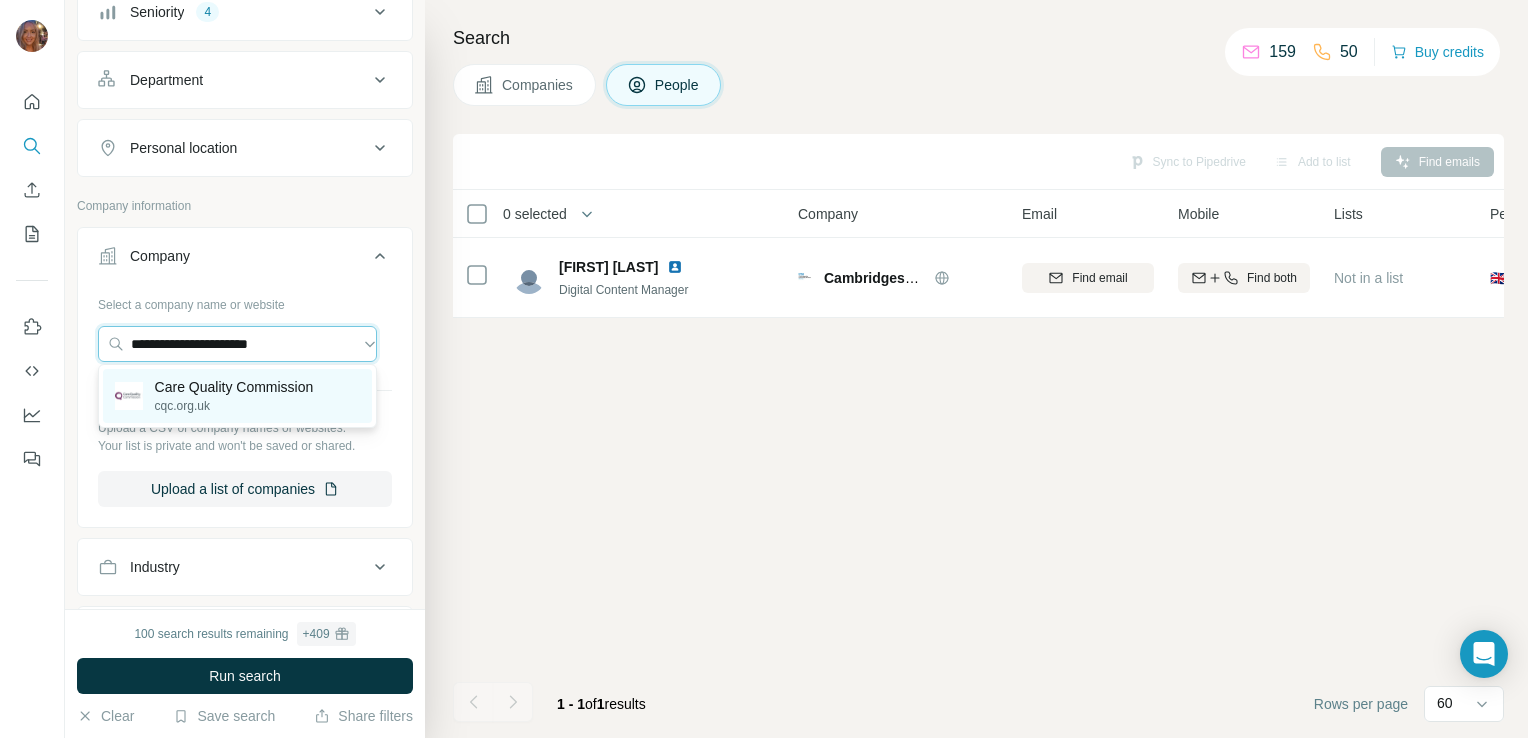 type on "**********" 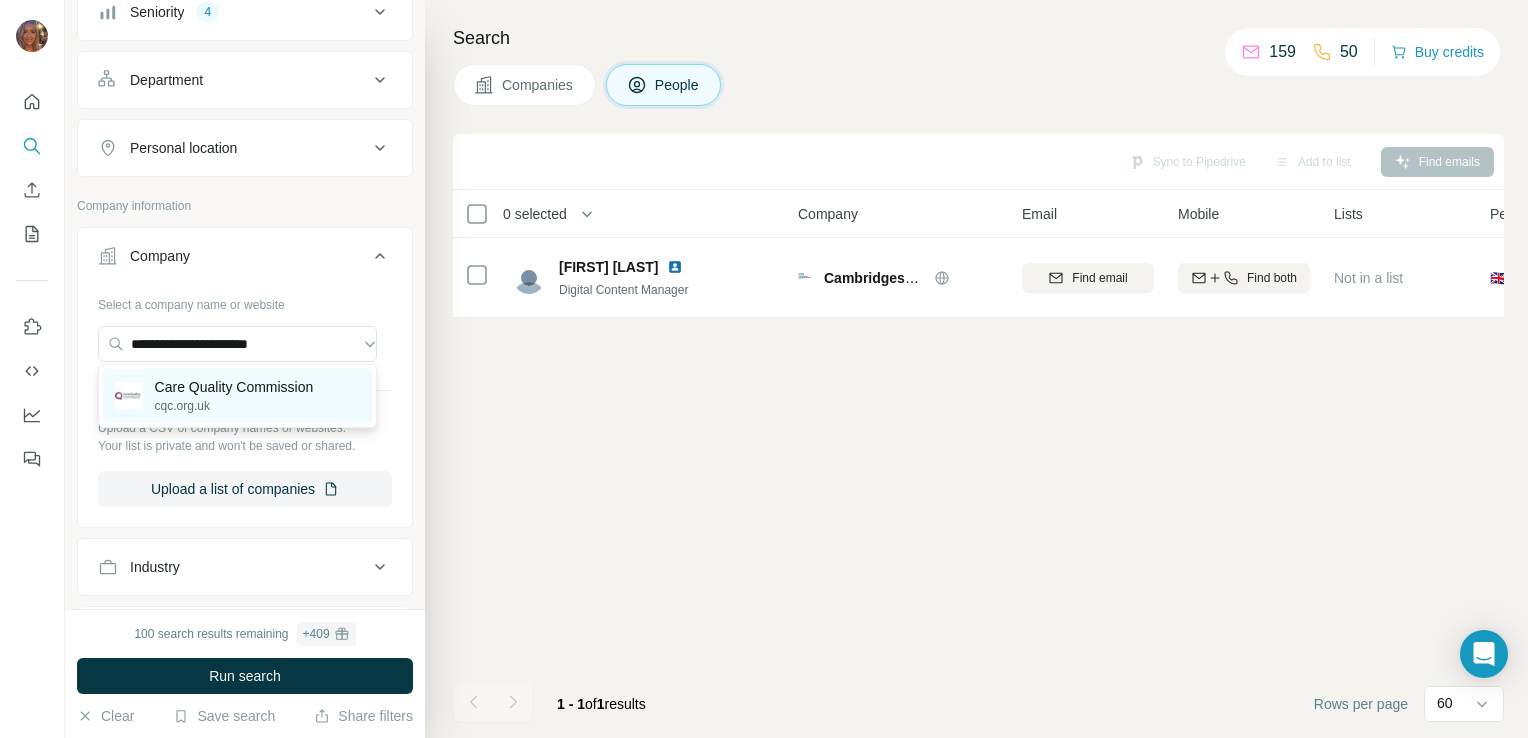 click on "Care Quality Commission" at bounding box center [234, 387] 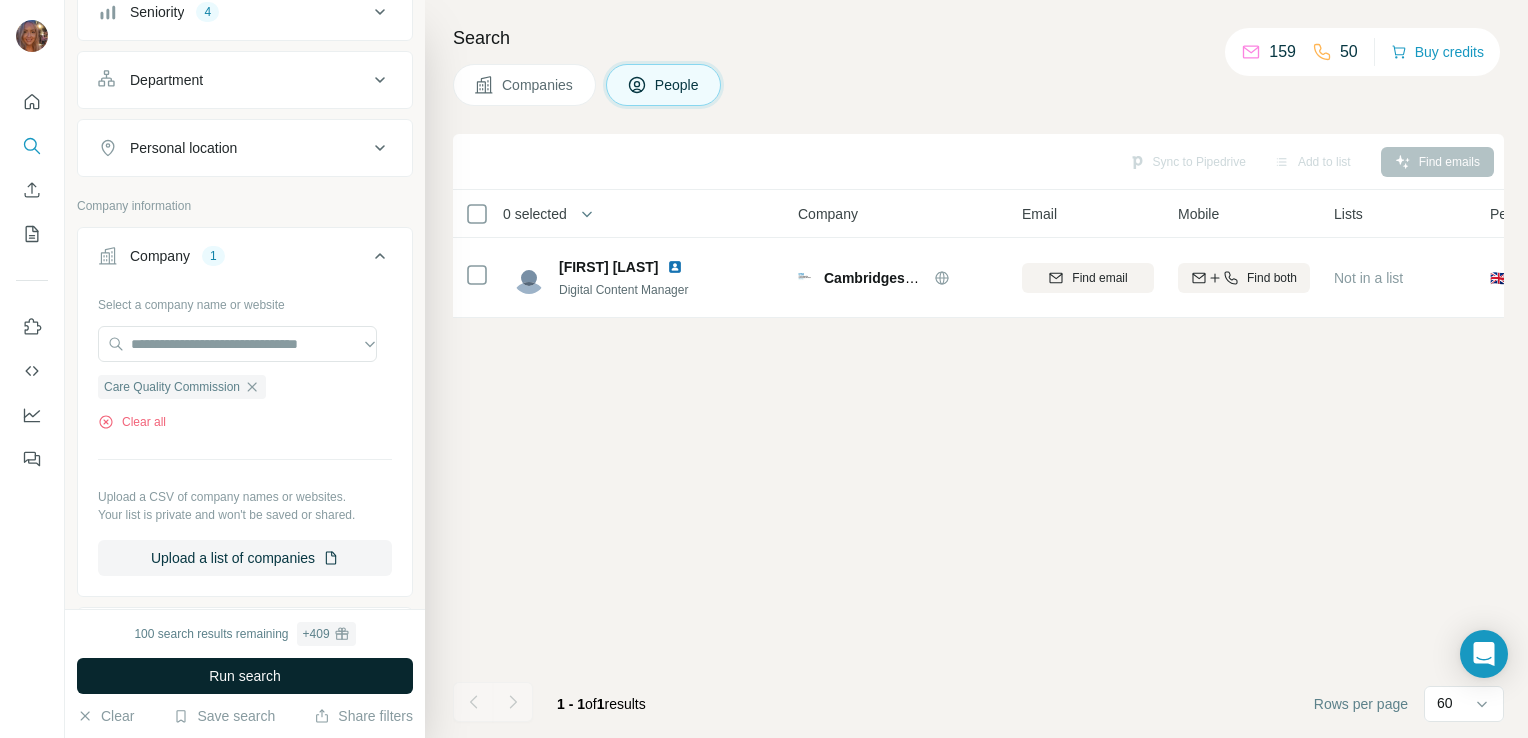 click on "Run search" at bounding box center [245, 676] 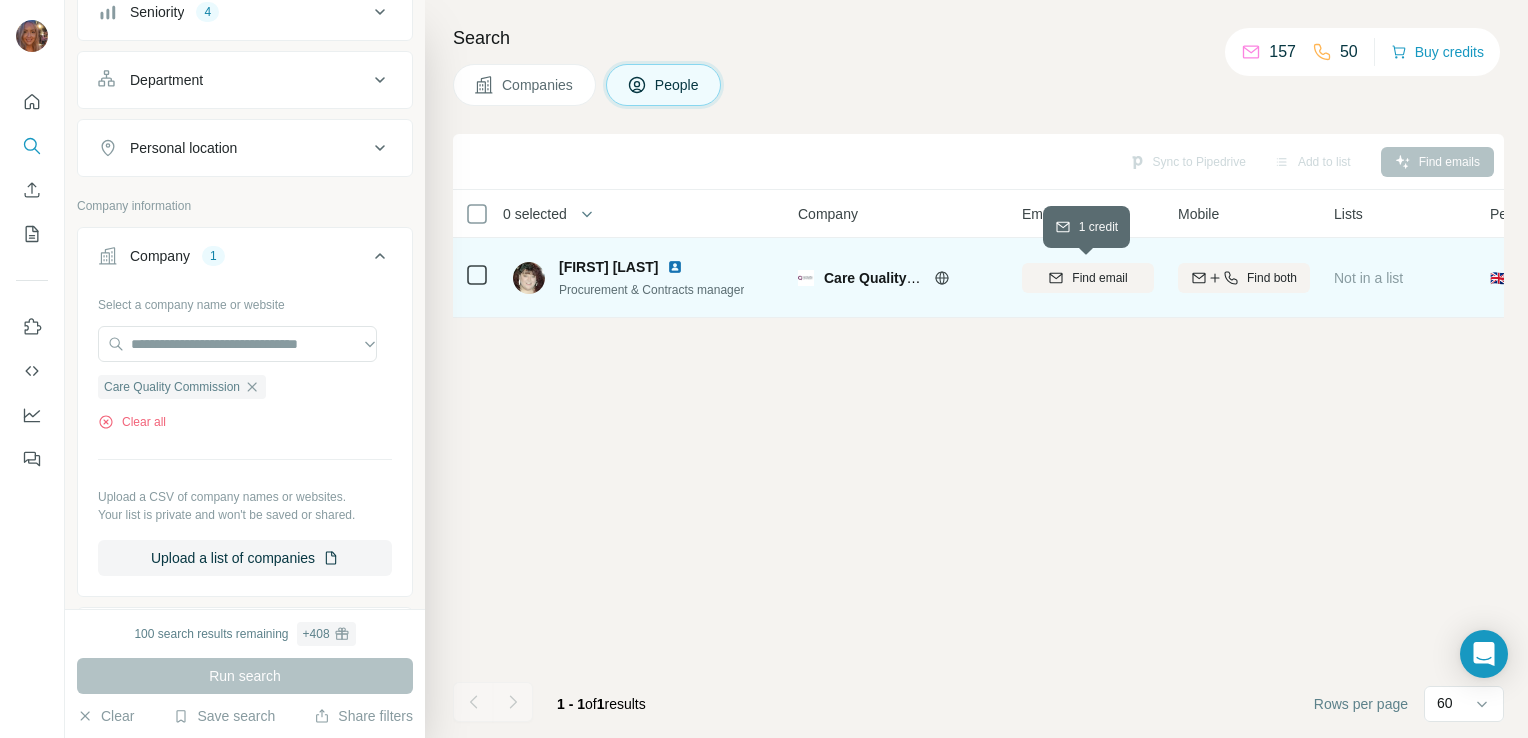 click on "Find email" at bounding box center [1099, 278] 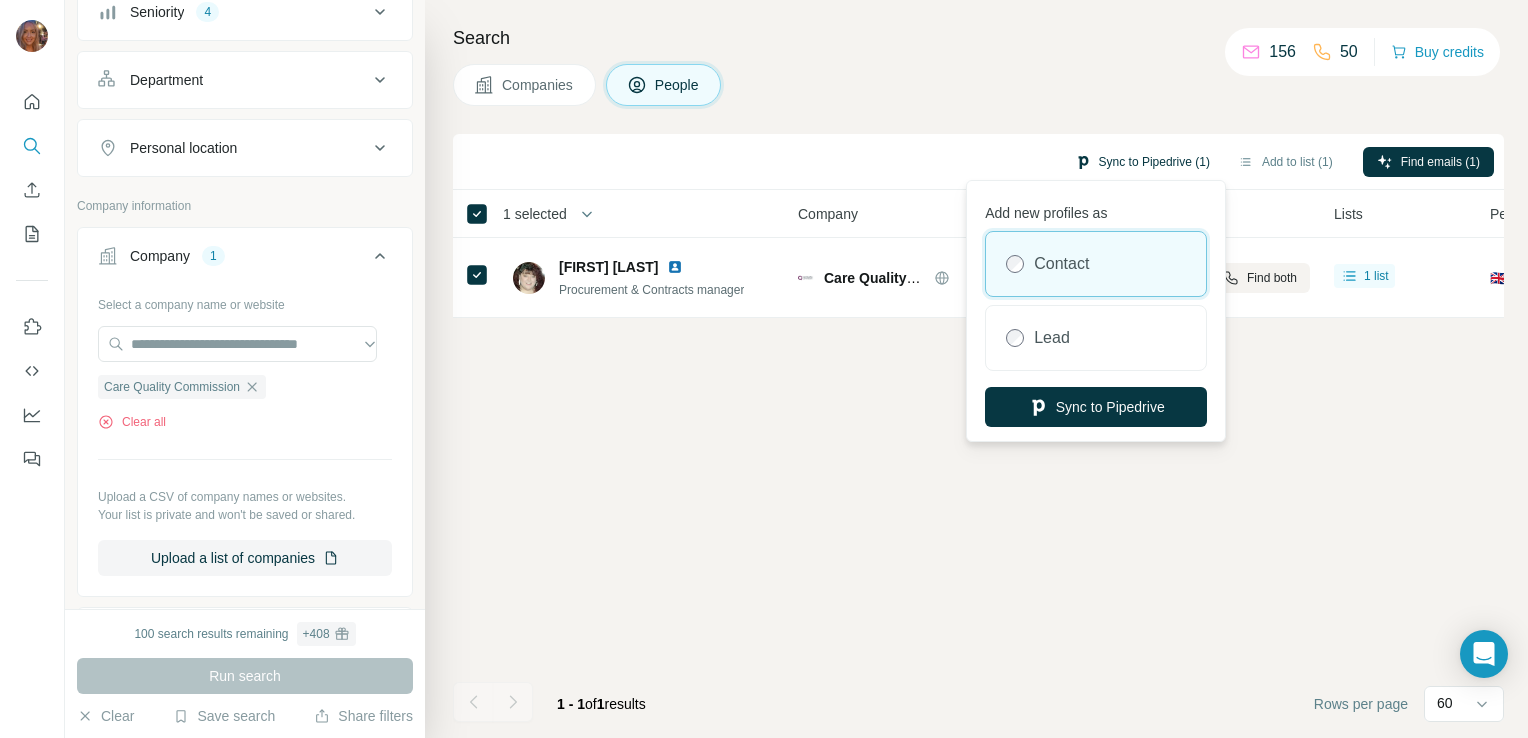 click on "Sync to Pipedrive (1)" at bounding box center [1142, 162] 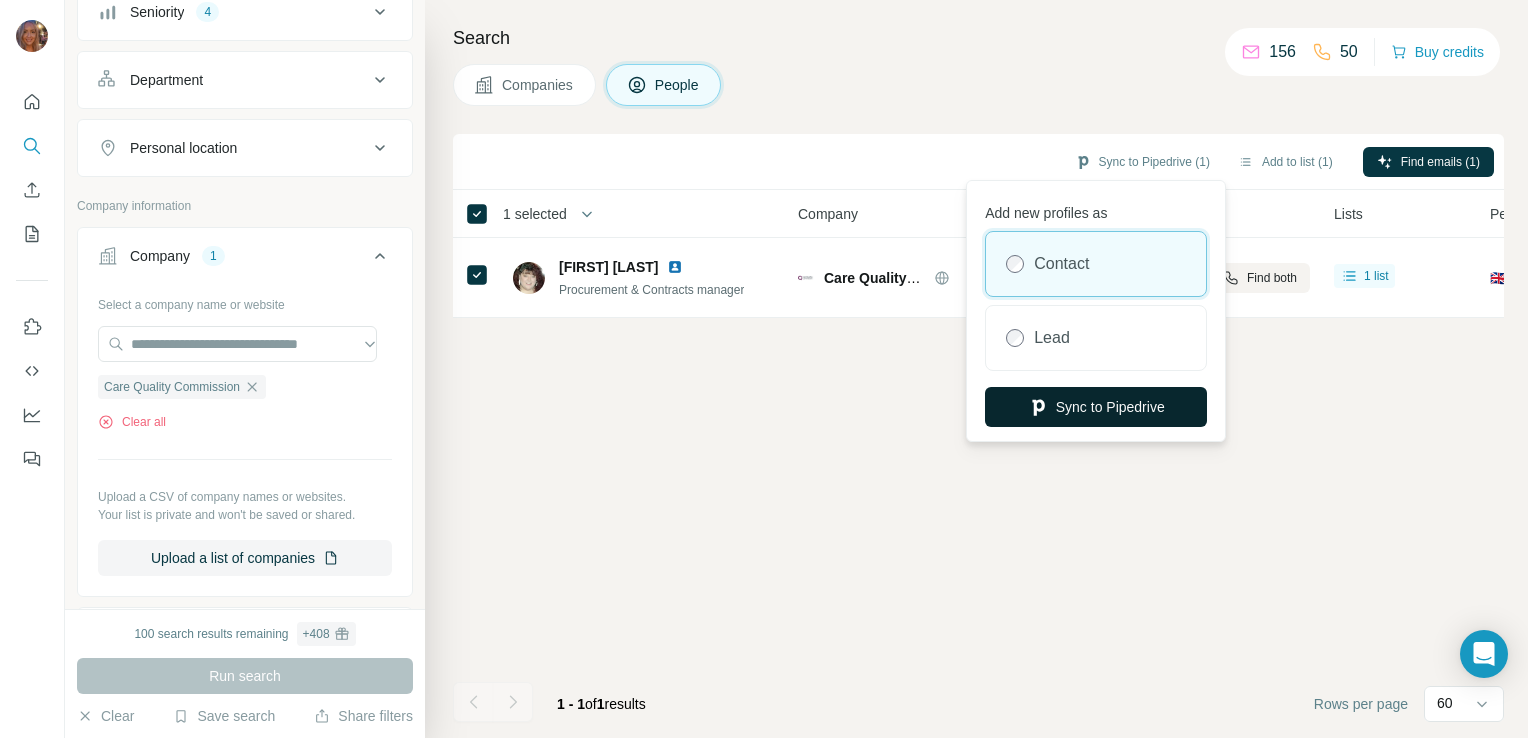 click on "Sync to Pipedrive" at bounding box center (1096, 407) 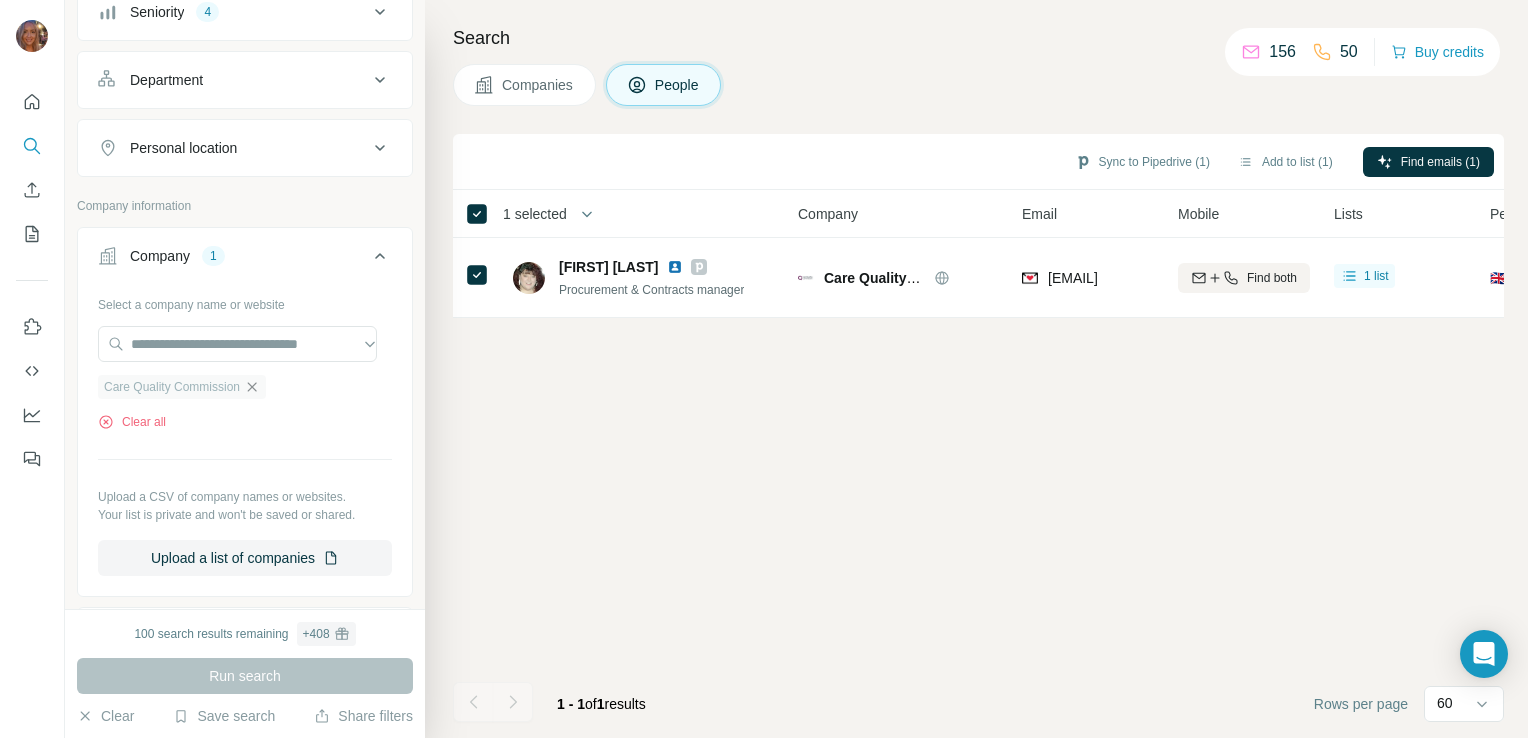 click 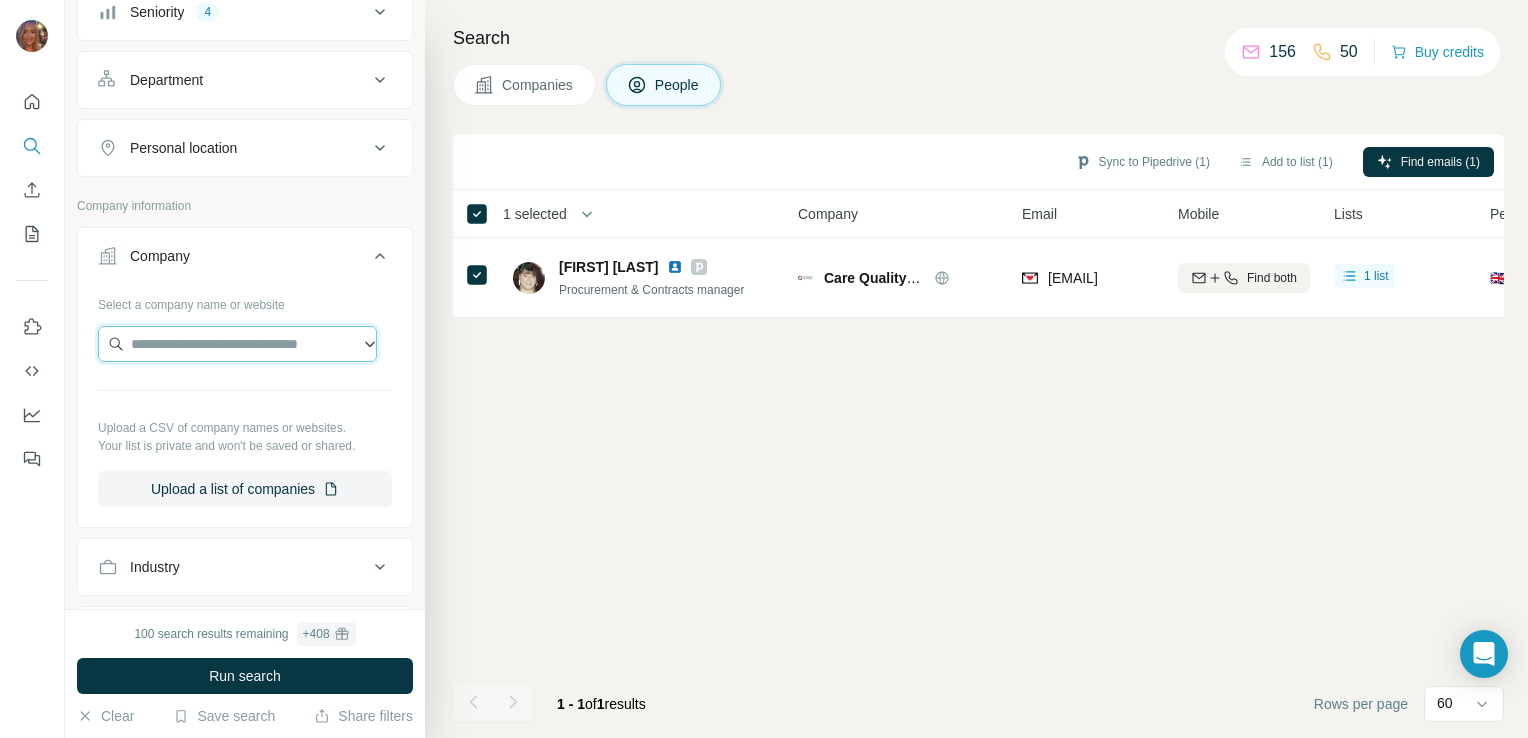 click at bounding box center (237, 344) 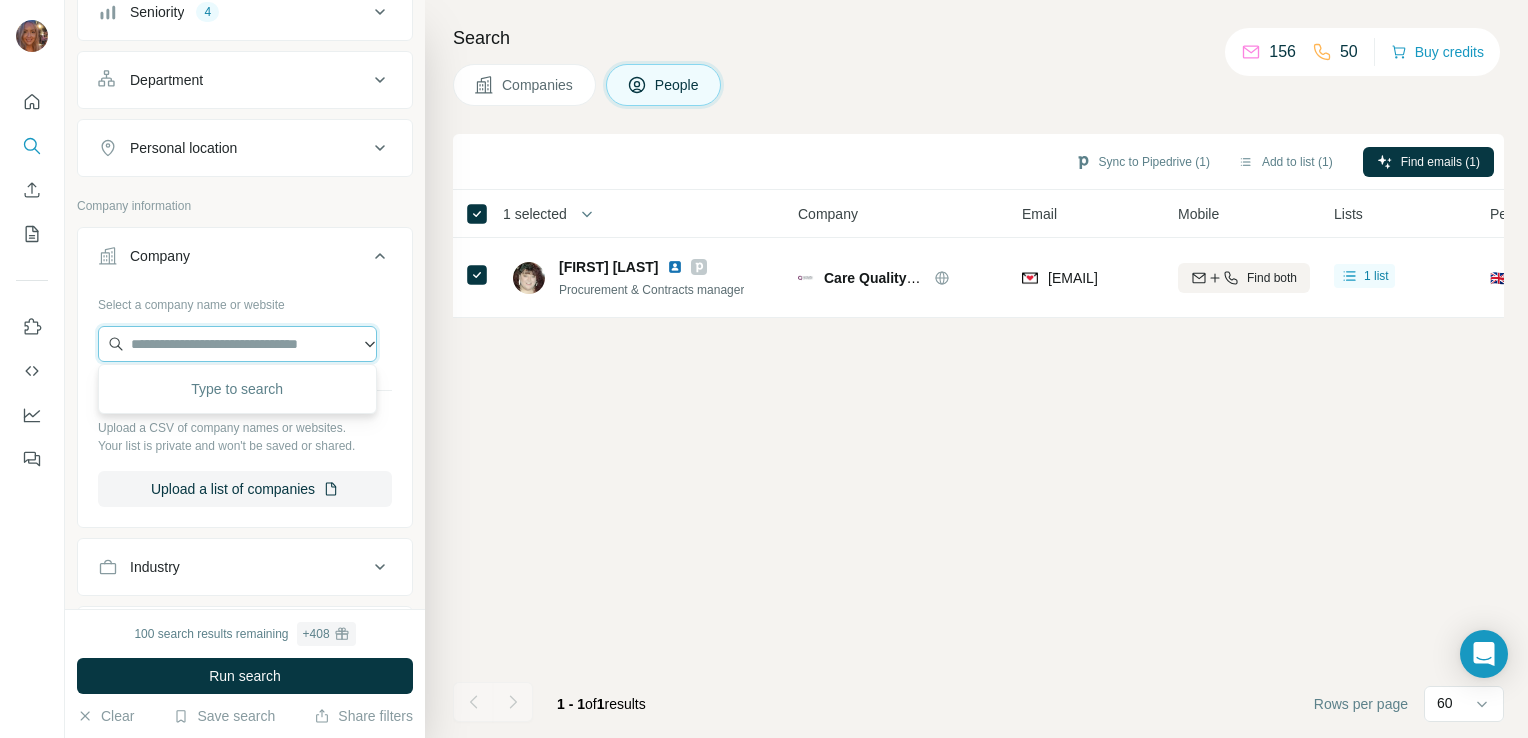 paste on "**********" 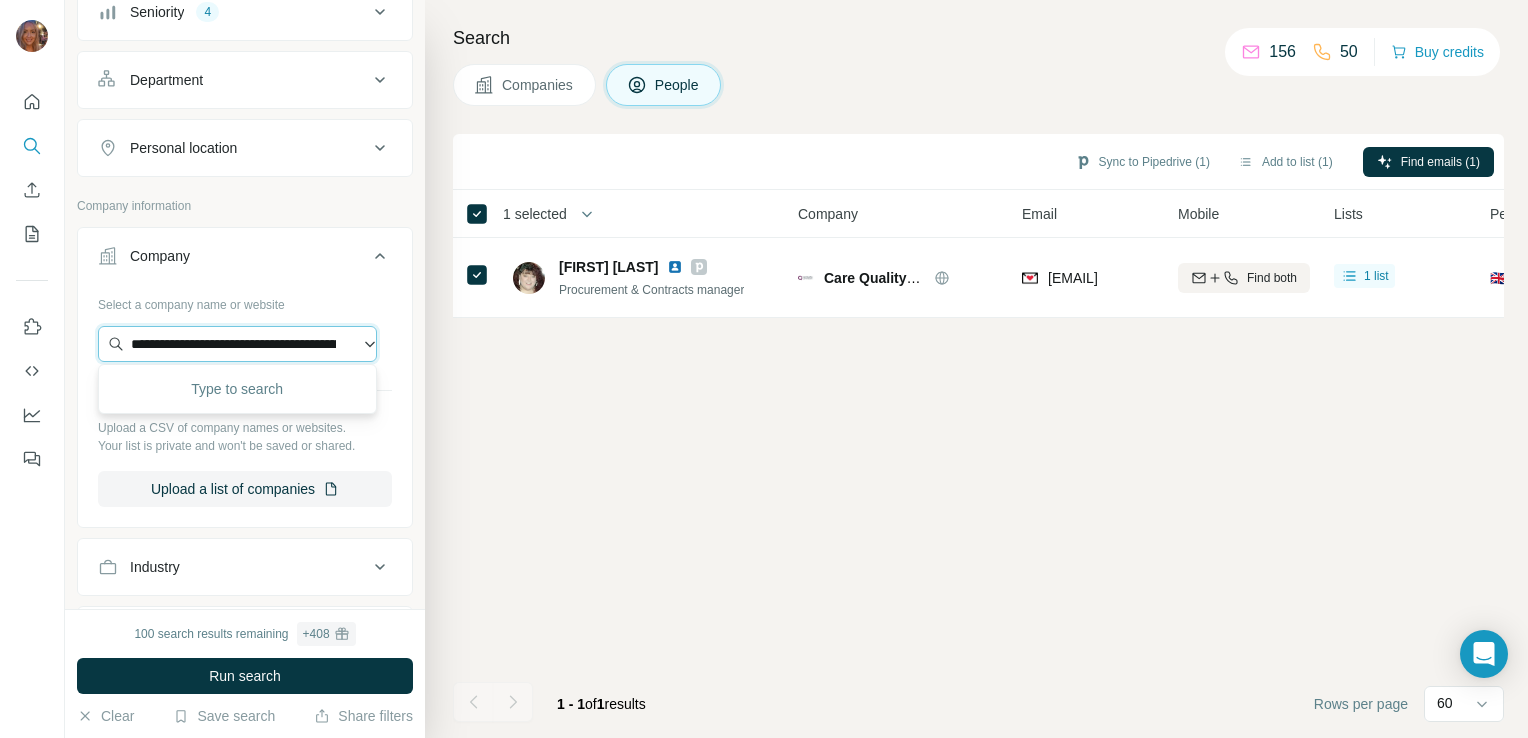 scroll, scrollTop: 0, scrollLeft: 153, axis: horizontal 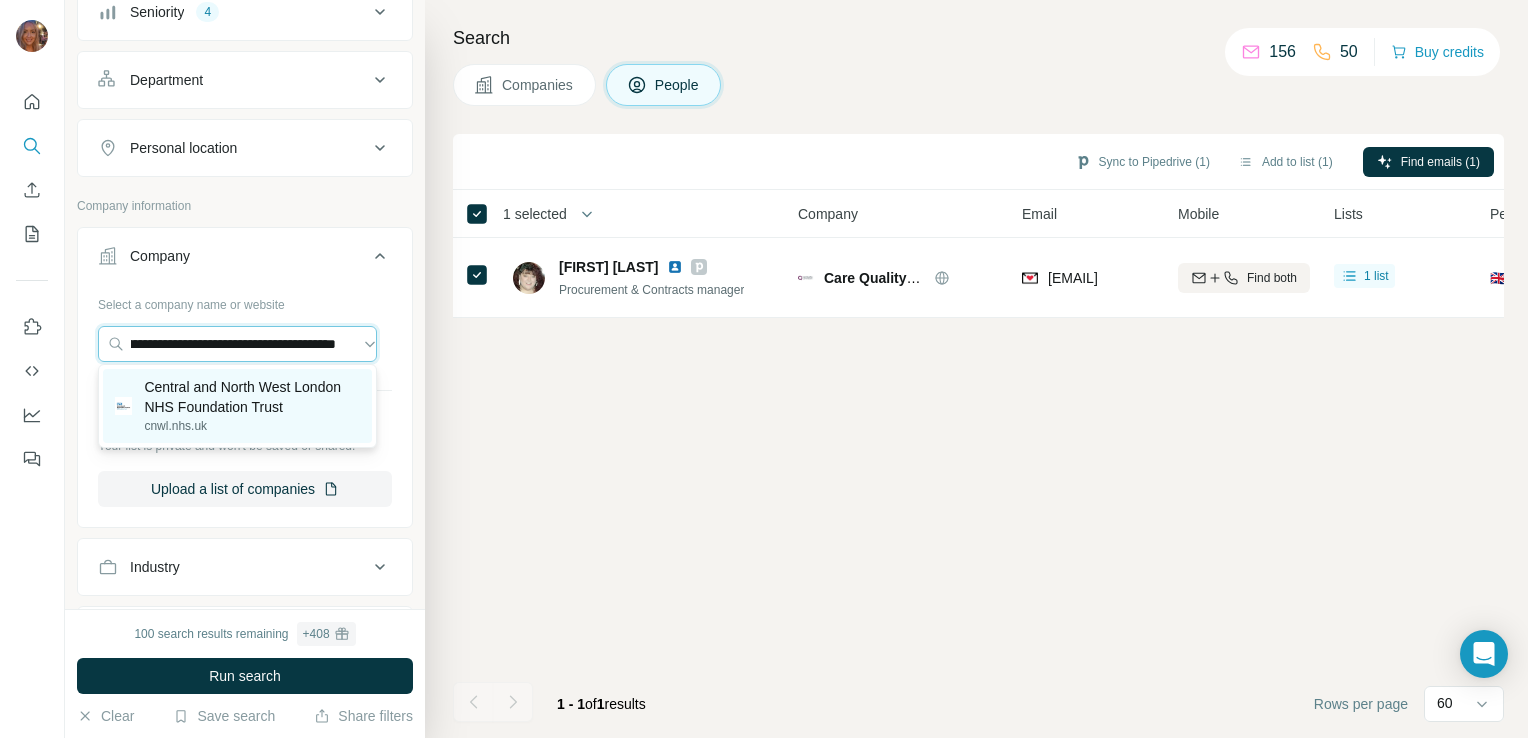 type on "**********" 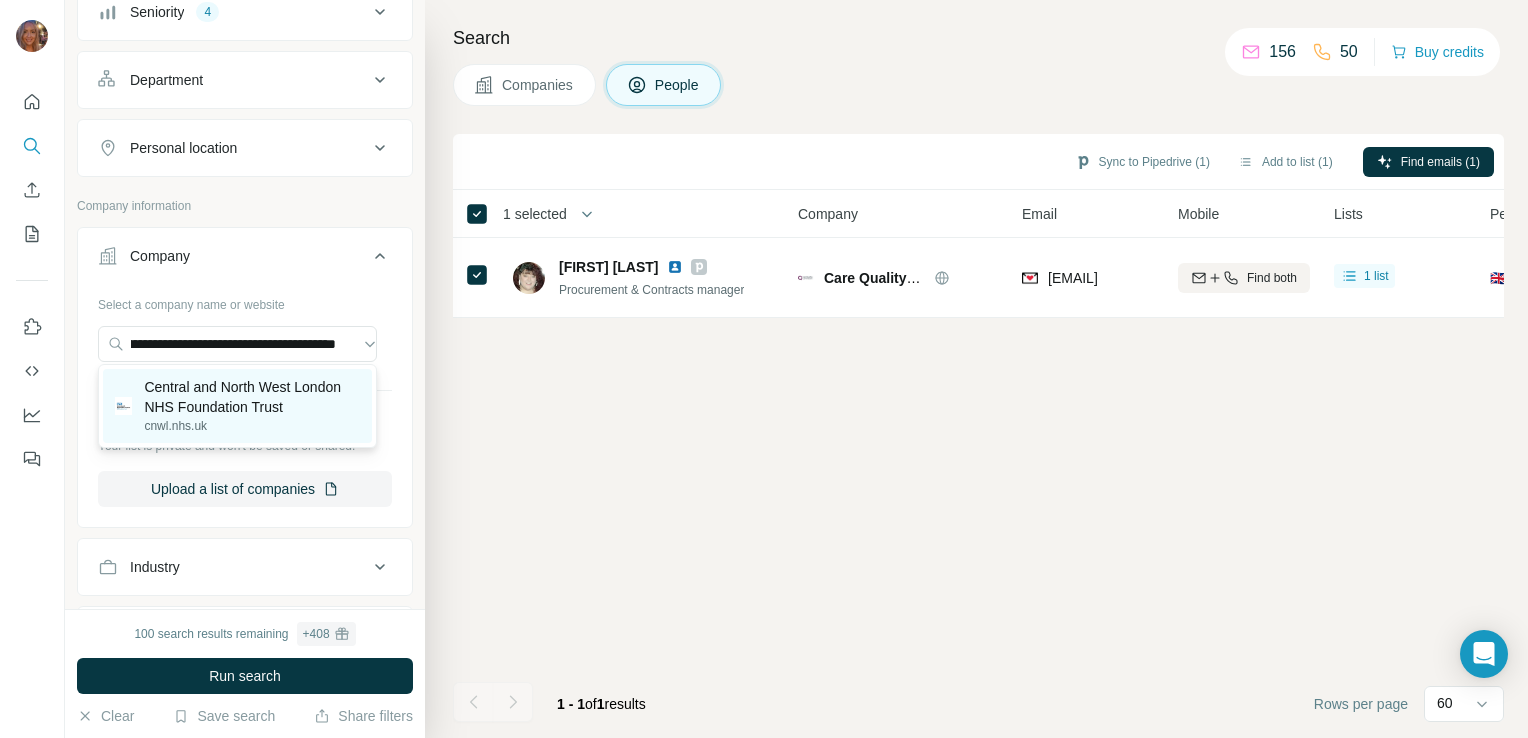 click on "Central and North West London NHS Foundation Trust" at bounding box center (251, 397) 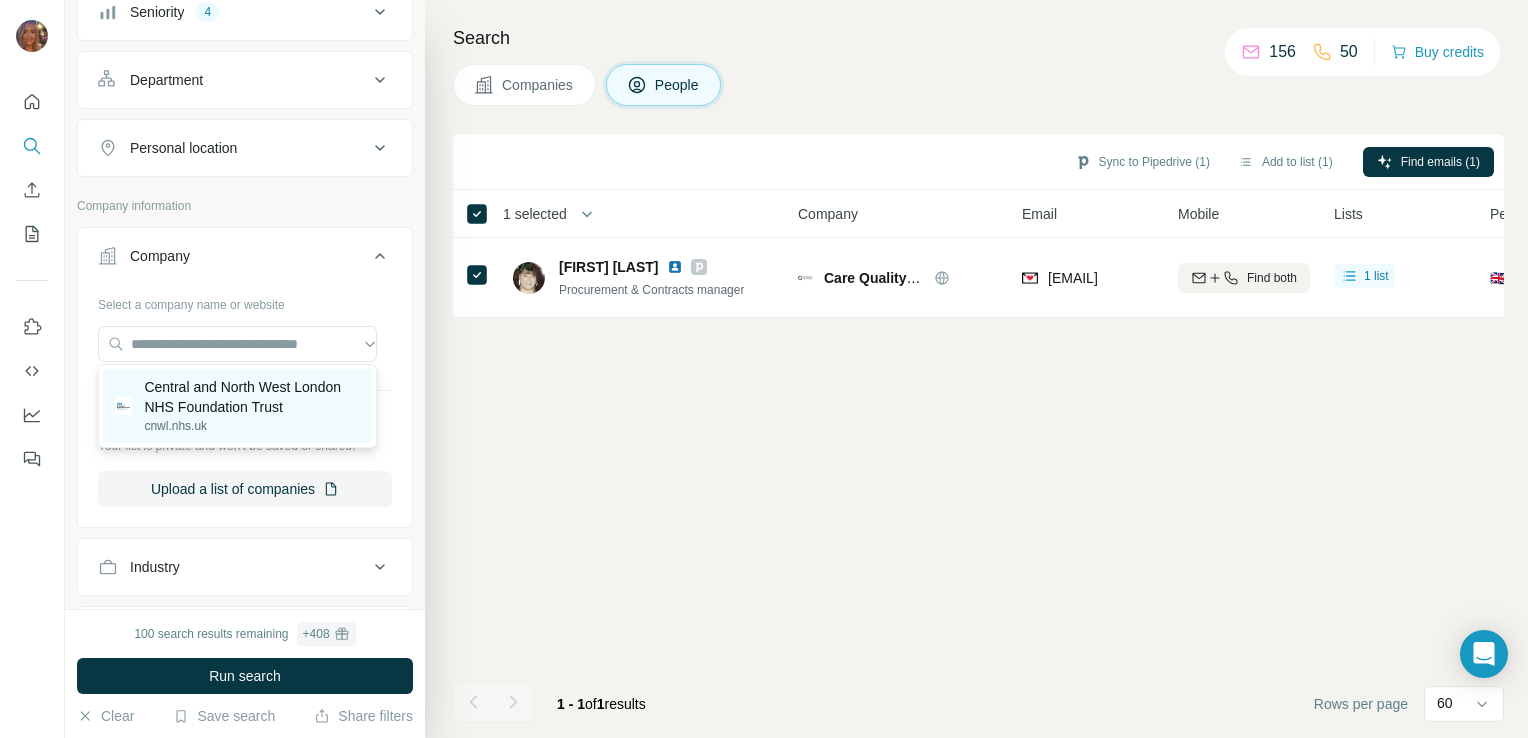 scroll, scrollTop: 0, scrollLeft: 0, axis: both 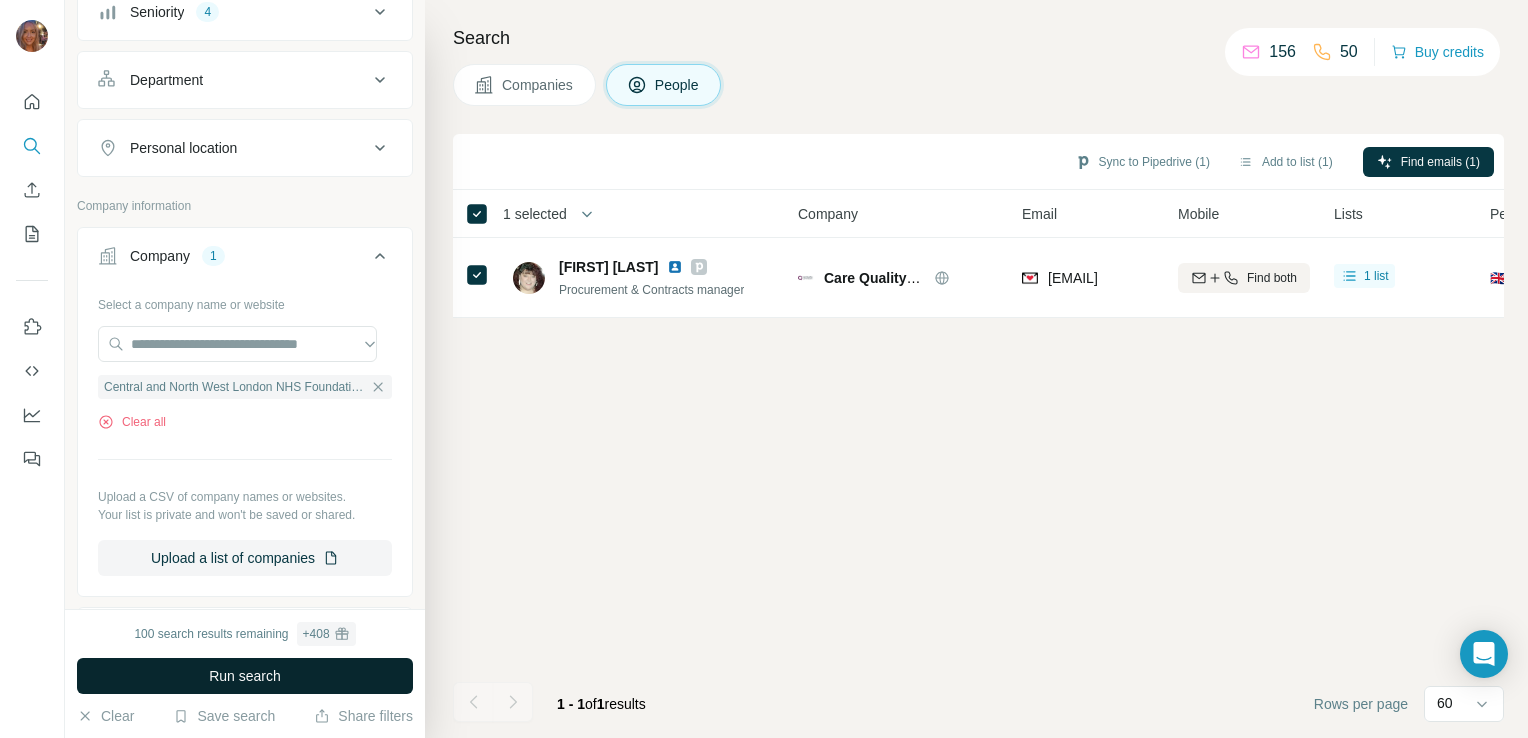 click on "Run search" at bounding box center [245, 676] 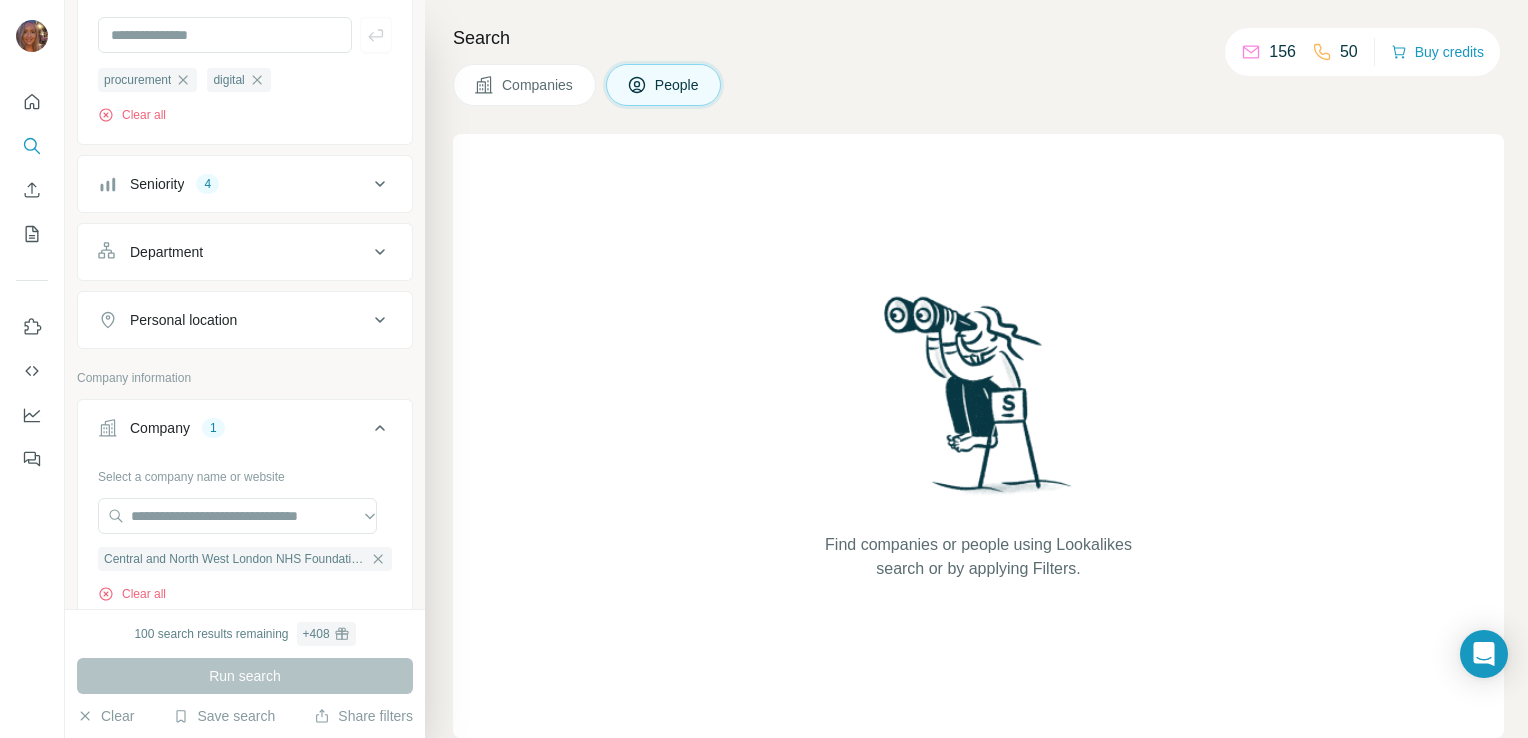 scroll, scrollTop: 203, scrollLeft: 0, axis: vertical 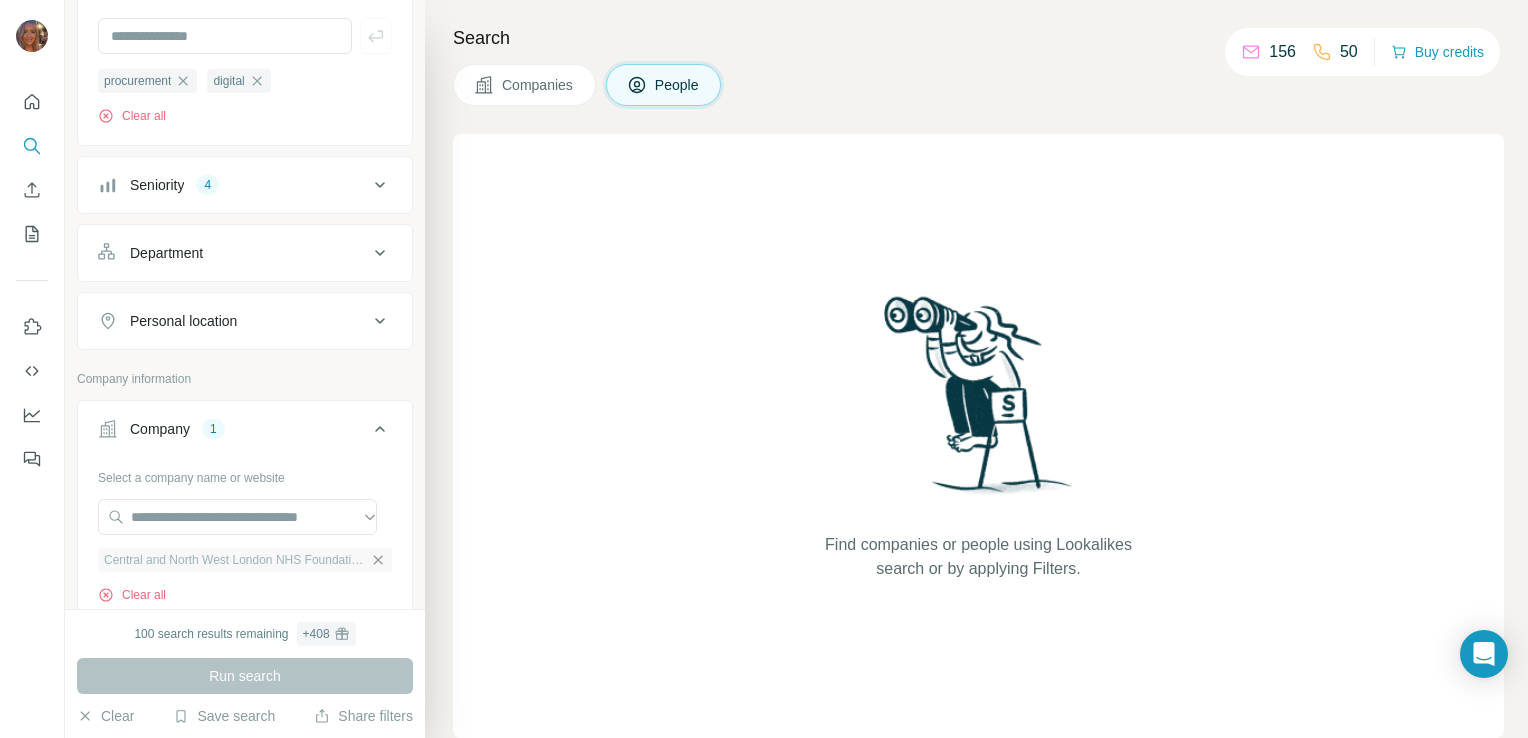 click 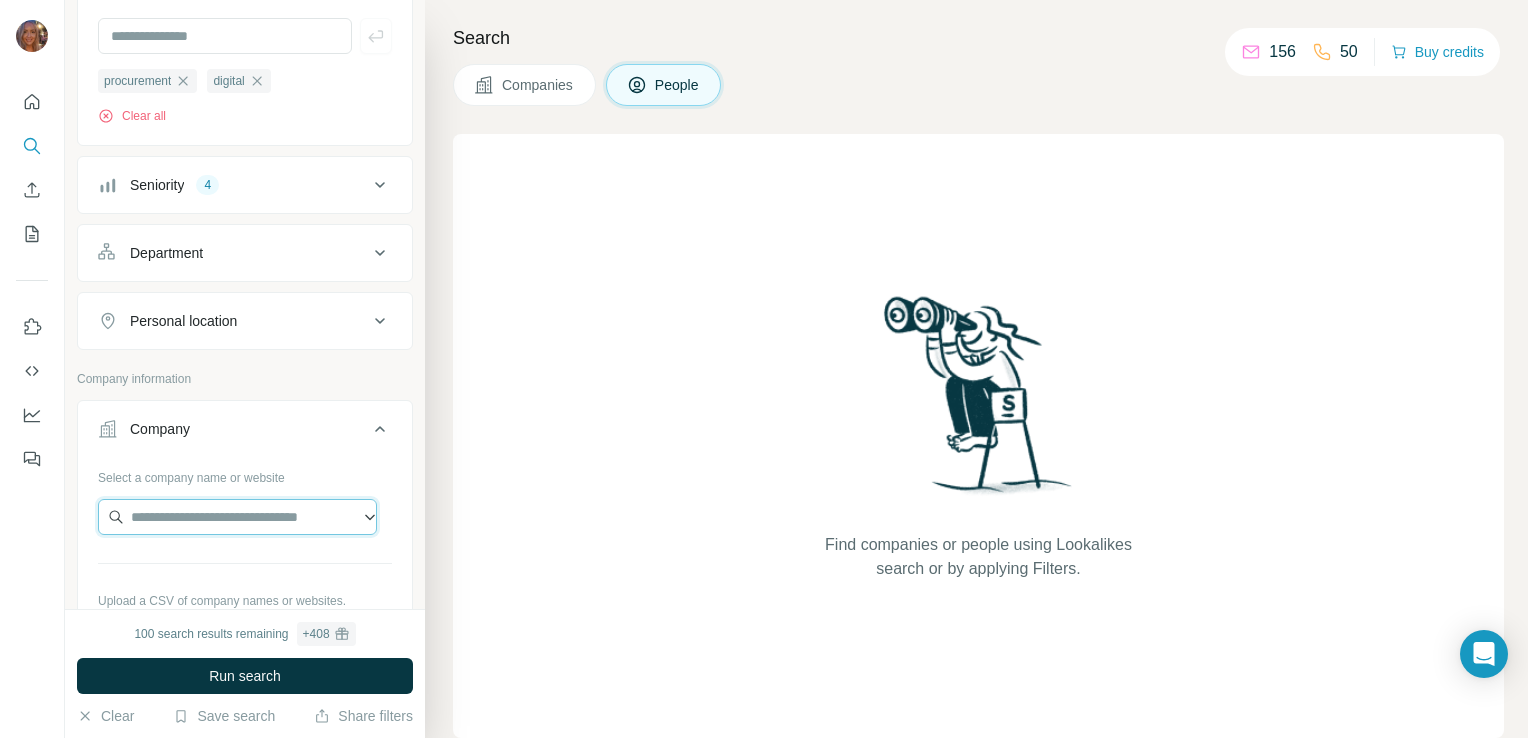 click at bounding box center [237, 517] 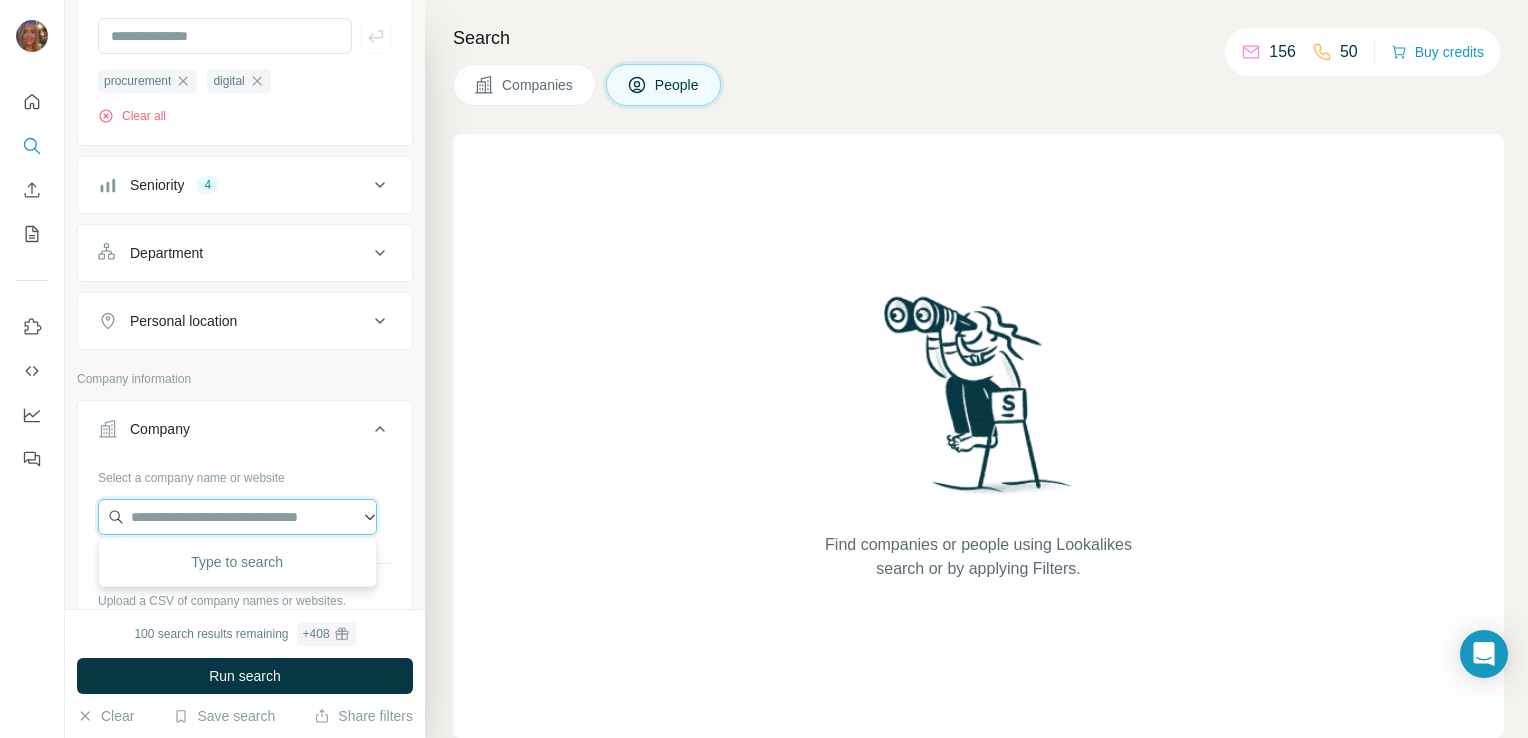 paste on "**********" 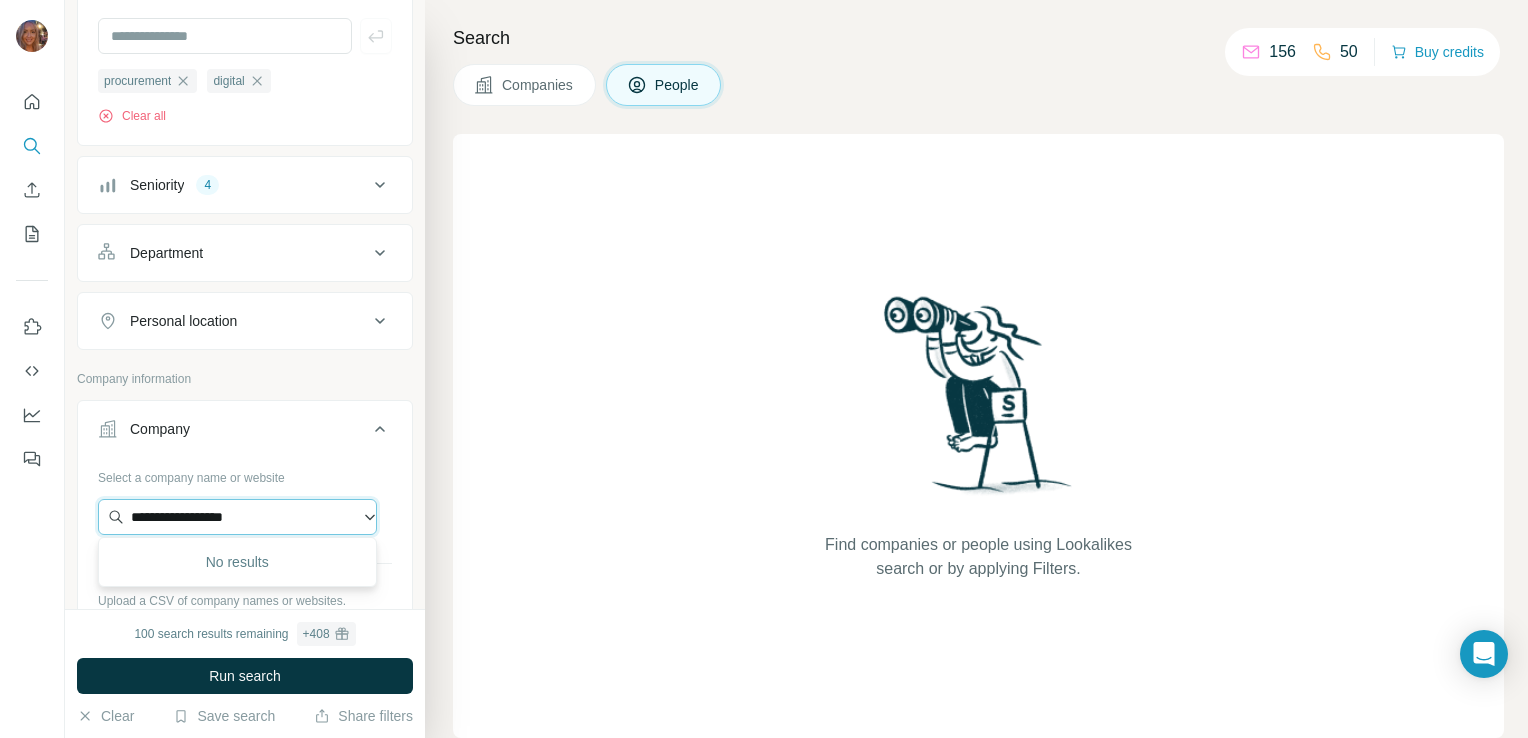 click on "**********" at bounding box center [237, 517] 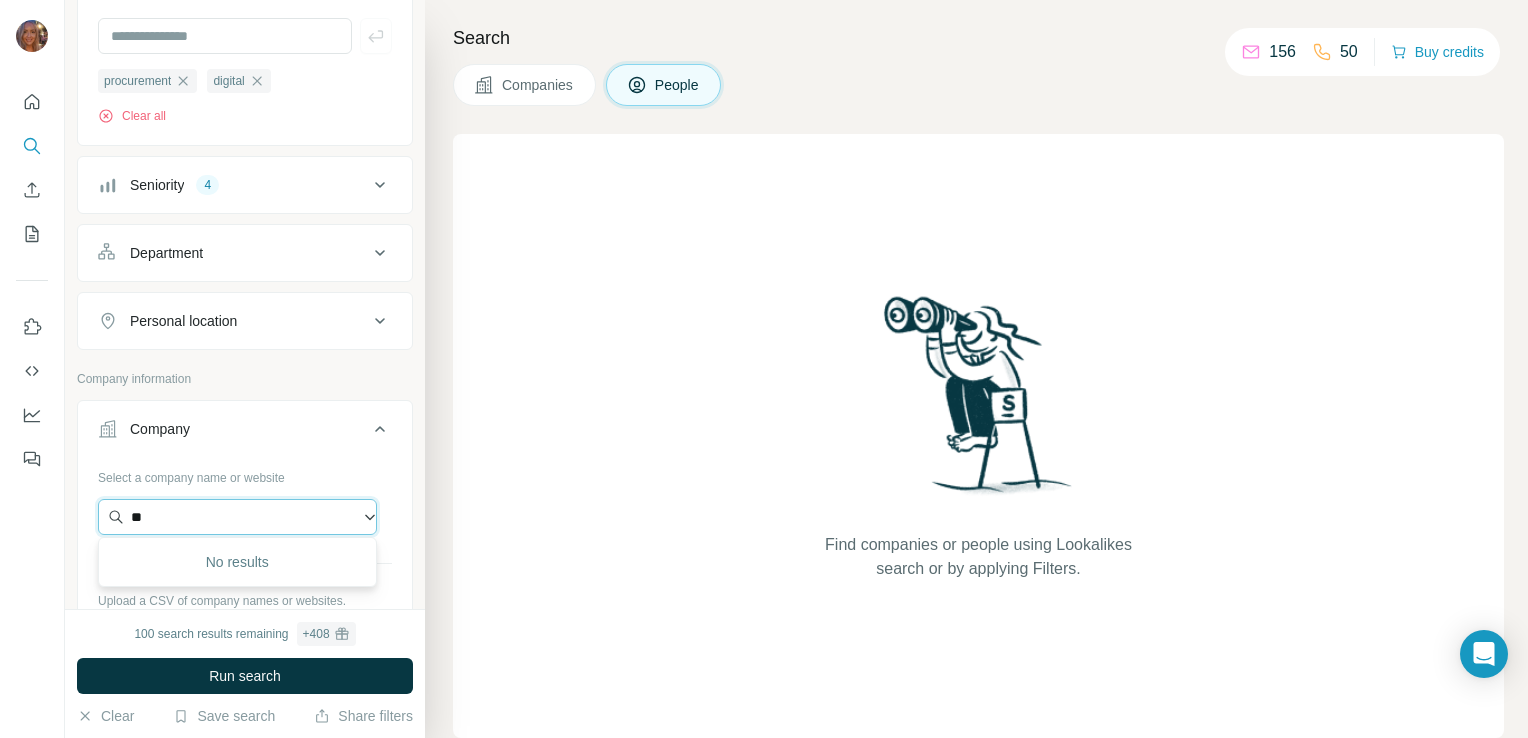 type on "*" 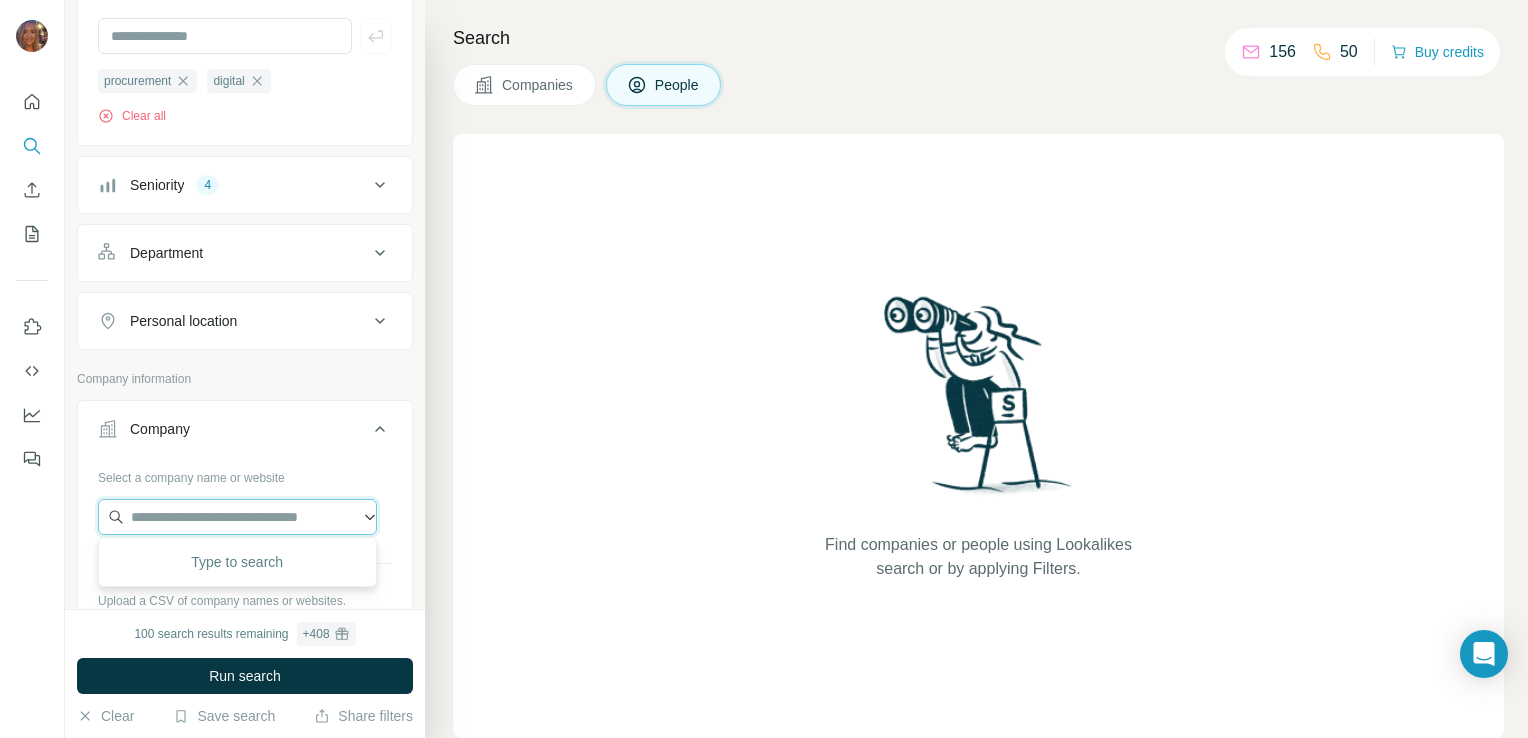 click at bounding box center (237, 517) 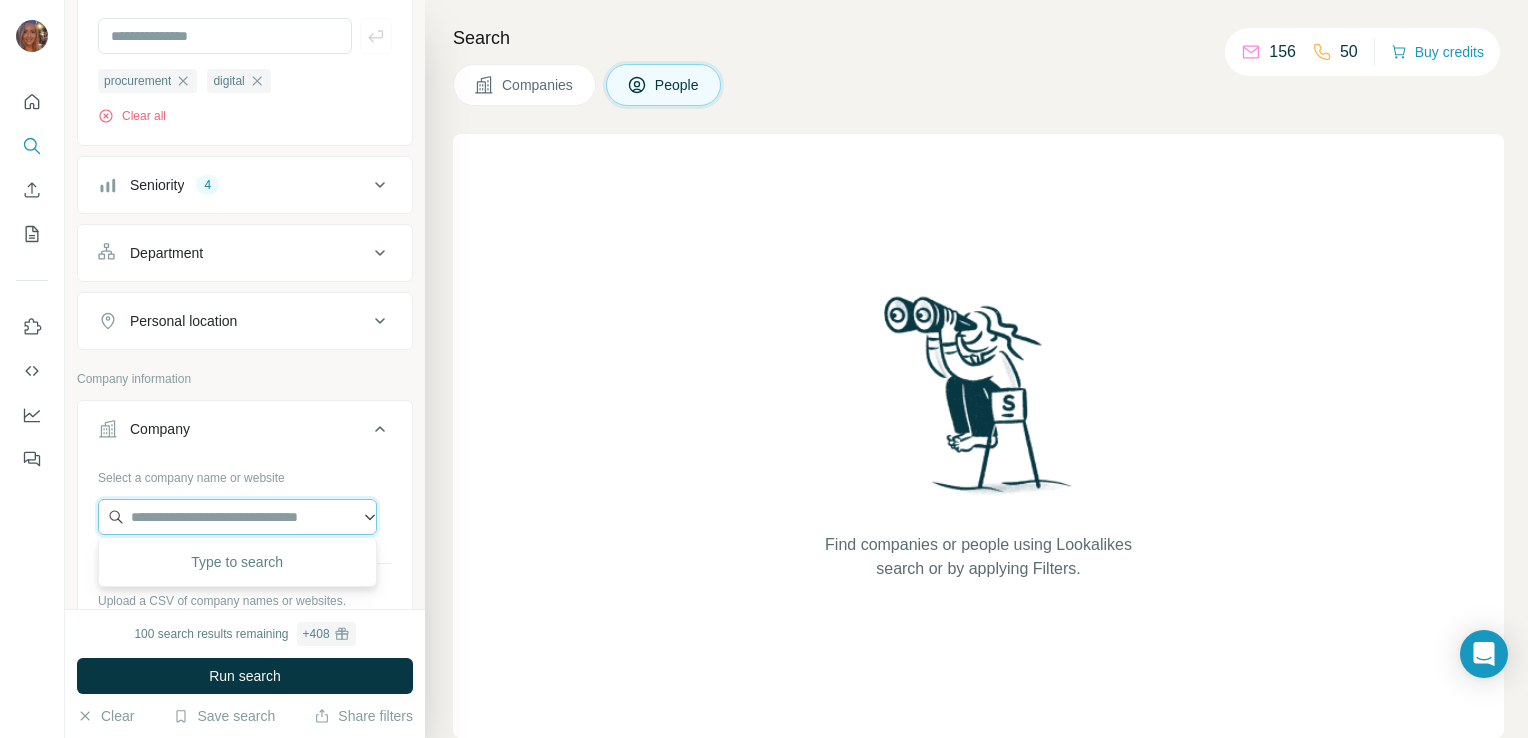 paste on "**********" 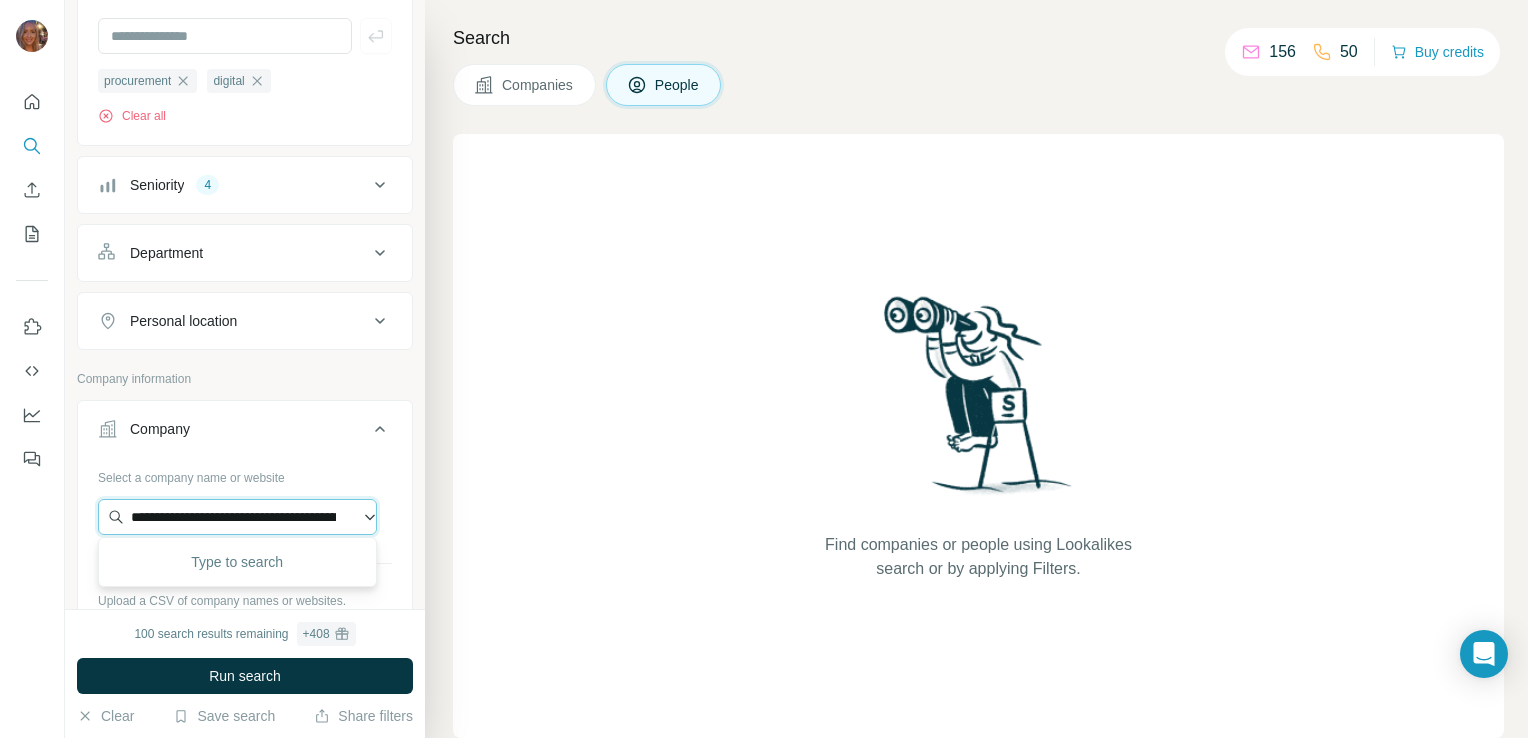 scroll, scrollTop: 0, scrollLeft: 123, axis: horizontal 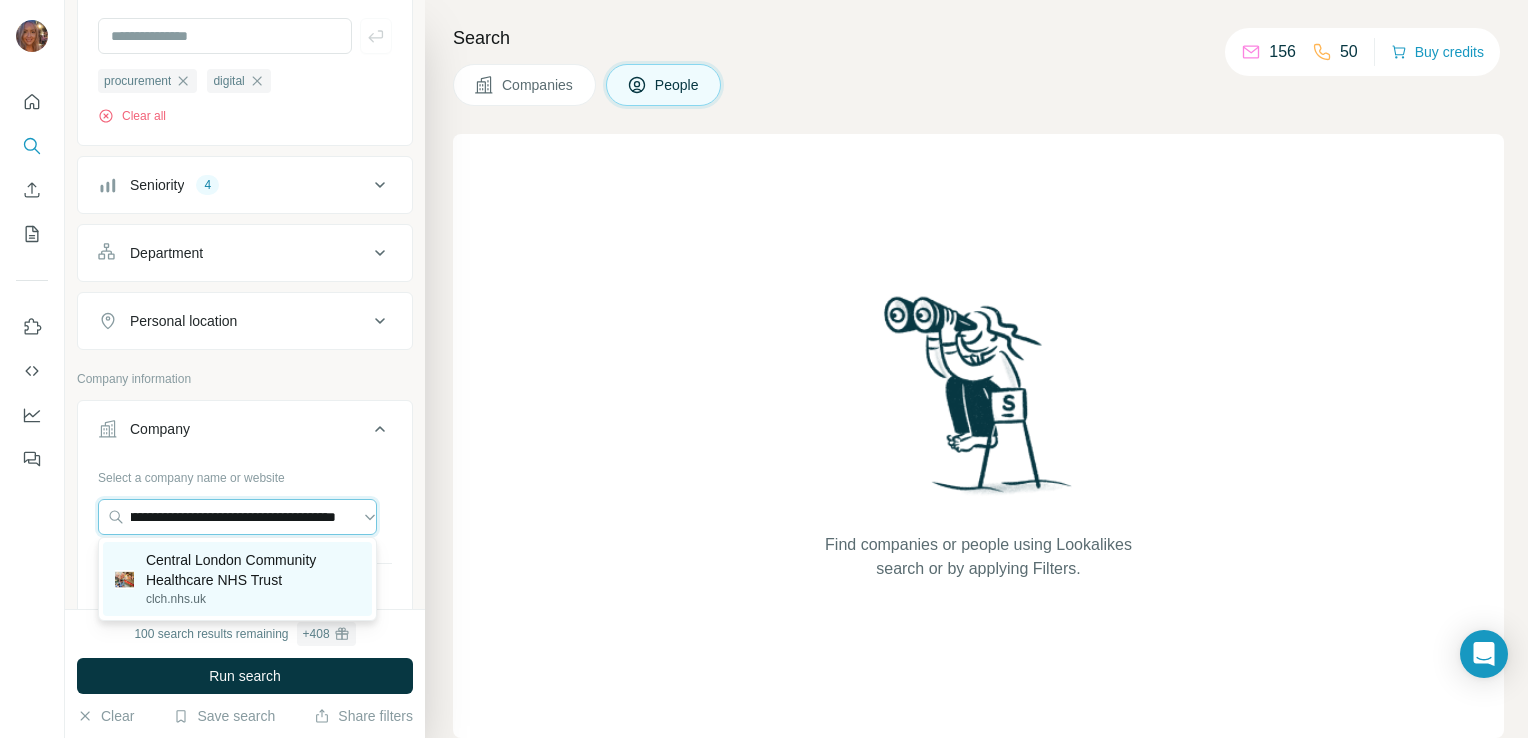 type on "**********" 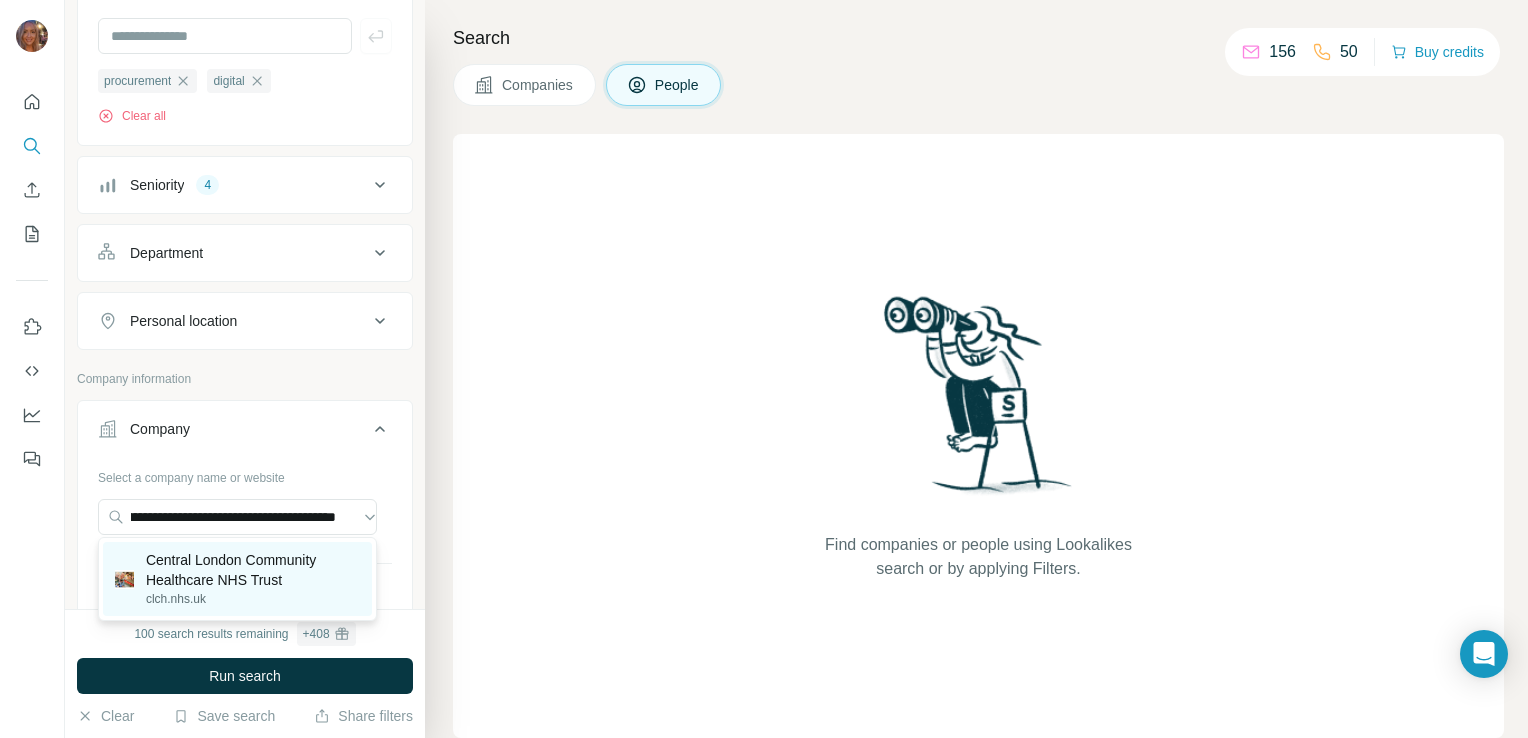 scroll, scrollTop: 0, scrollLeft: 0, axis: both 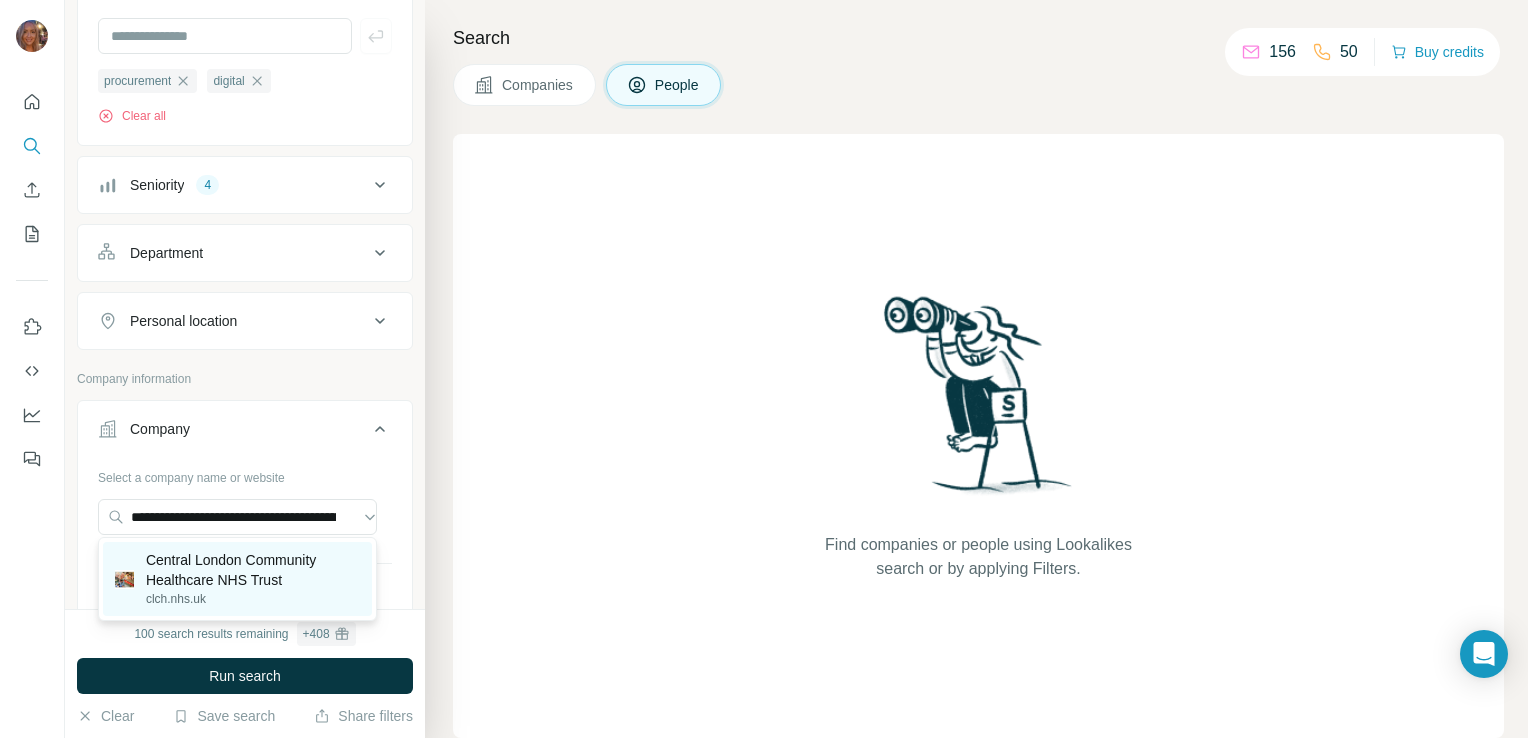 click on "Central London Community Healthcare NHS Trust" at bounding box center [253, 570] 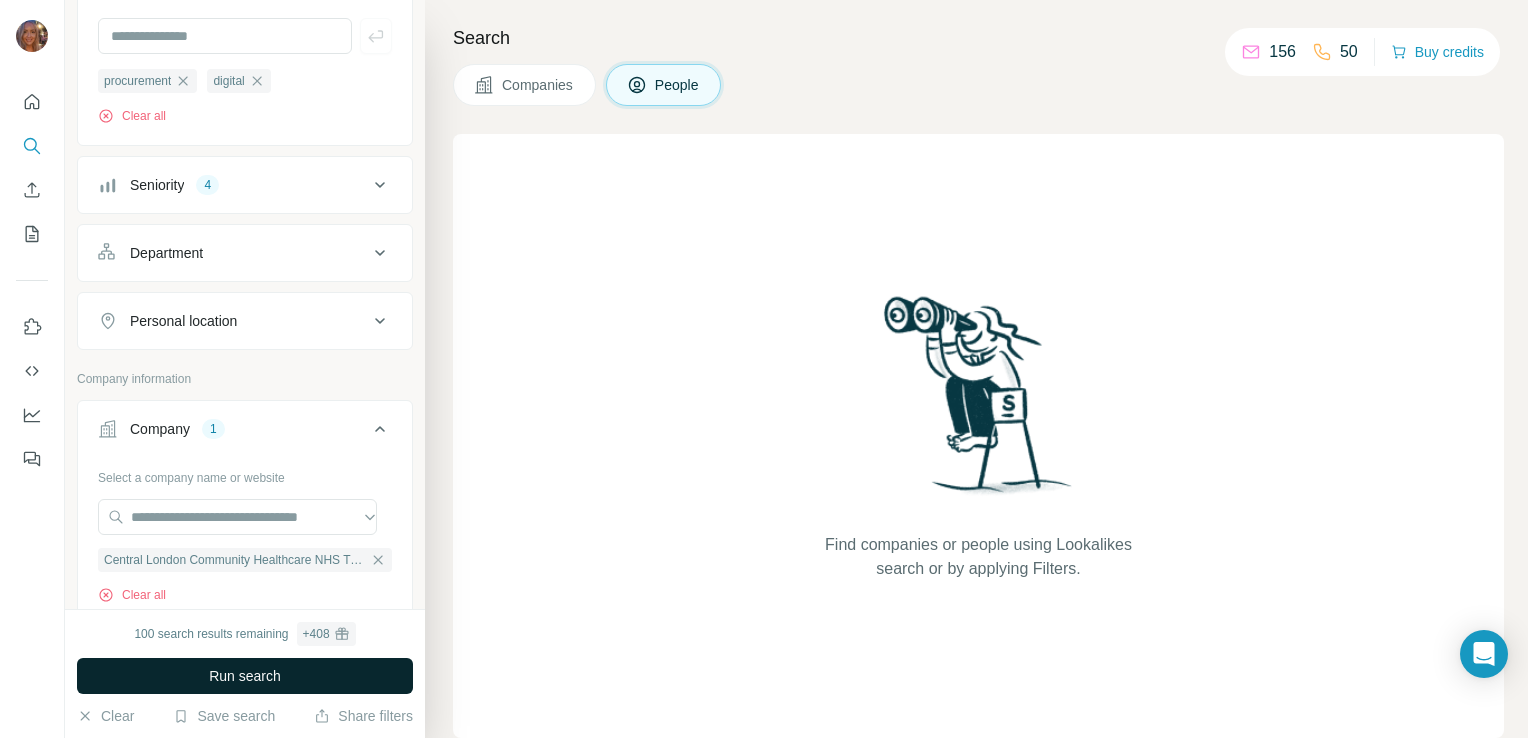 click on "Run search" at bounding box center (245, 676) 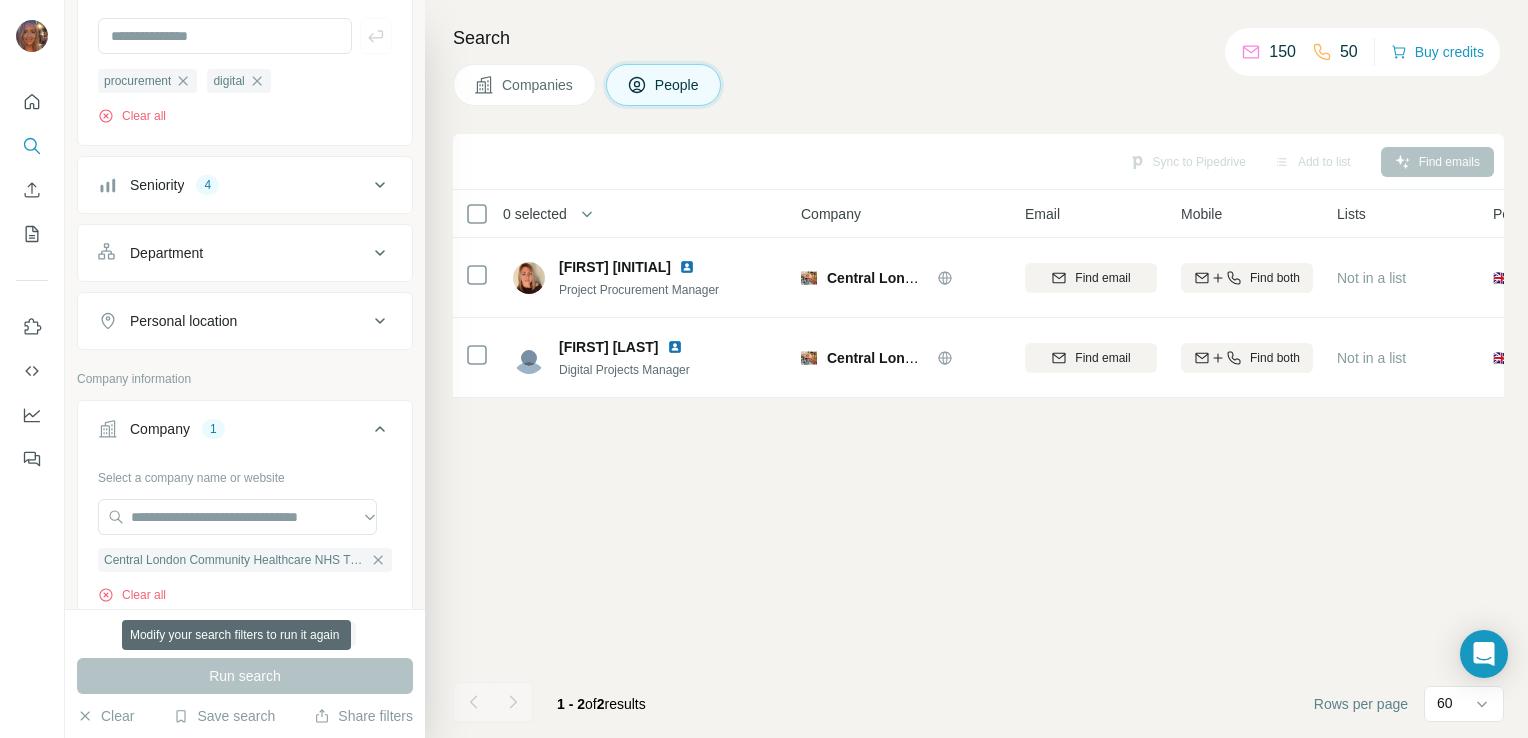 click on "Run search" at bounding box center [245, 676] 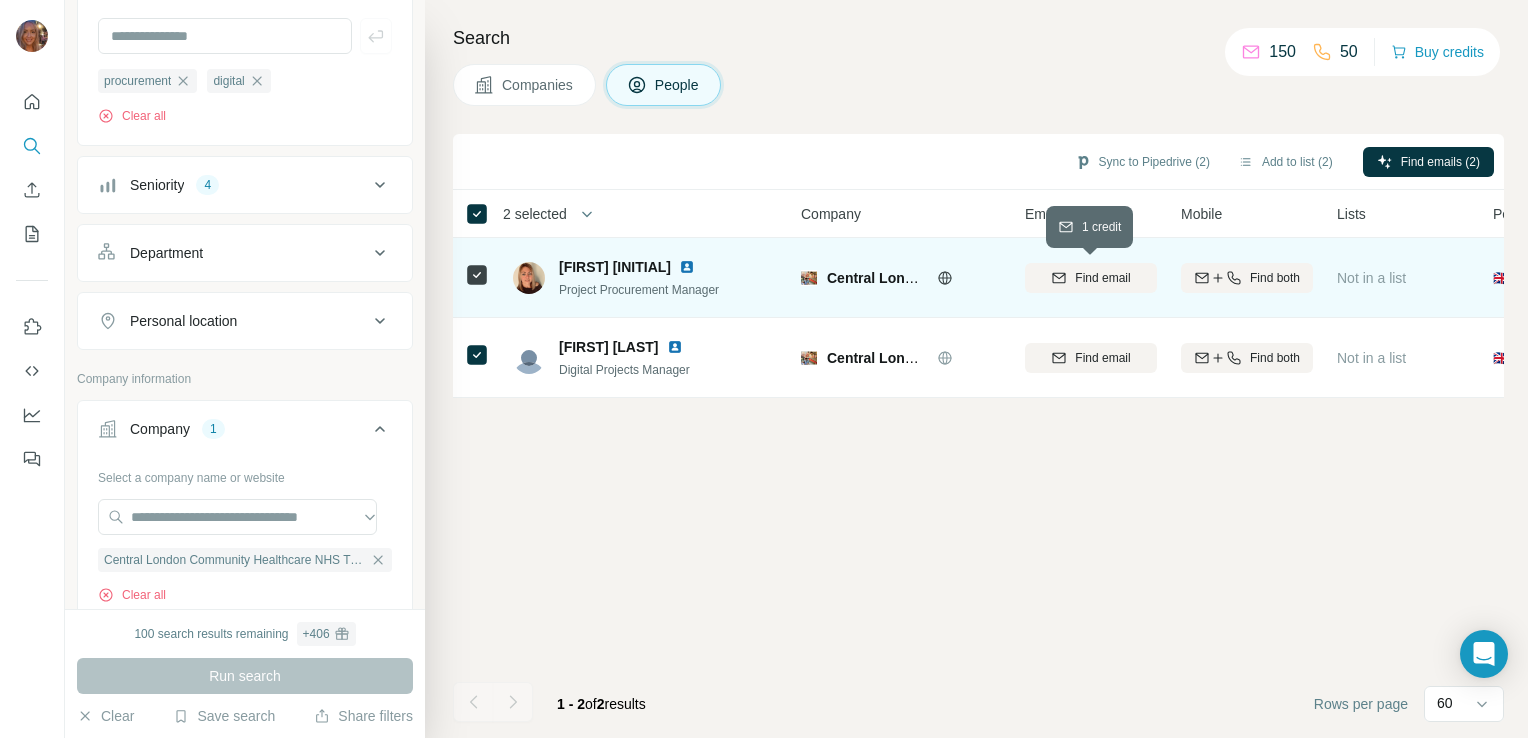 click 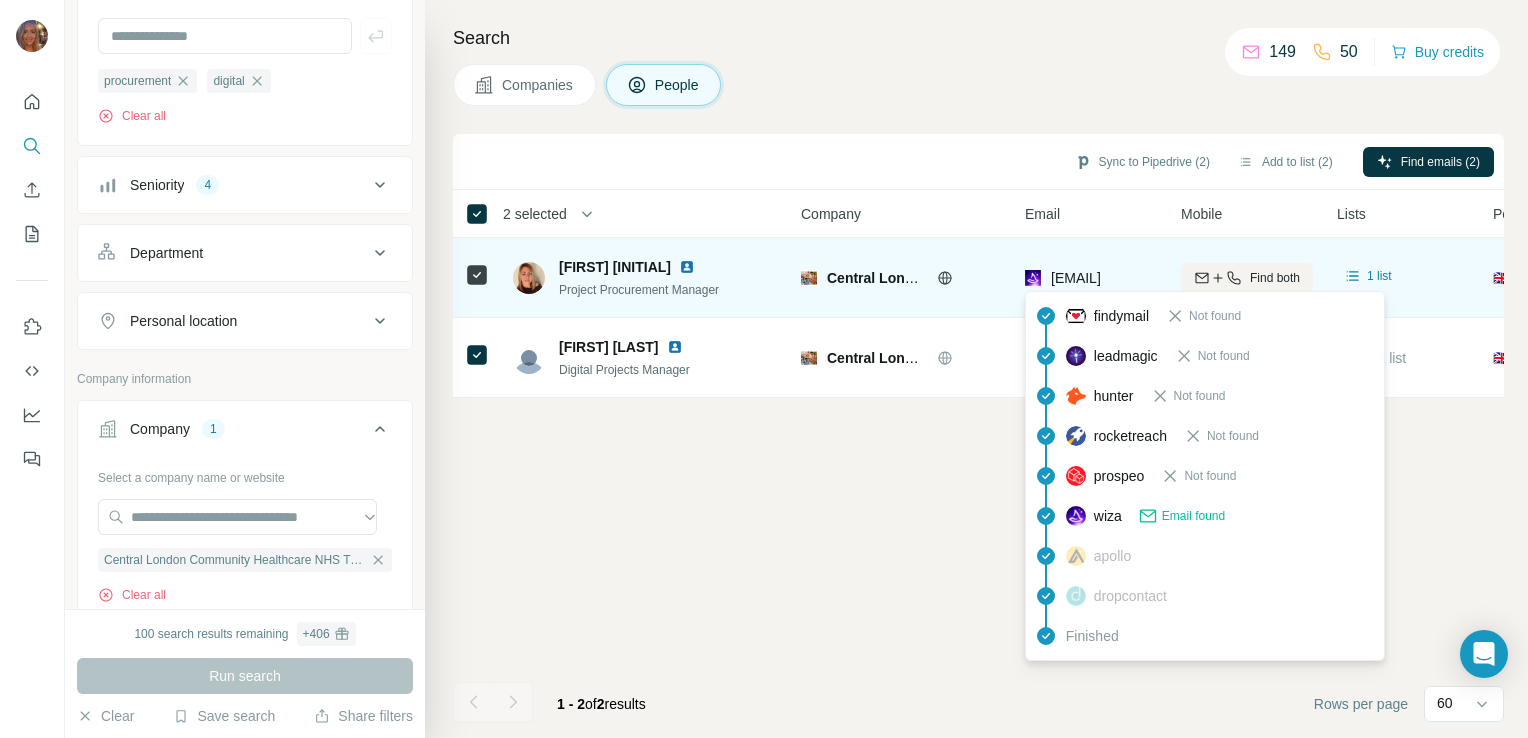 click on "[EMAIL]" at bounding box center [1076, 278] 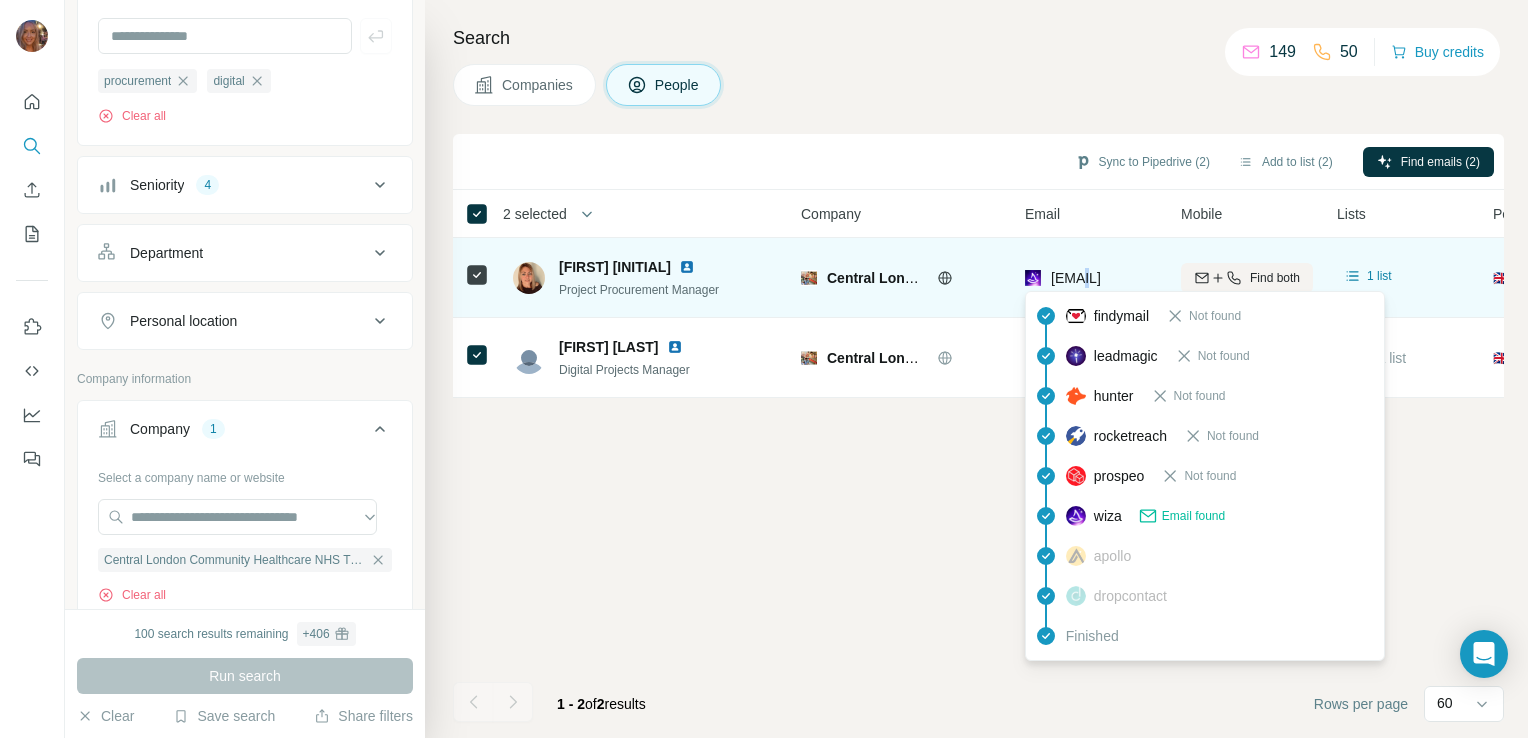 click on "[EMAIL]" at bounding box center [1076, 278] 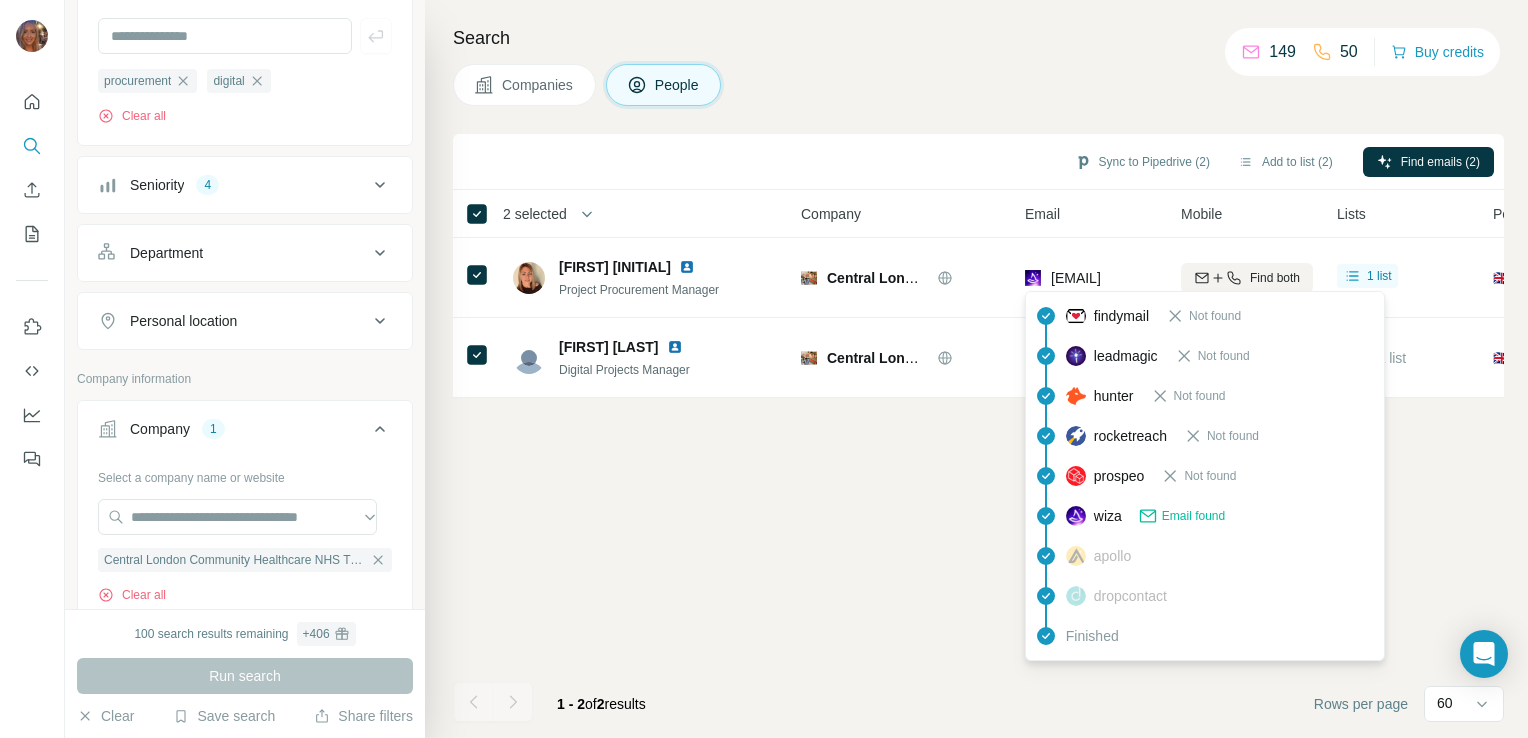 click on "Sync to Pipedrive (2) Add to list (2) Find emails (2) 2 selected People Company Email Mobile Lists Personal location Seniority Department Landline [FIRST] [INITIAL] Project Procurement Manager Central London Community Healthcare NHS Trust [EMAIL] Find both 1 list 🇬🇧 United Kingdom Manager Procurement Not found Zak Comber Digital Projects Manager Central London Community Healthcare NHS Trust Find email Find both Not in a list 🇬🇧 United Kingdom Manager Product Find email first 1 - 2  of  2  results Rows per page 60" at bounding box center [978, 436] 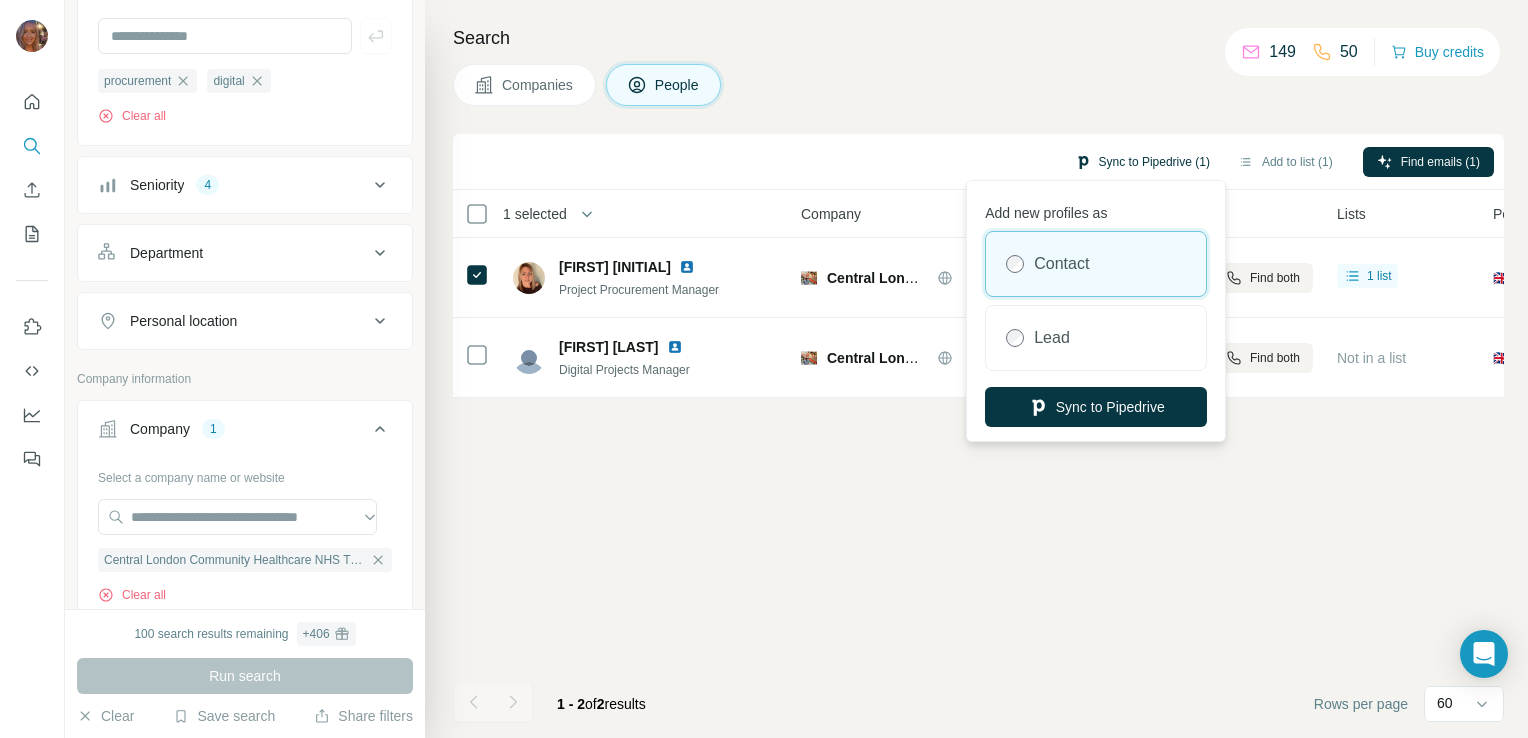 click on "Sync to Pipedrive (1)" at bounding box center [1142, 162] 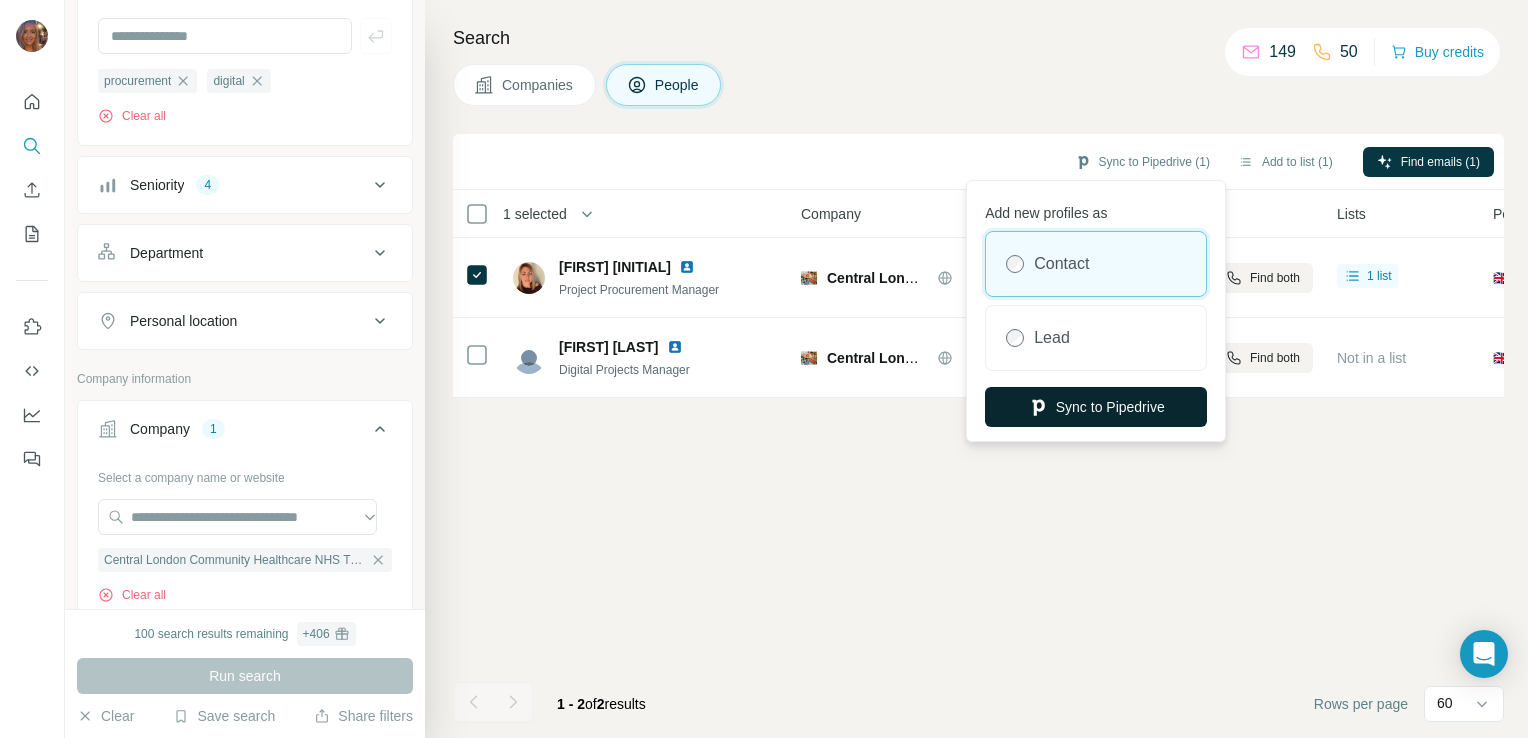 click on "Sync to Pipedrive" at bounding box center [1096, 407] 